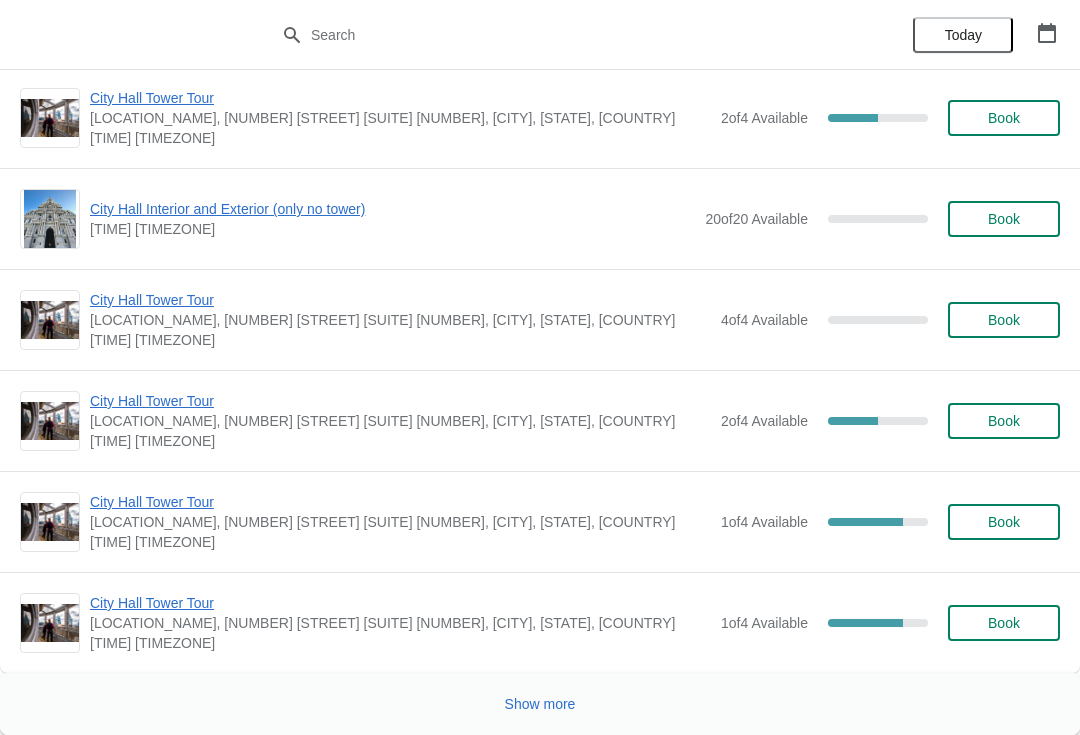 scroll, scrollTop: 11978, scrollLeft: 0, axis: vertical 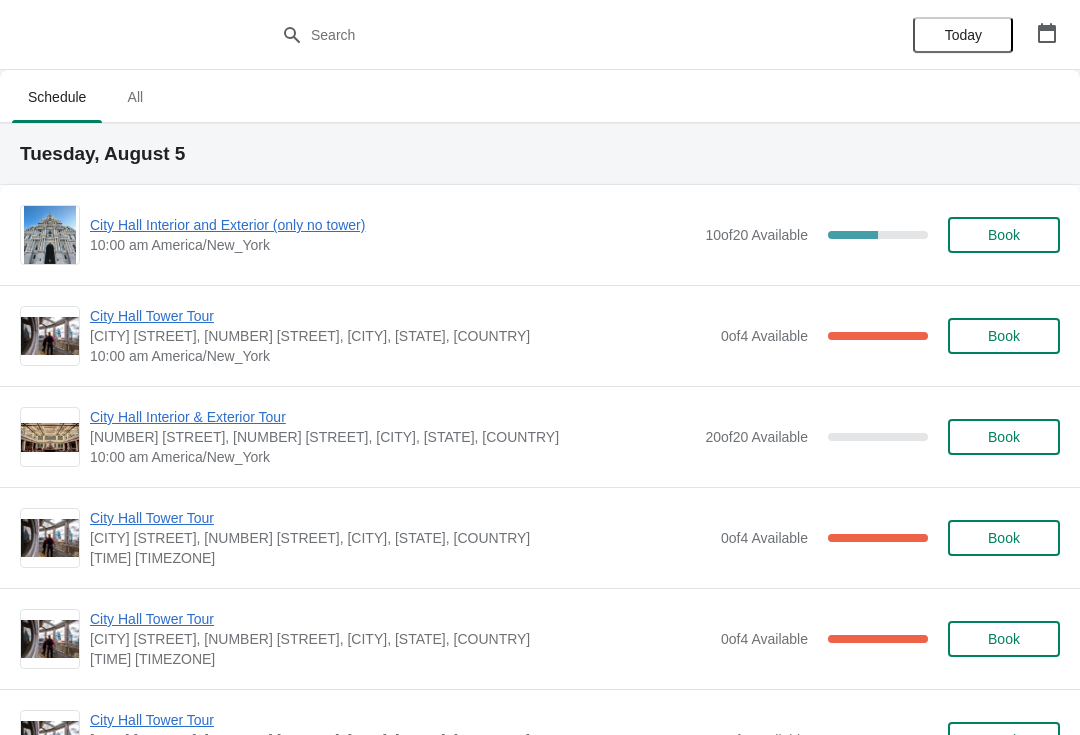 click on "City Hall Interior and Exterior (only no tower)" at bounding box center [392, 225] 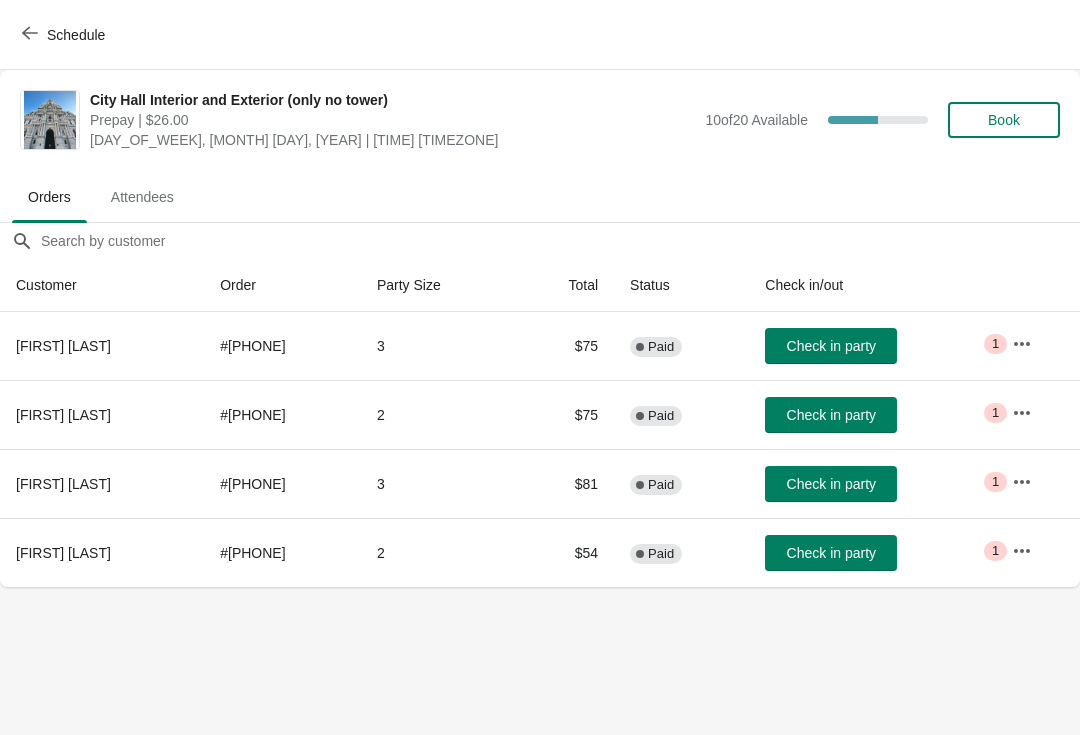 click on "Check in party" at bounding box center (831, 346) 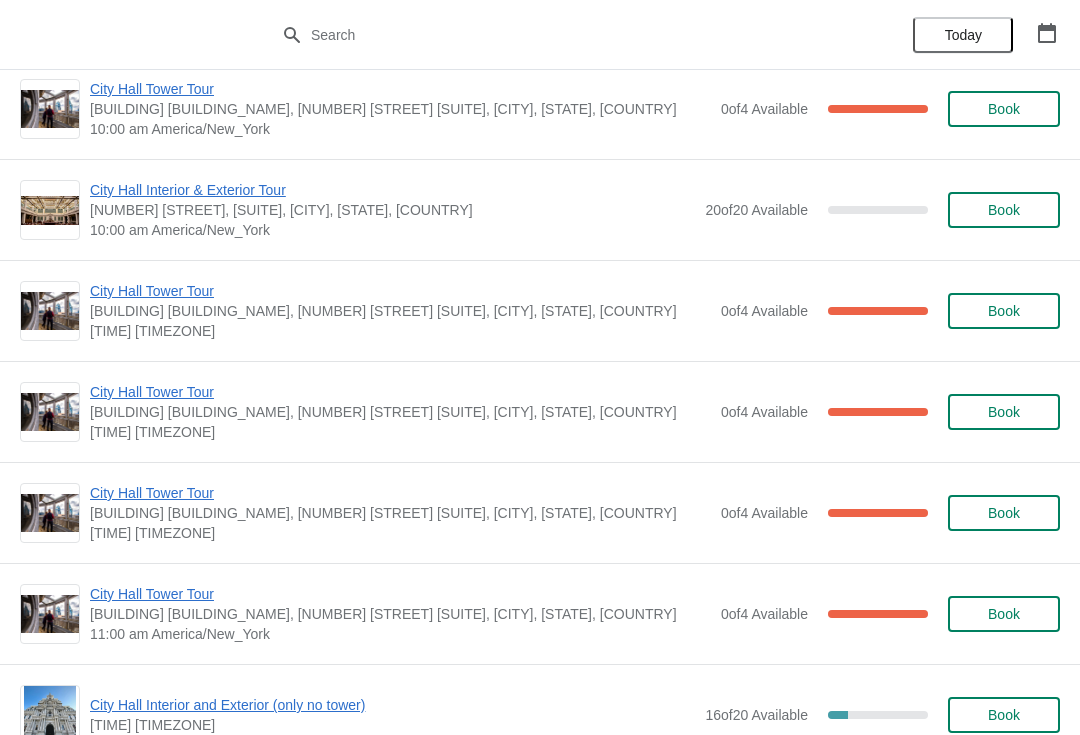 scroll, scrollTop: 225, scrollLeft: 0, axis: vertical 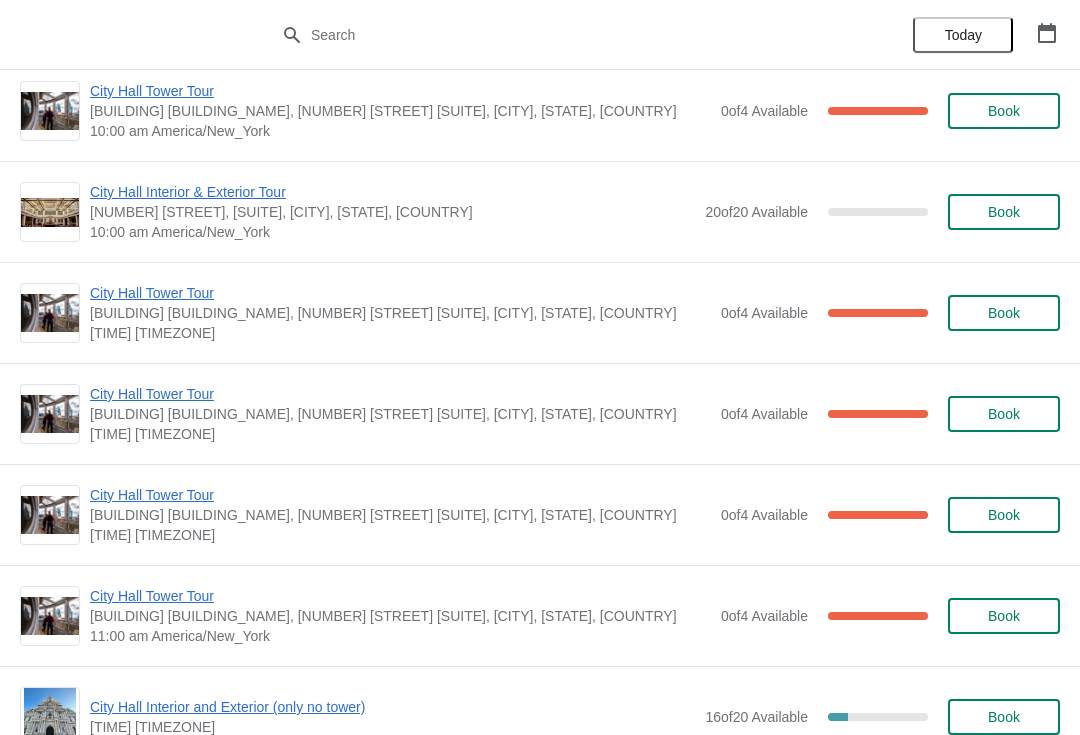 click on "City Hall Tower Tour" at bounding box center (400, 394) 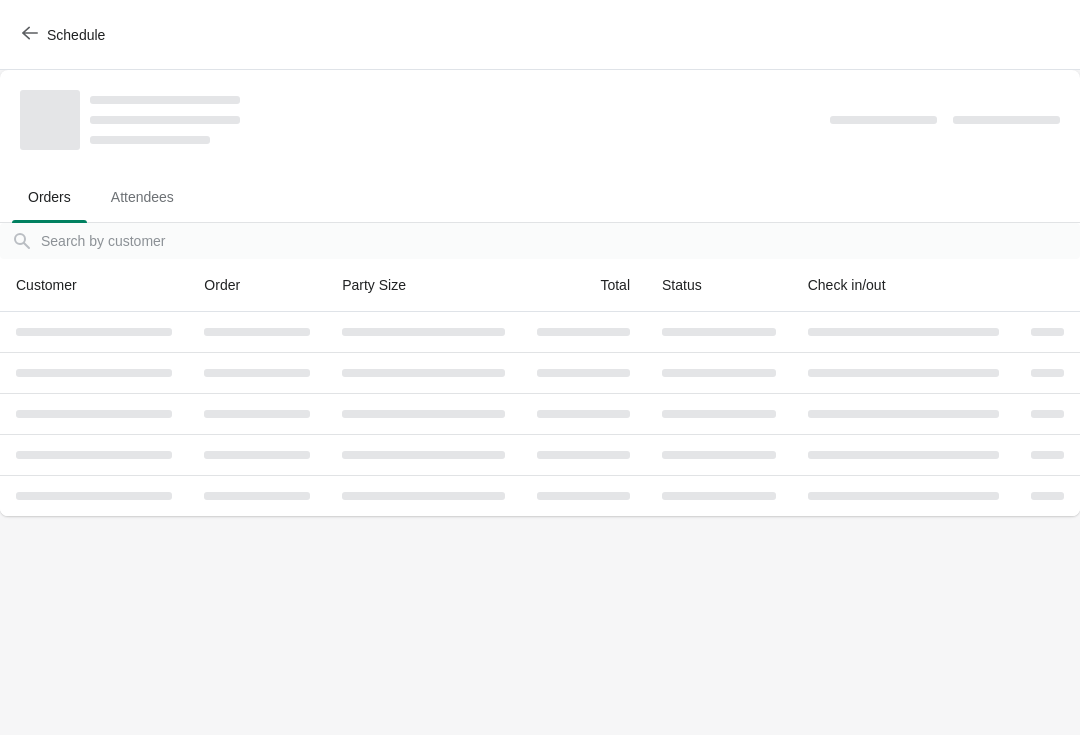 scroll, scrollTop: 0, scrollLeft: 0, axis: both 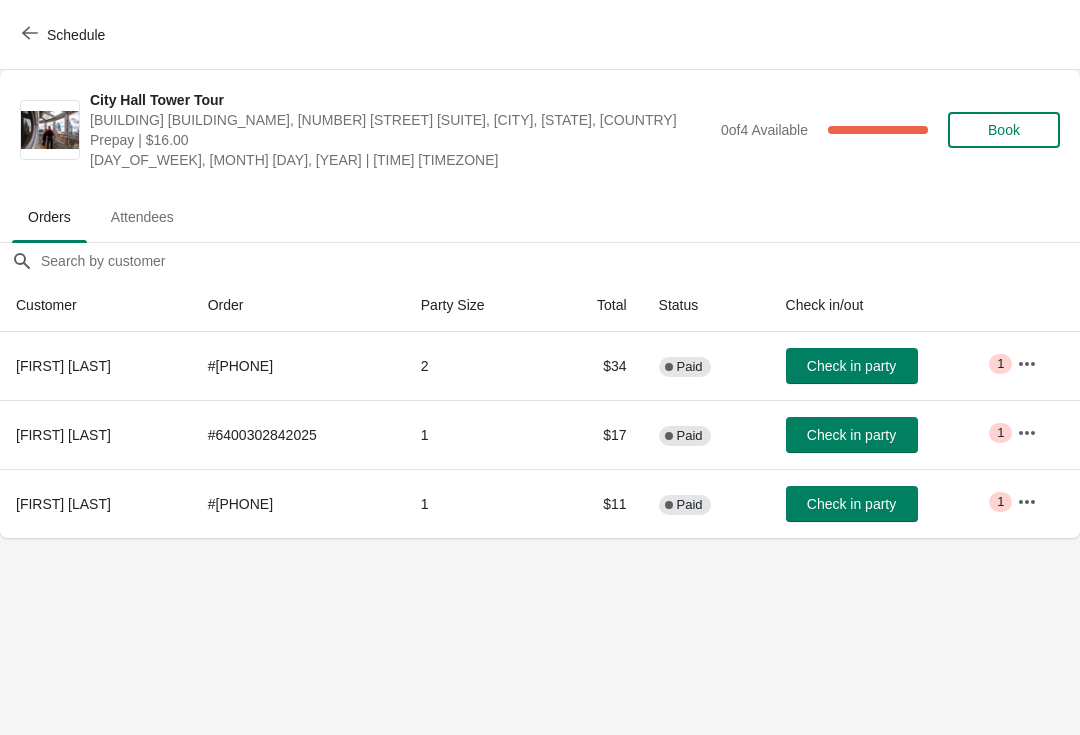 click on "Check in party" at bounding box center (851, 435) 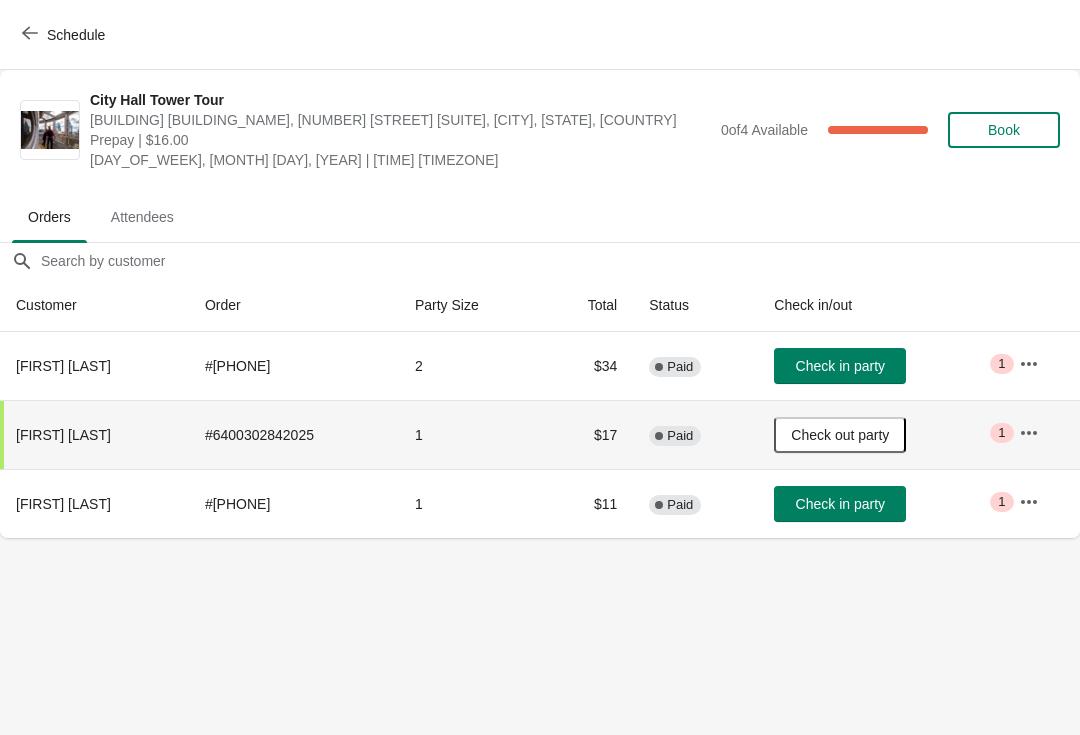 click 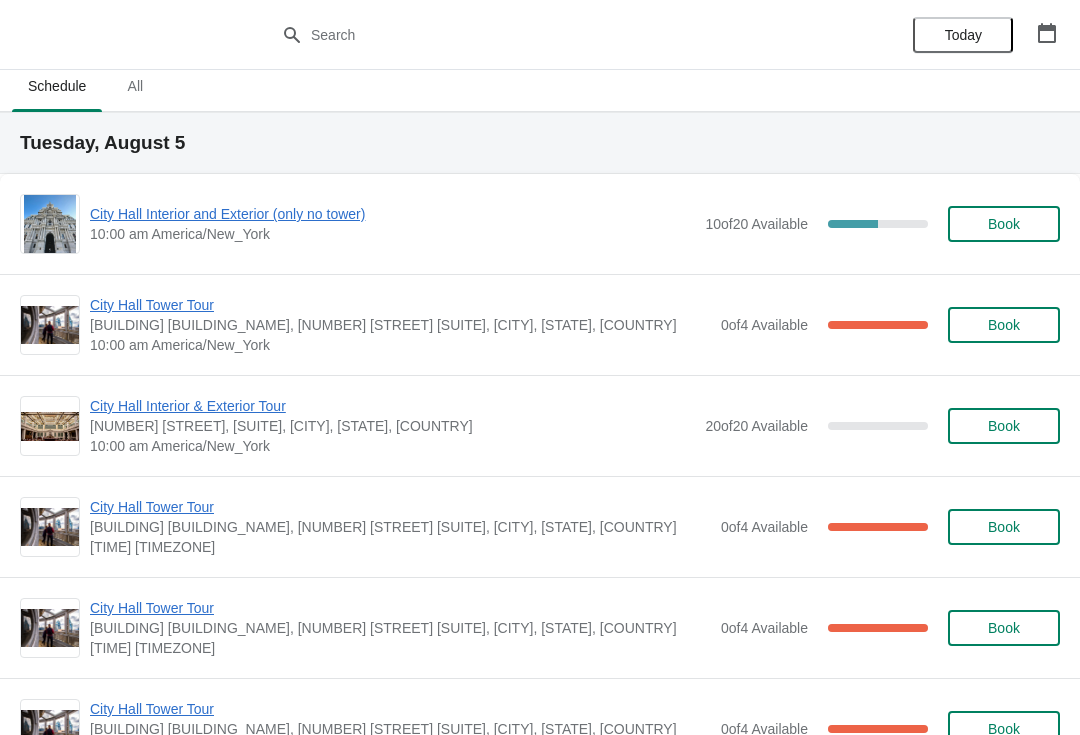 scroll, scrollTop: 10, scrollLeft: 0, axis: vertical 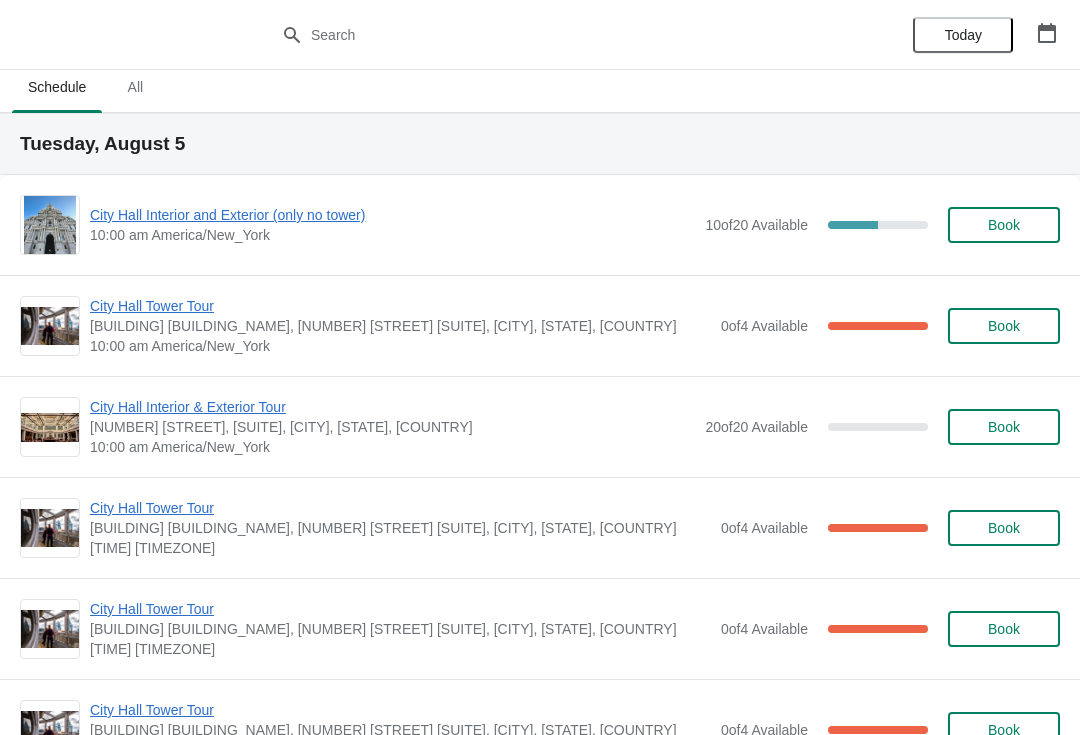 click on "City Hall Interior and Exterior (only no tower)" at bounding box center (392, 215) 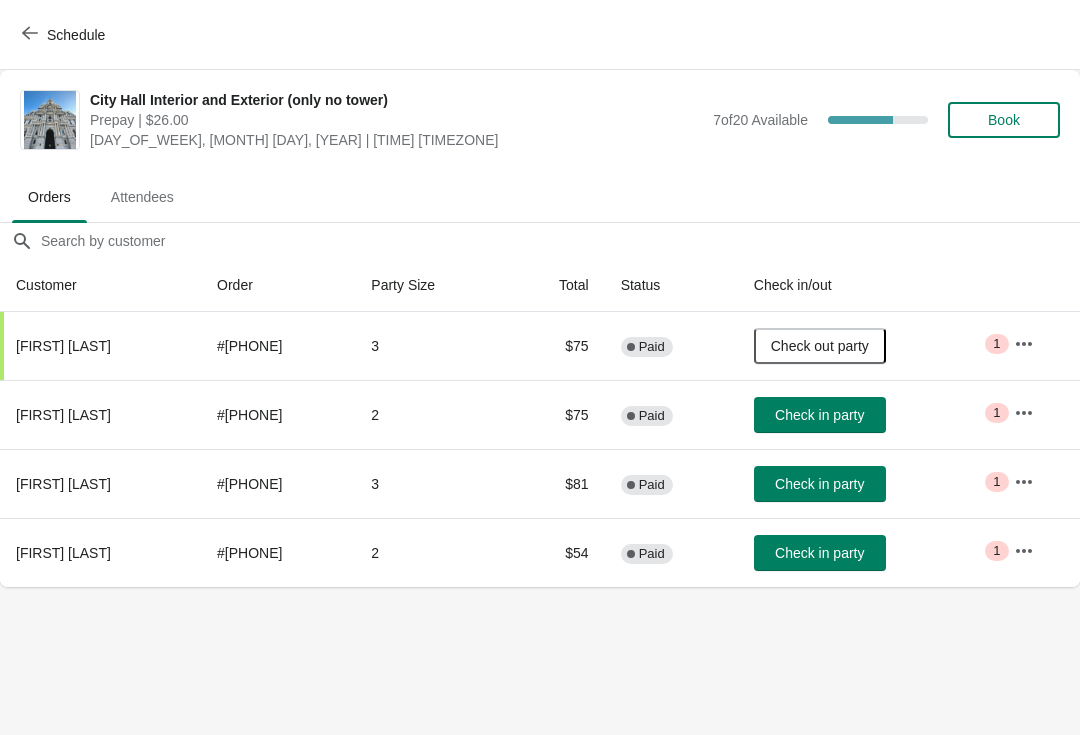 click on "Check in party" at bounding box center (819, 415) 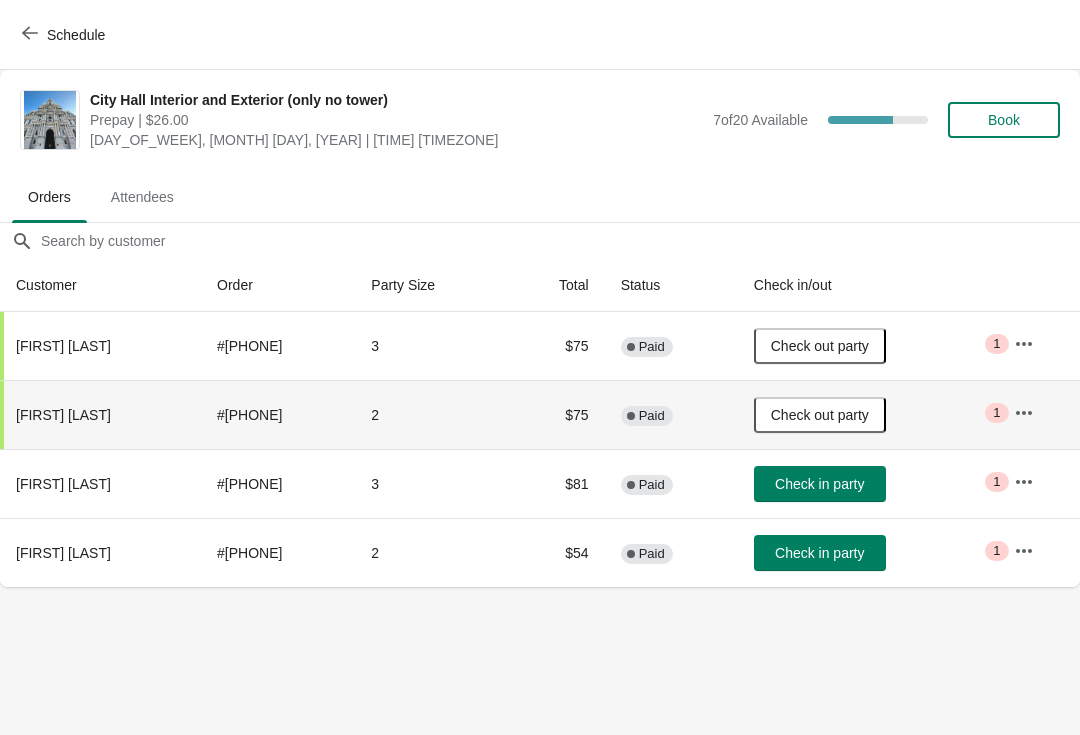 click 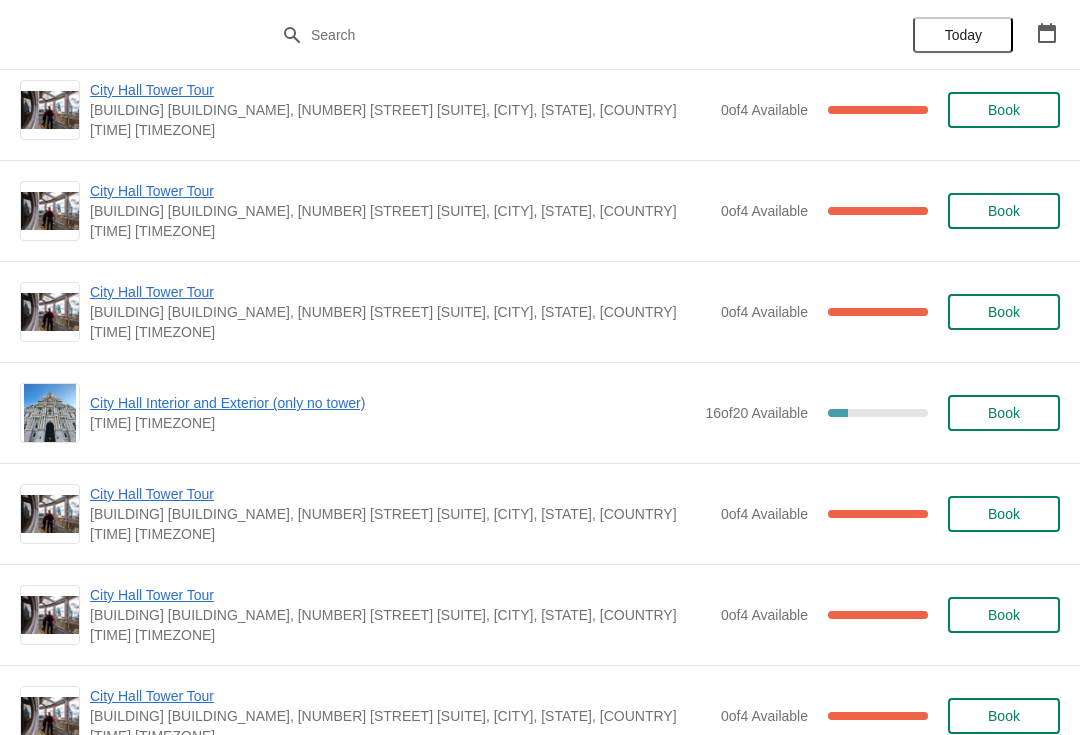 scroll, scrollTop: 1235, scrollLeft: 0, axis: vertical 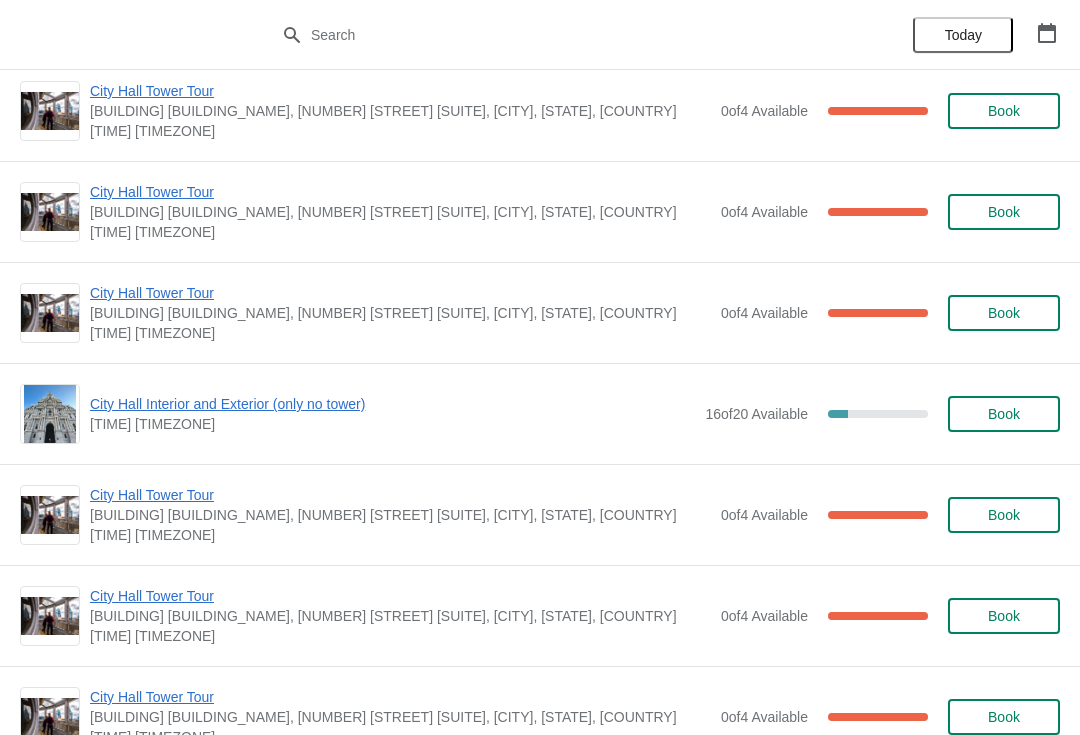 click on "City Hall Tower Tour" at bounding box center (400, 293) 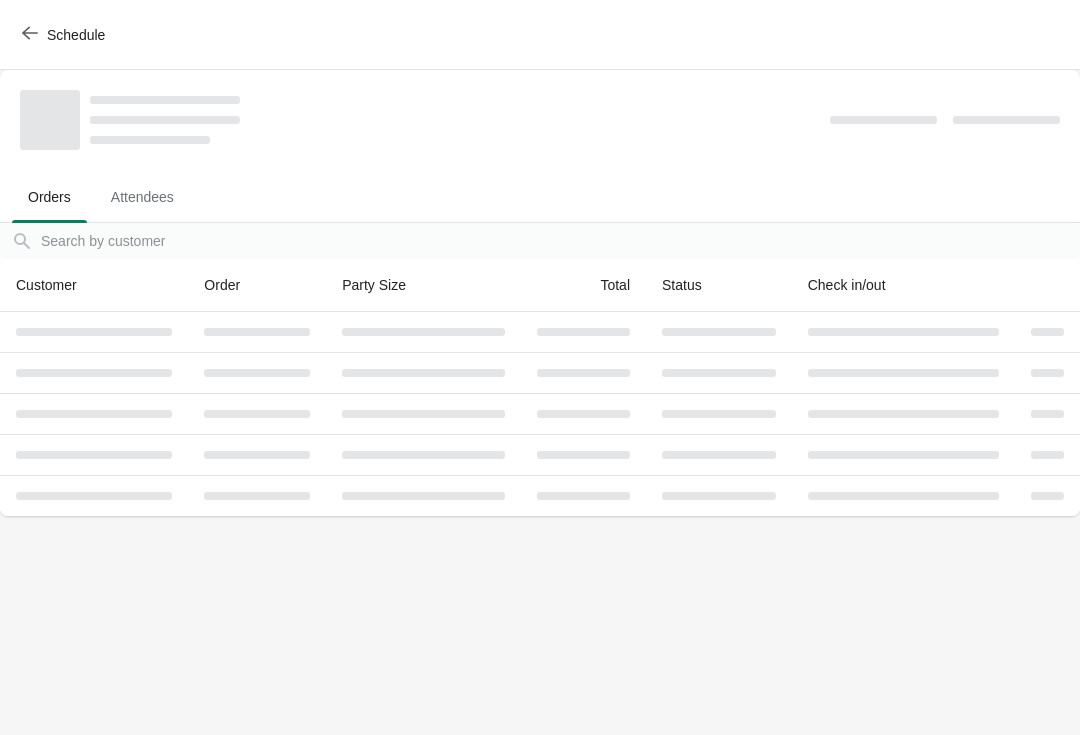 scroll, scrollTop: 0, scrollLeft: 0, axis: both 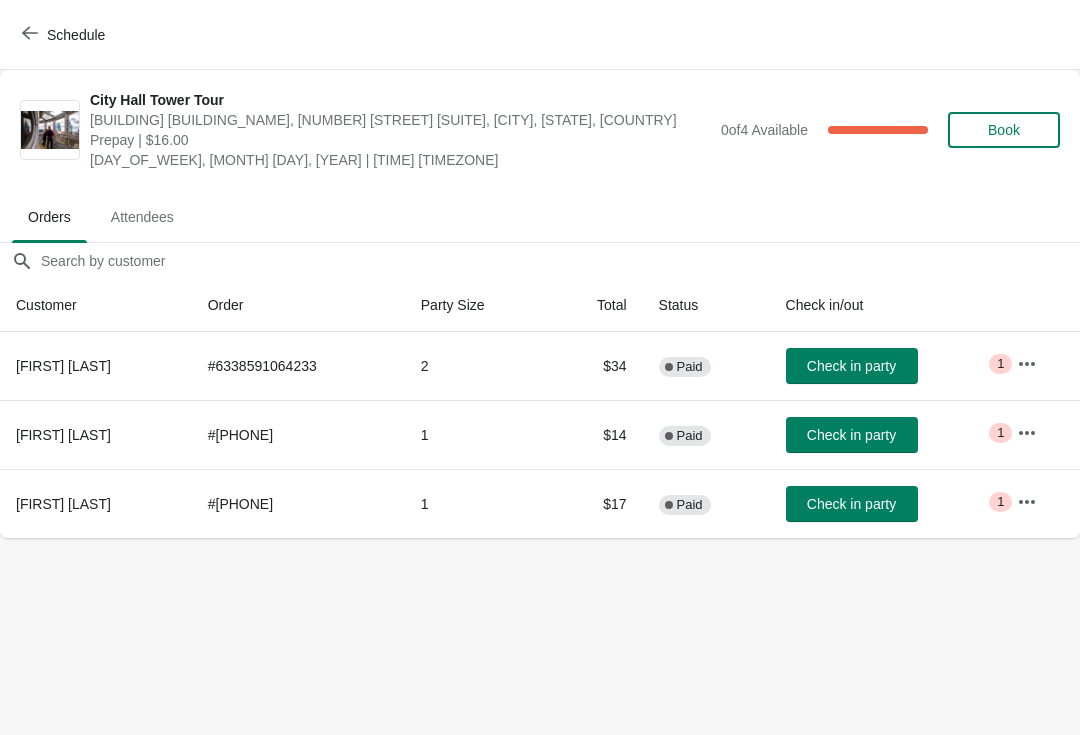 click on "Check in party" at bounding box center (851, 504) 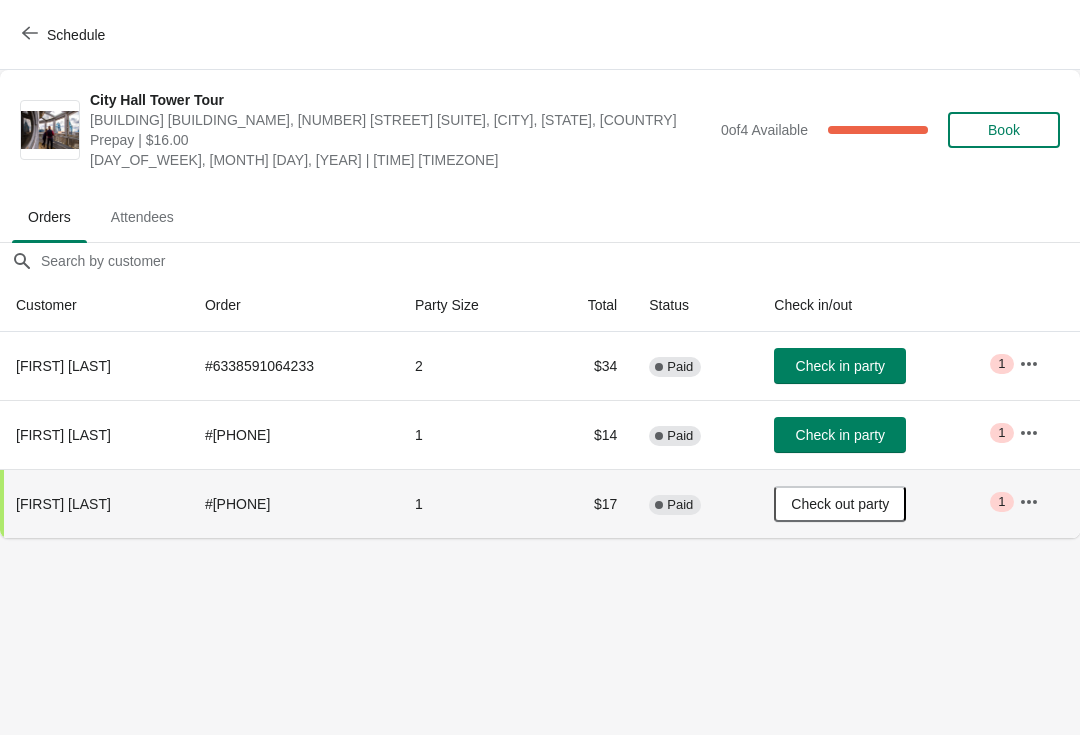 click on "Schedule" at bounding box center (65, 35) 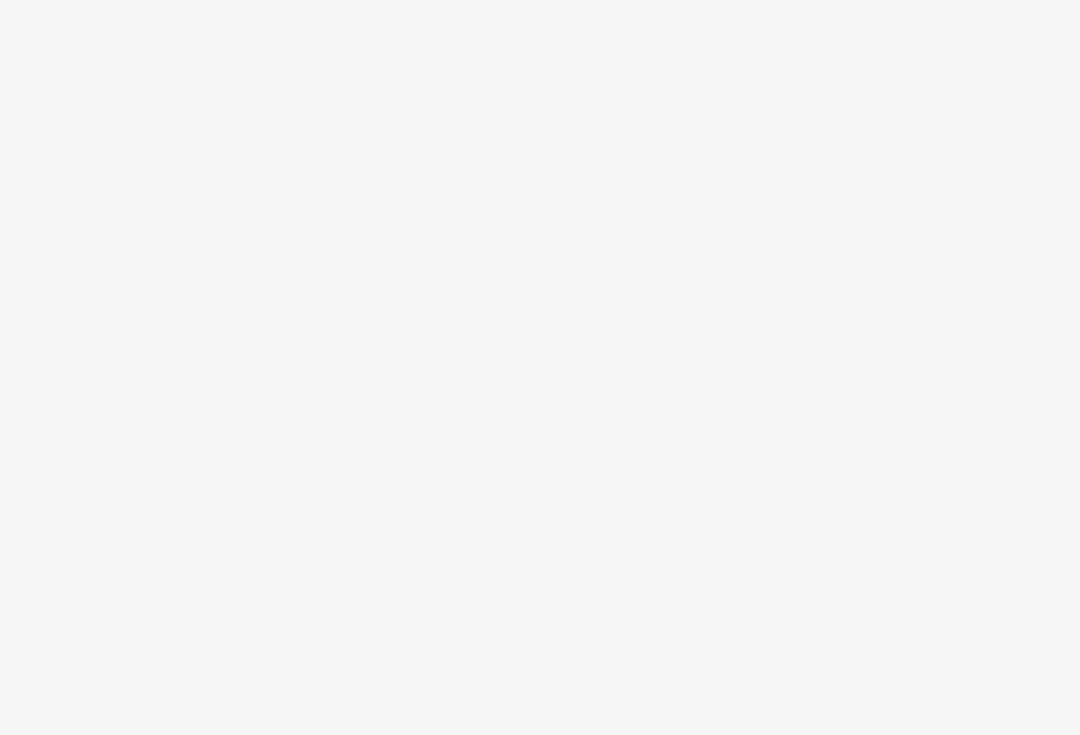 scroll, scrollTop: 0, scrollLeft: 0, axis: both 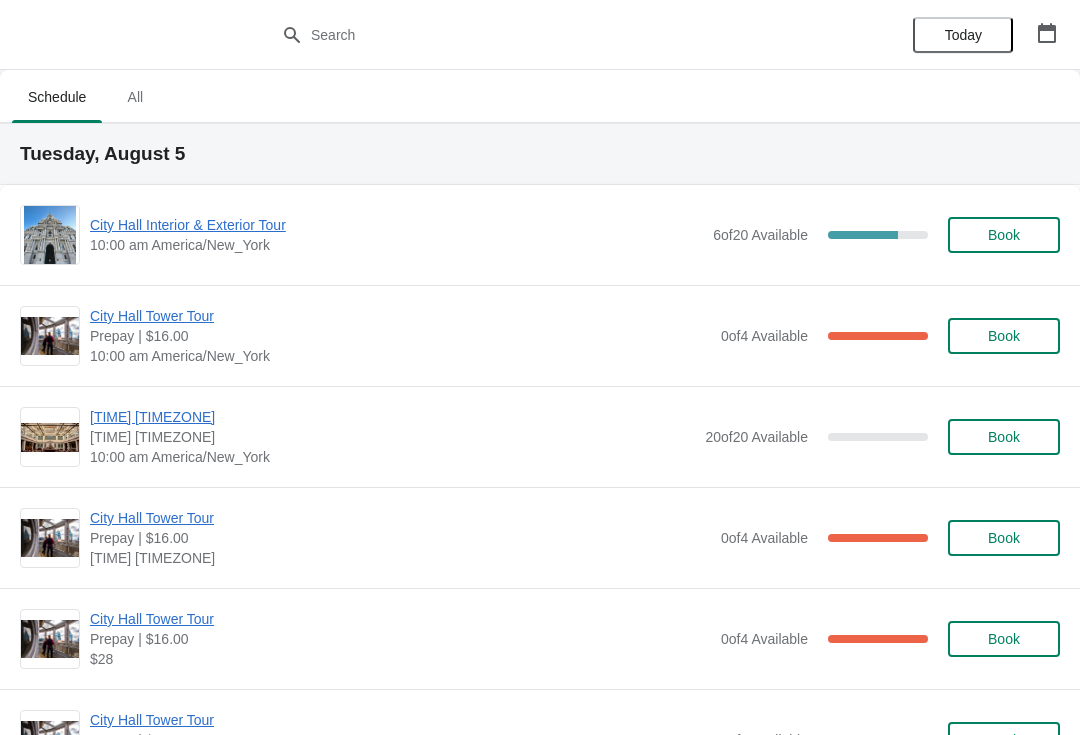 click on "City Hall Tower Tour" at bounding box center (400, 316) 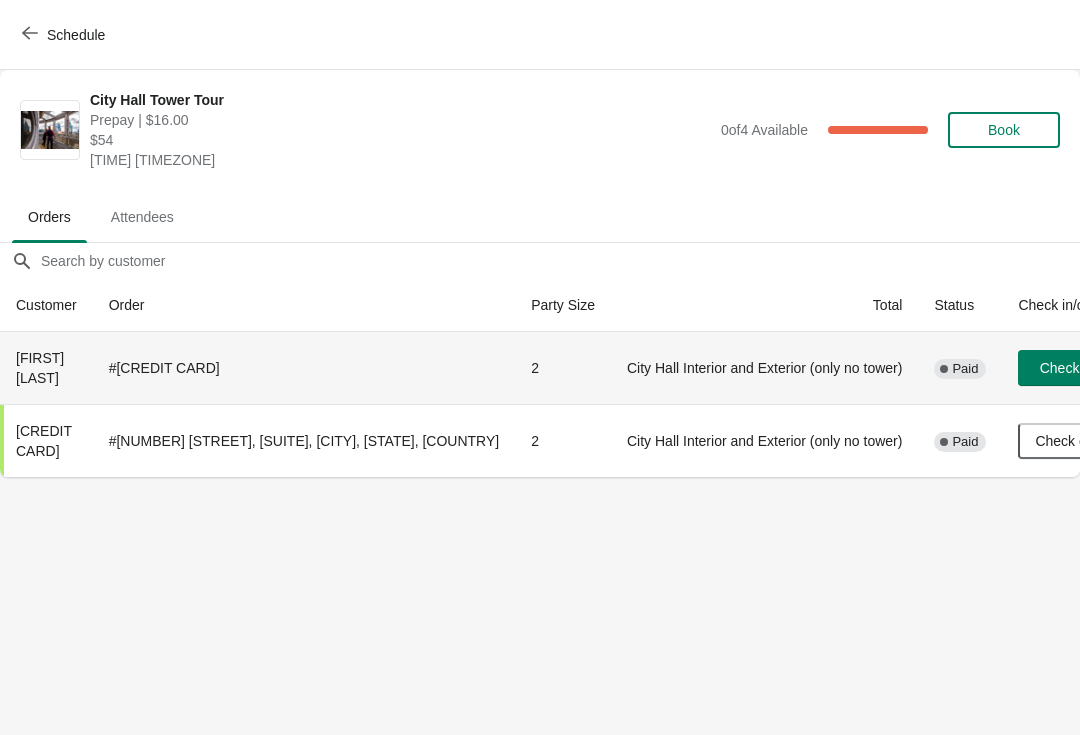 click on "Check in party" at bounding box center [1084, 368] 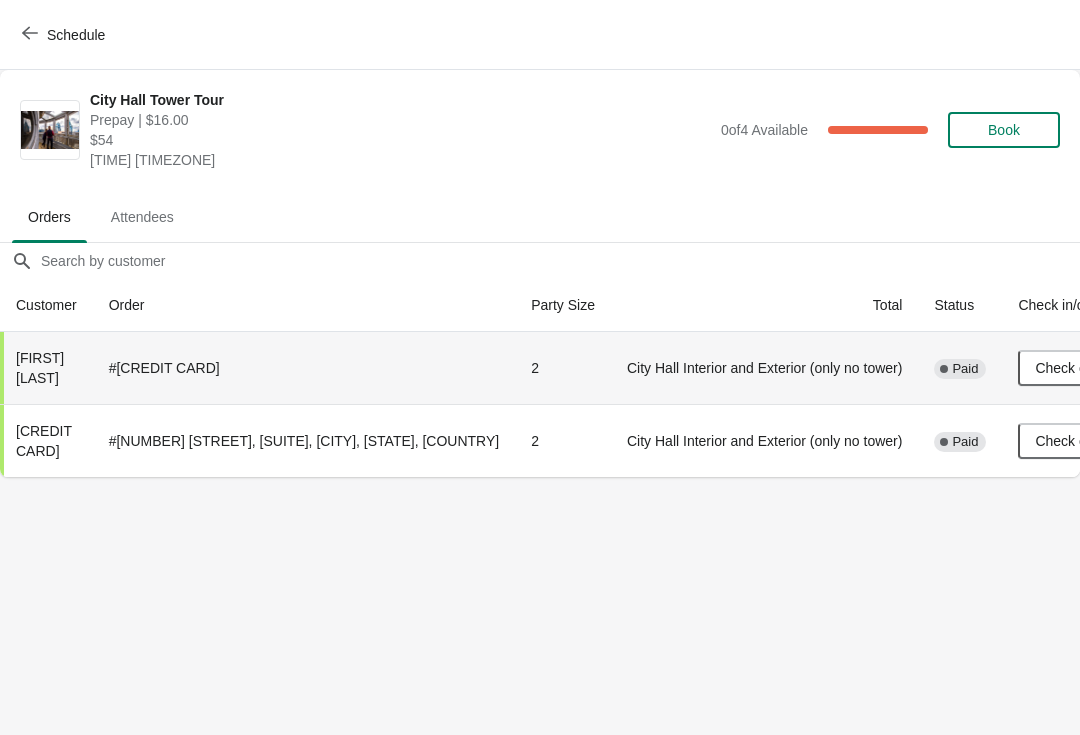 click 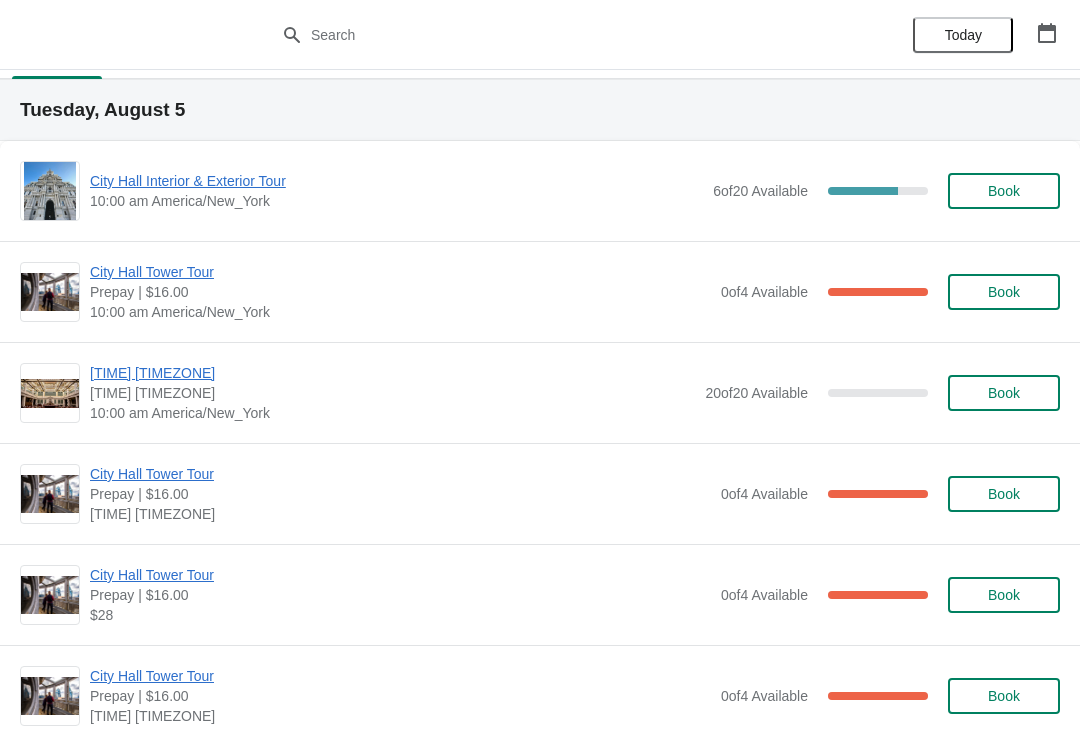 scroll, scrollTop: 46, scrollLeft: 0, axis: vertical 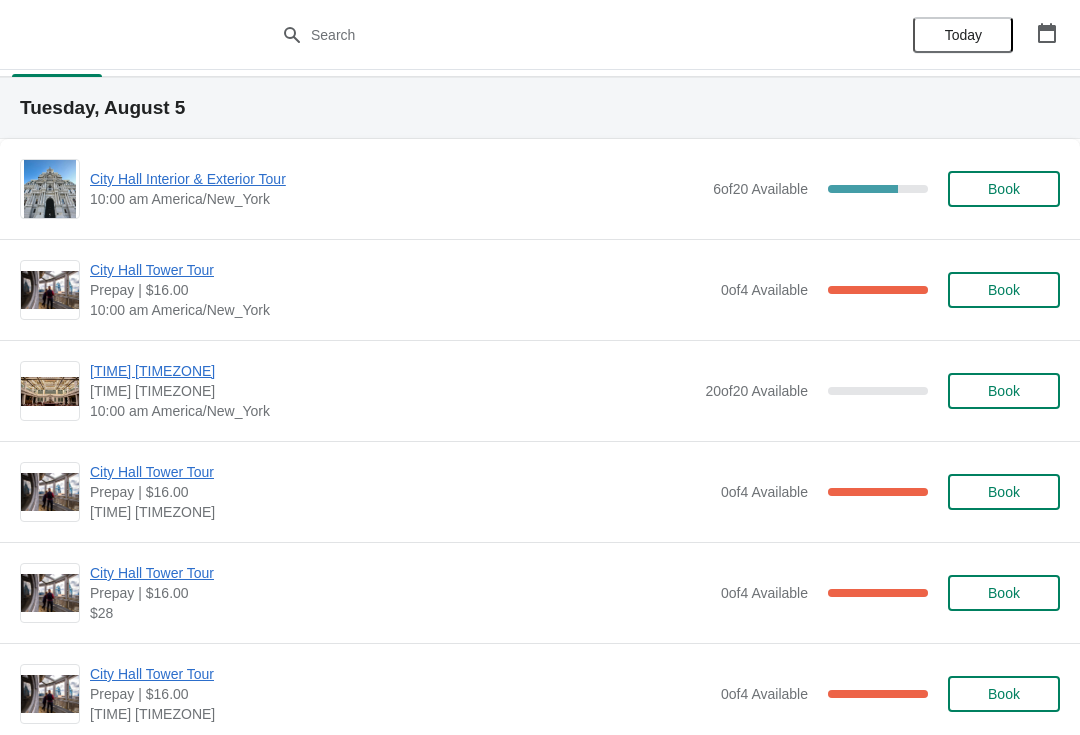 click on "City Hall Interior and Exterior (only no tower)" at bounding box center [396, 179] 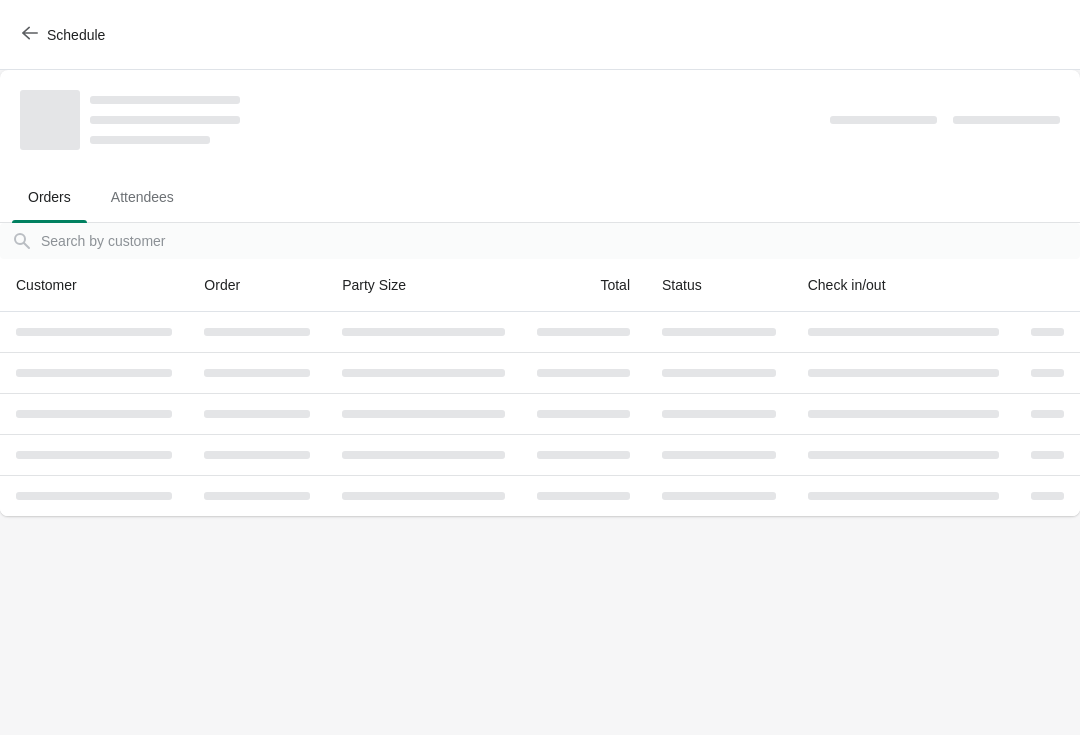 scroll, scrollTop: 0, scrollLeft: 0, axis: both 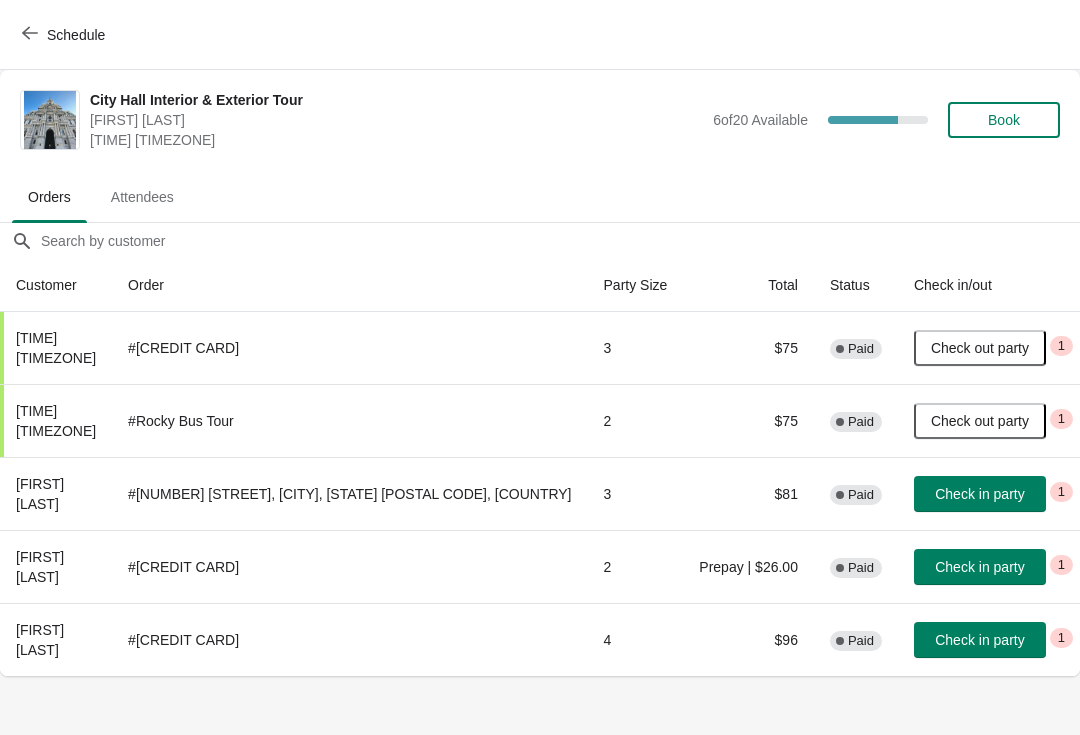 click on "Check in party" at bounding box center (980, 494) 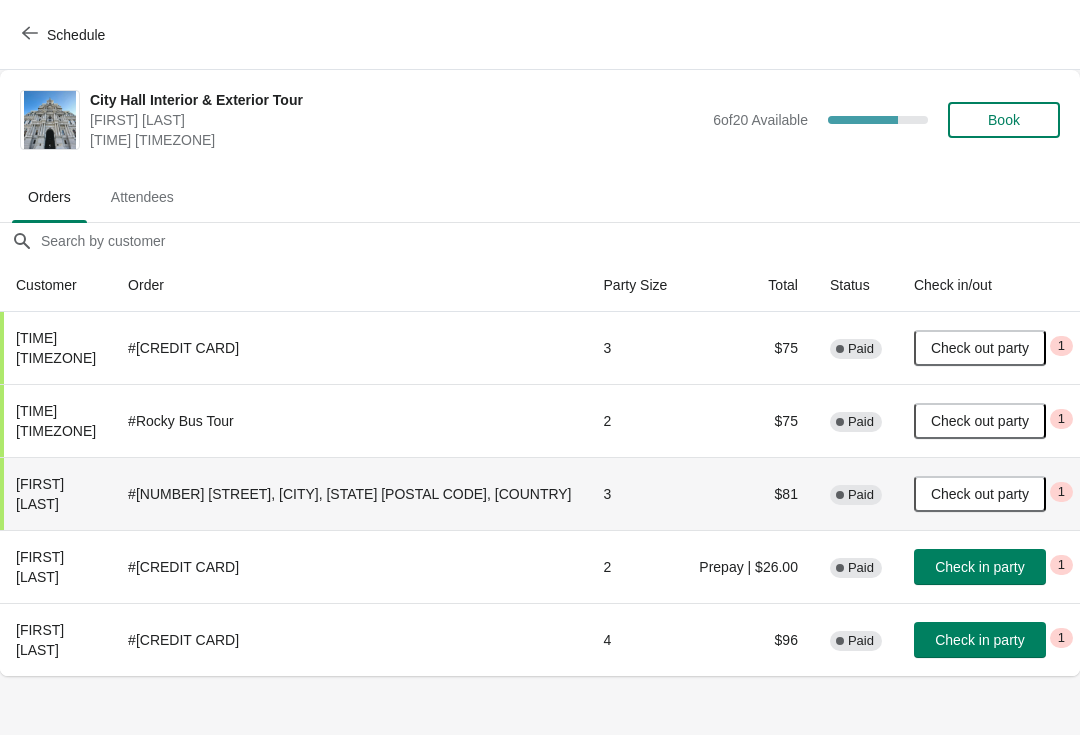click 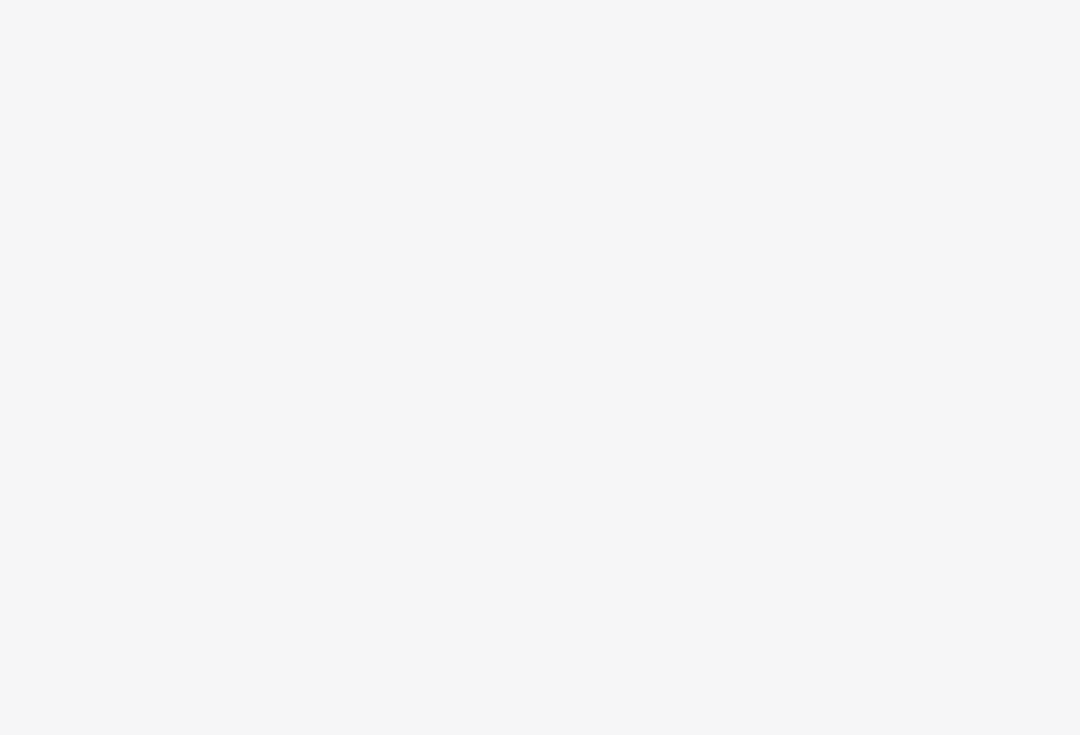scroll, scrollTop: 0, scrollLeft: 0, axis: both 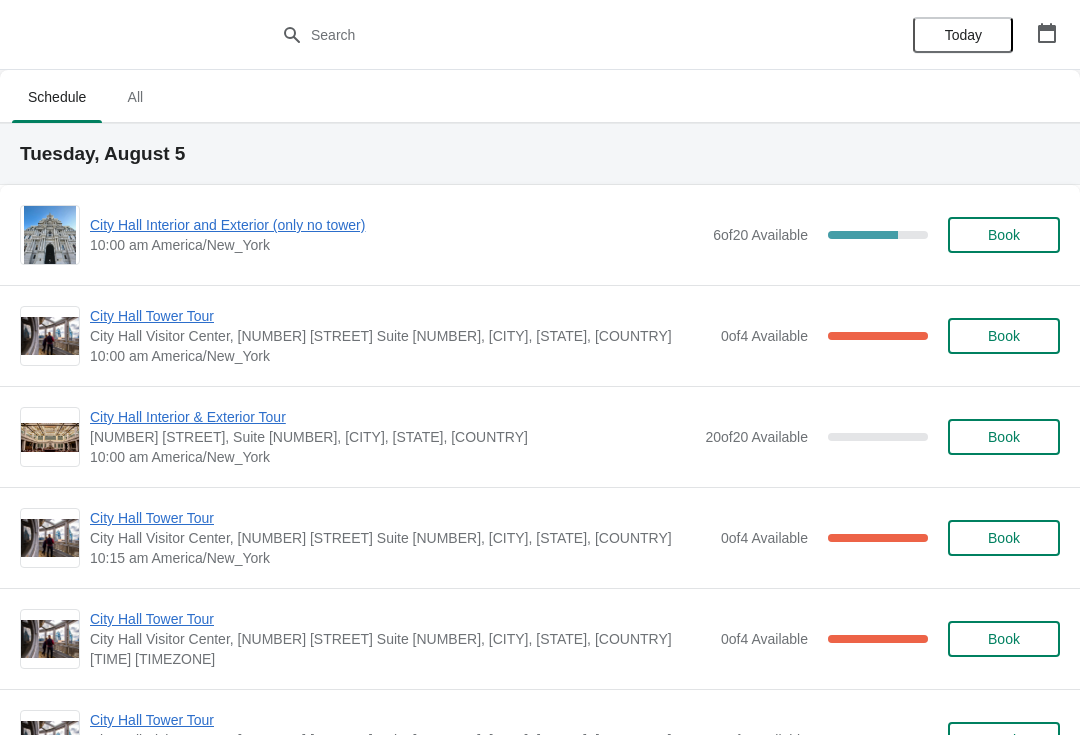 click on "City Hall Interior and Exterior (only no tower) 10:00 am America/New_York 6  of  20   Available 70 % Book" at bounding box center (540, 235) 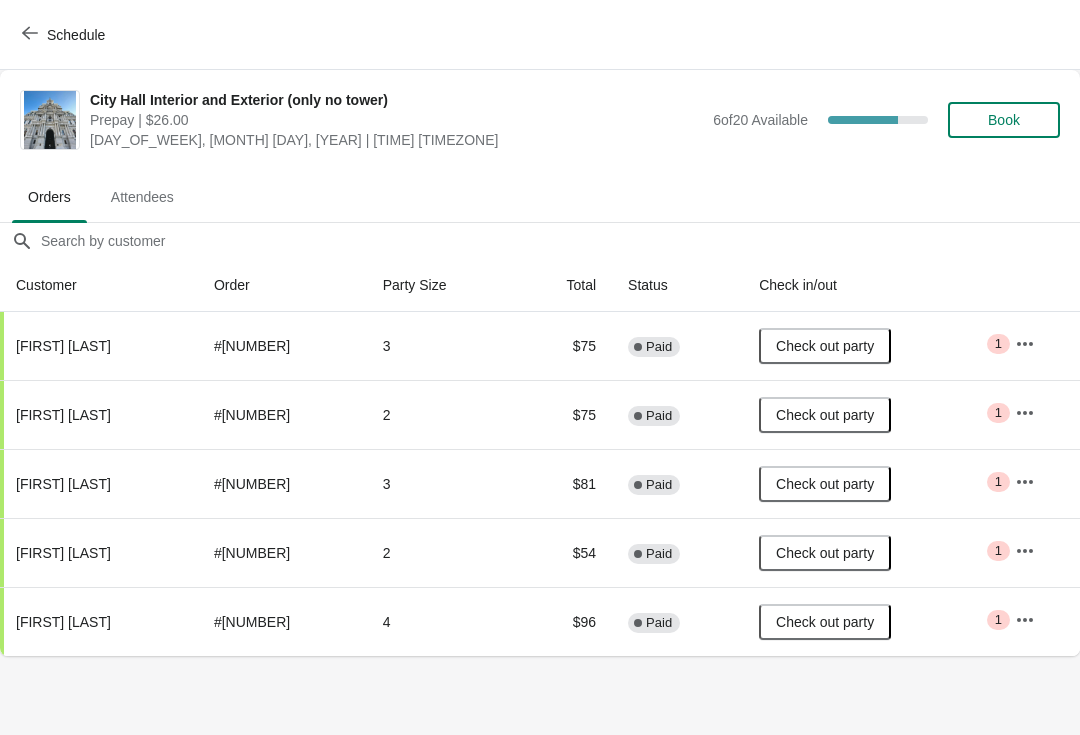 click 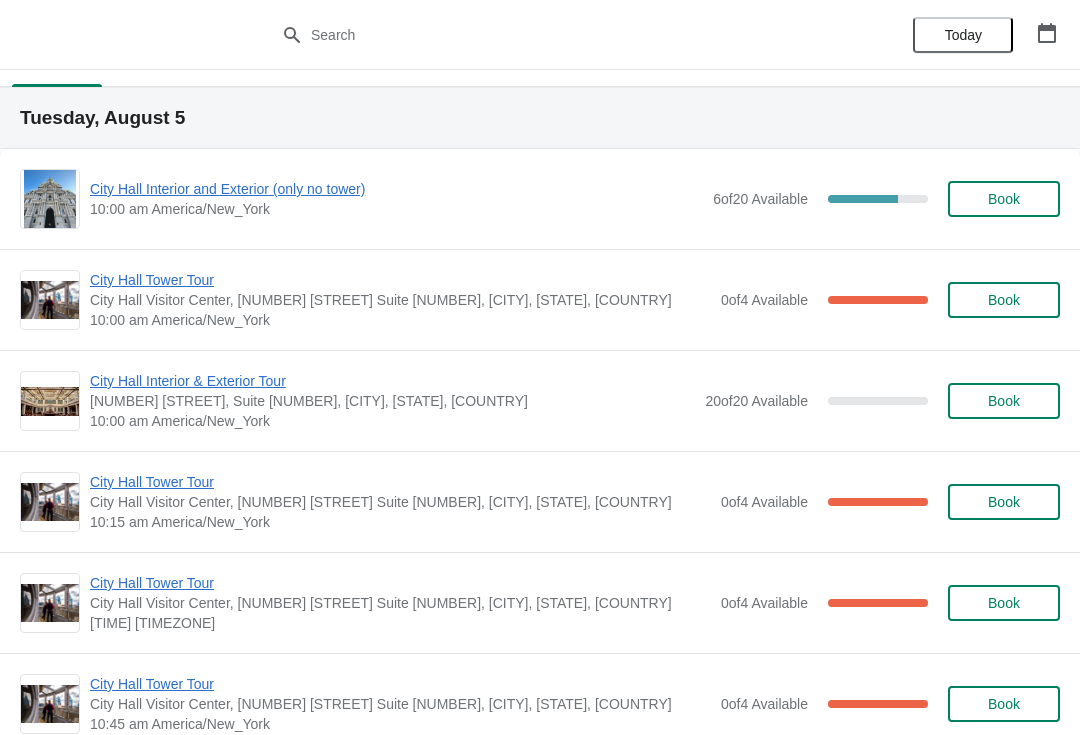 scroll, scrollTop: 37, scrollLeft: 0, axis: vertical 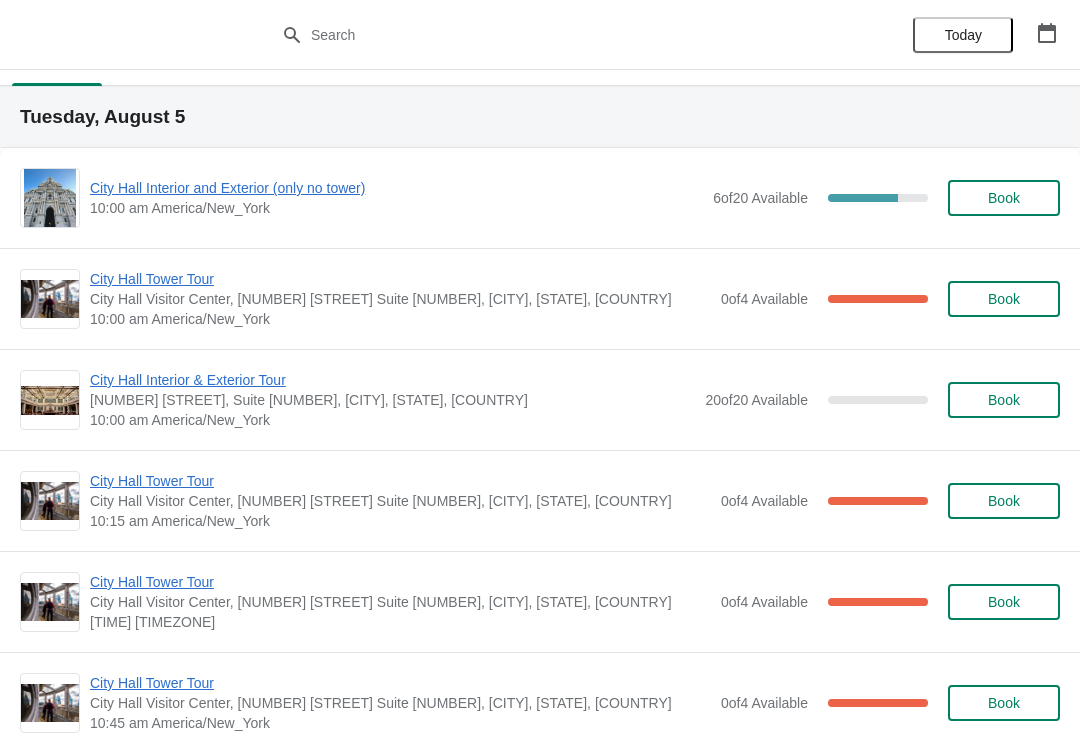 click on "City Hall Tower Tour" at bounding box center [400, 279] 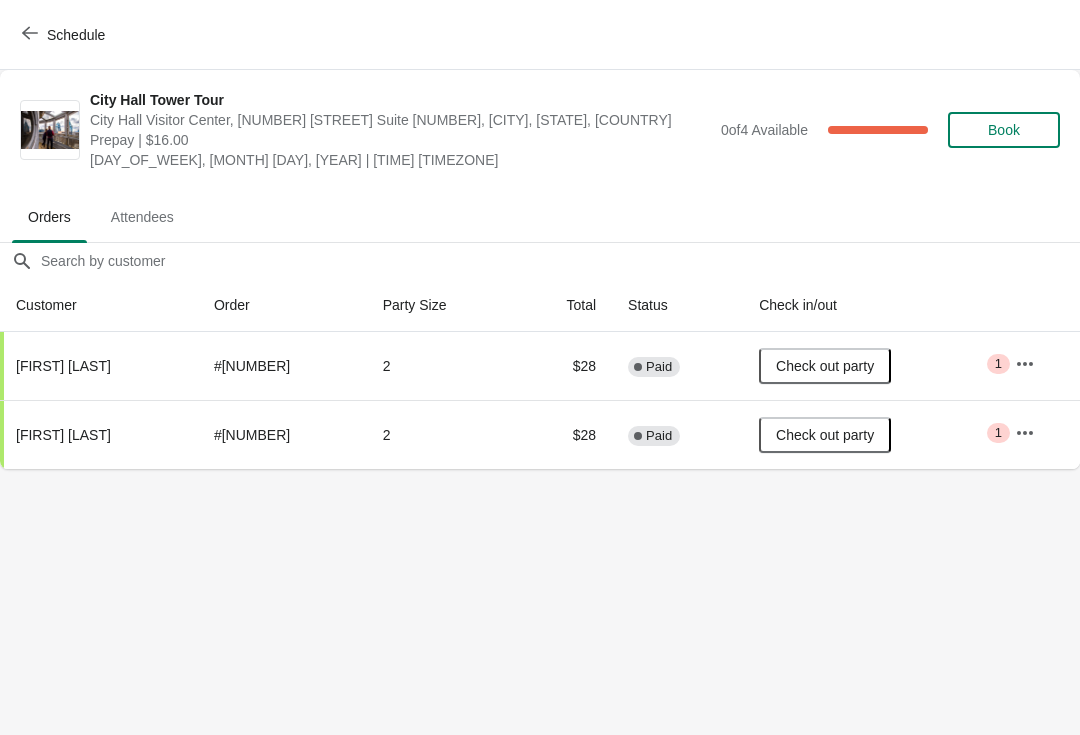 click on "Schedule" at bounding box center [65, 35] 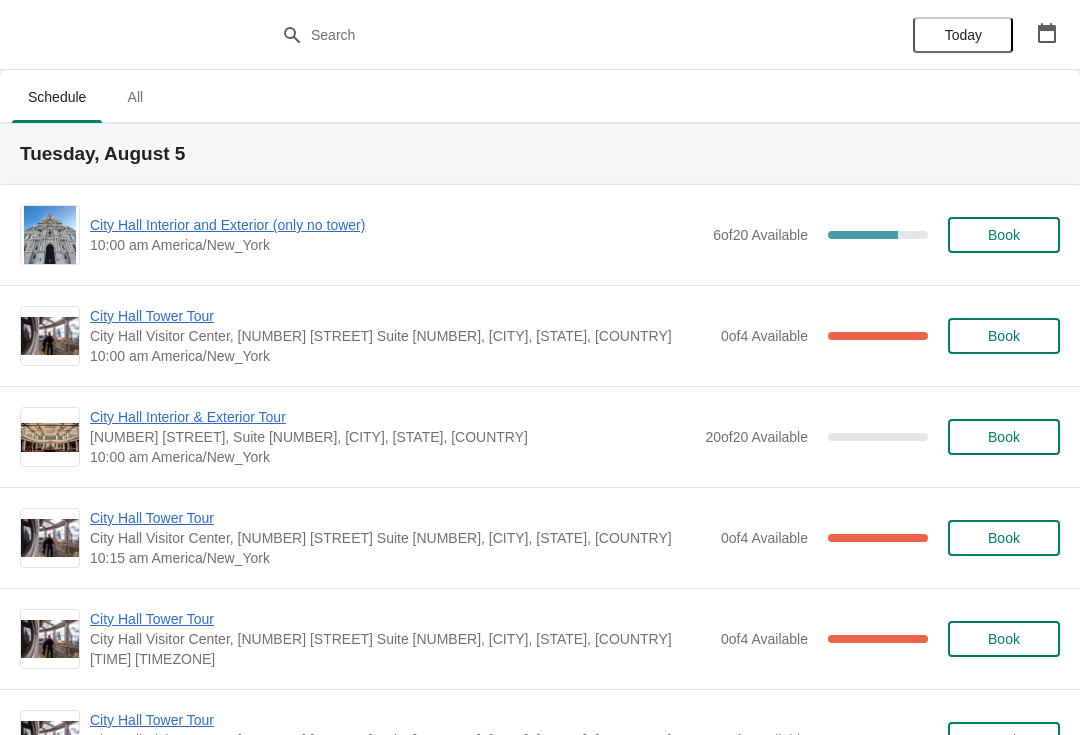 click on "City Hall Tower Tour" at bounding box center [400, 518] 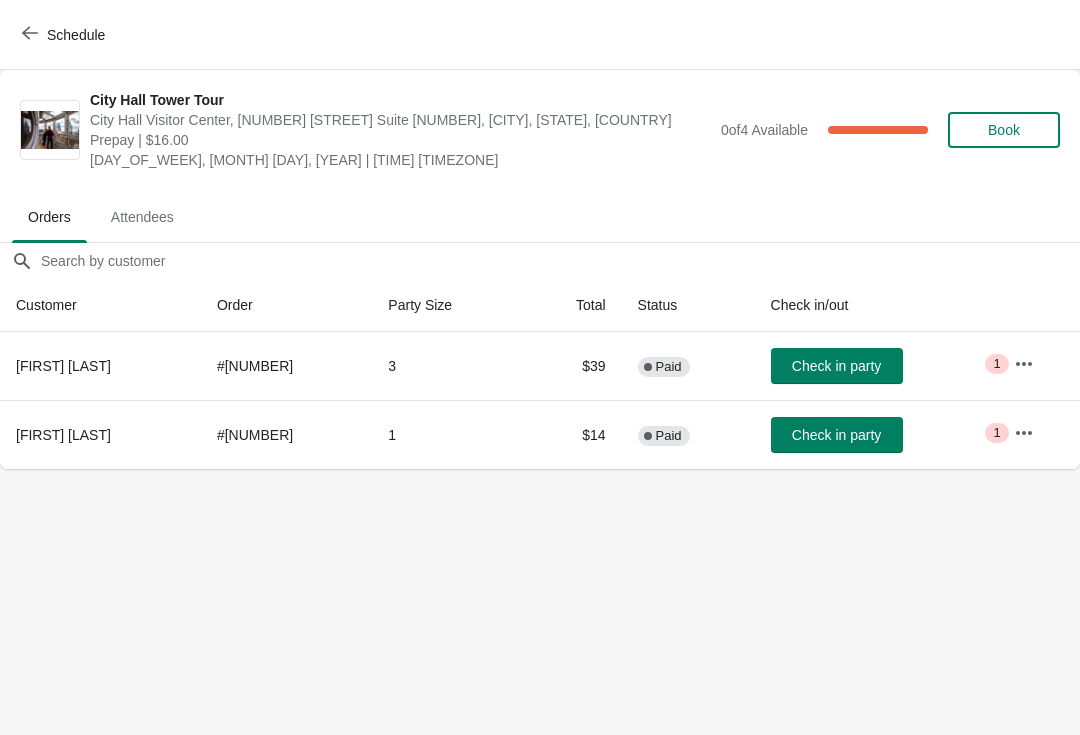 click on "Schedule" at bounding box center [65, 34] 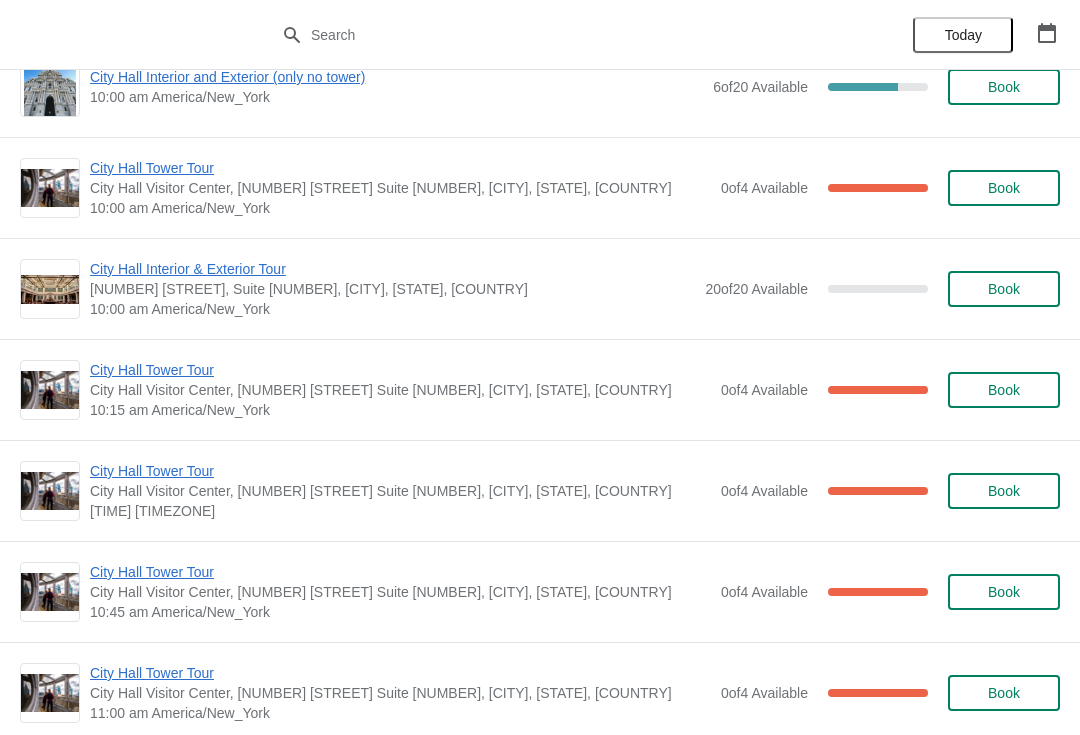 scroll, scrollTop: 149, scrollLeft: 0, axis: vertical 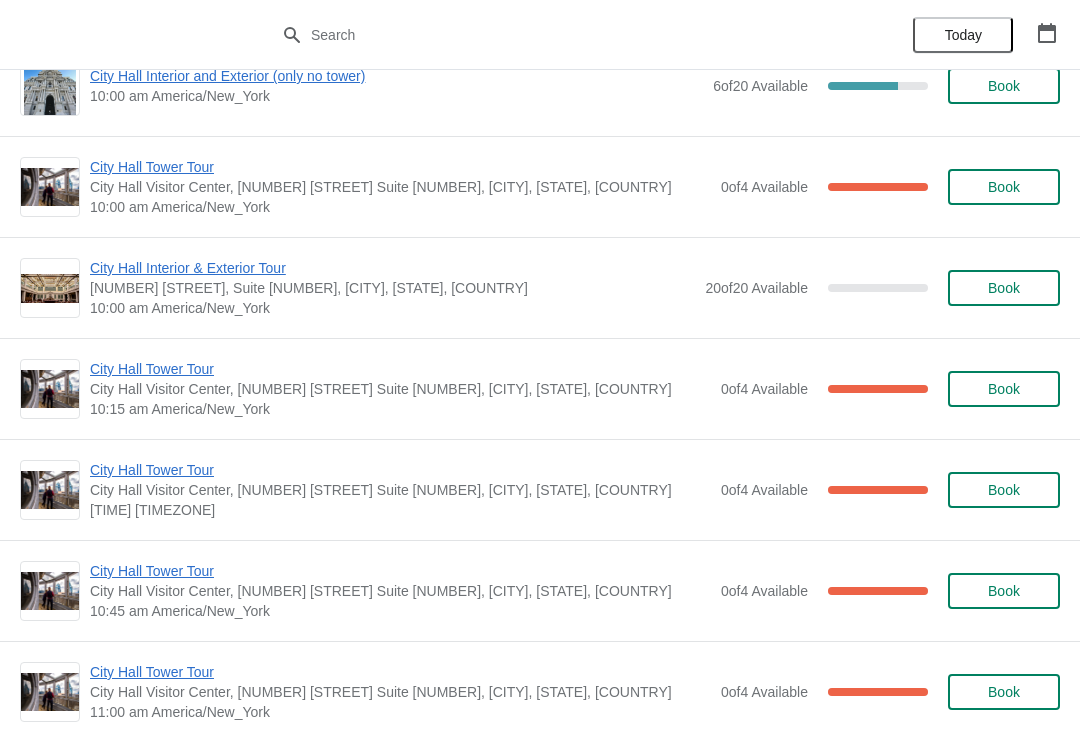 click on "City Hall Tower Tour" at bounding box center [400, 369] 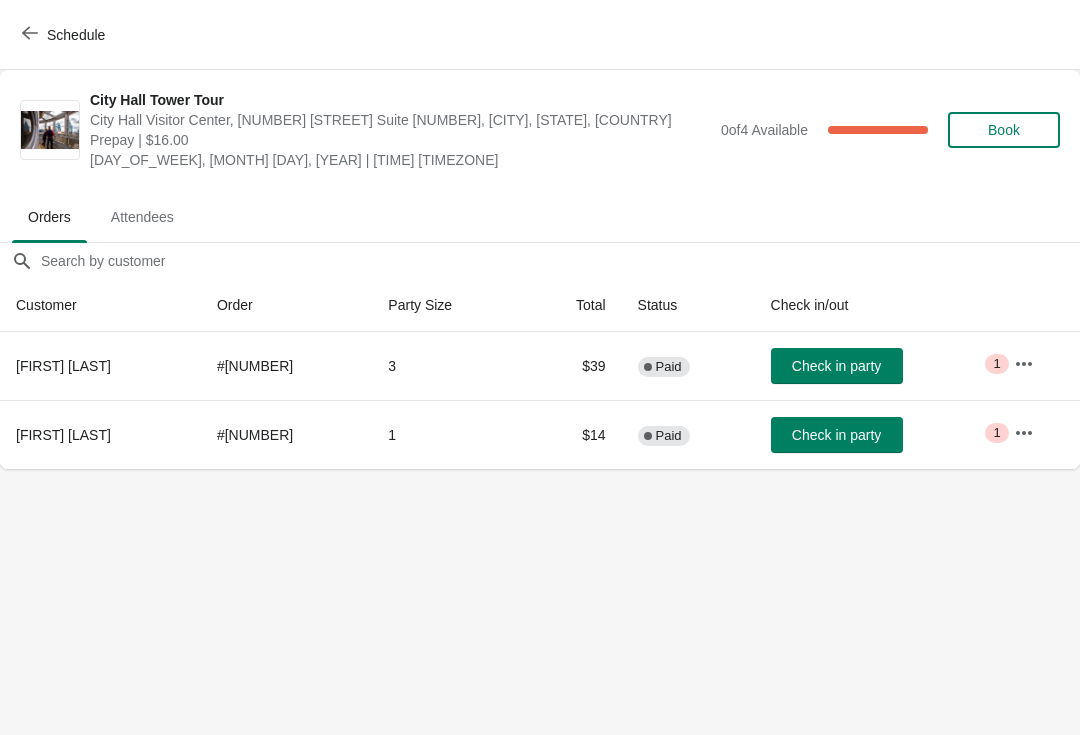 scroll, scrollTop: 0, scrollLeft: 0, axis: both 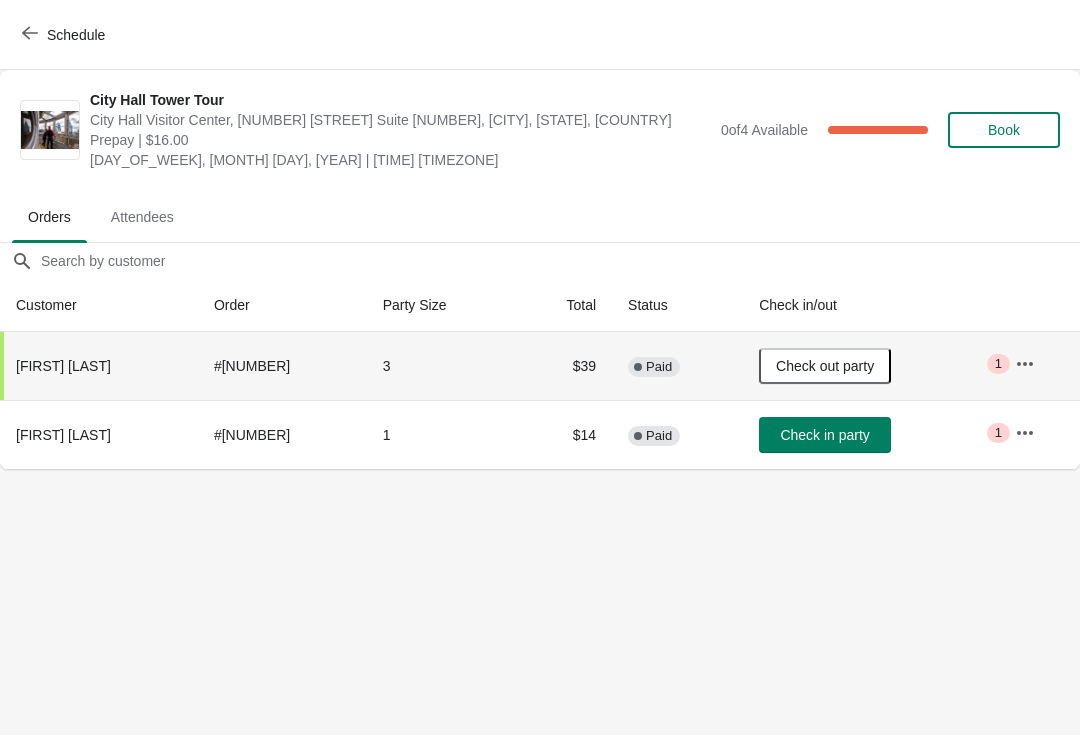 click on "Schedule" at bounding box center [65, 35] 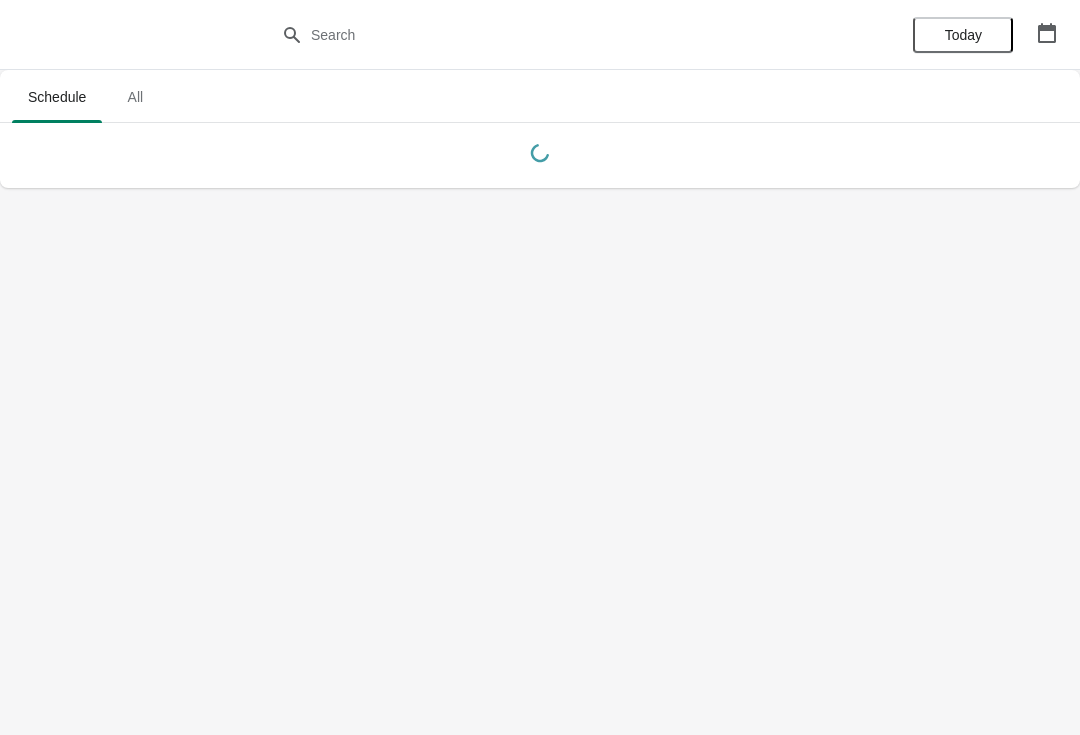 click at bounding box center [540, 35] 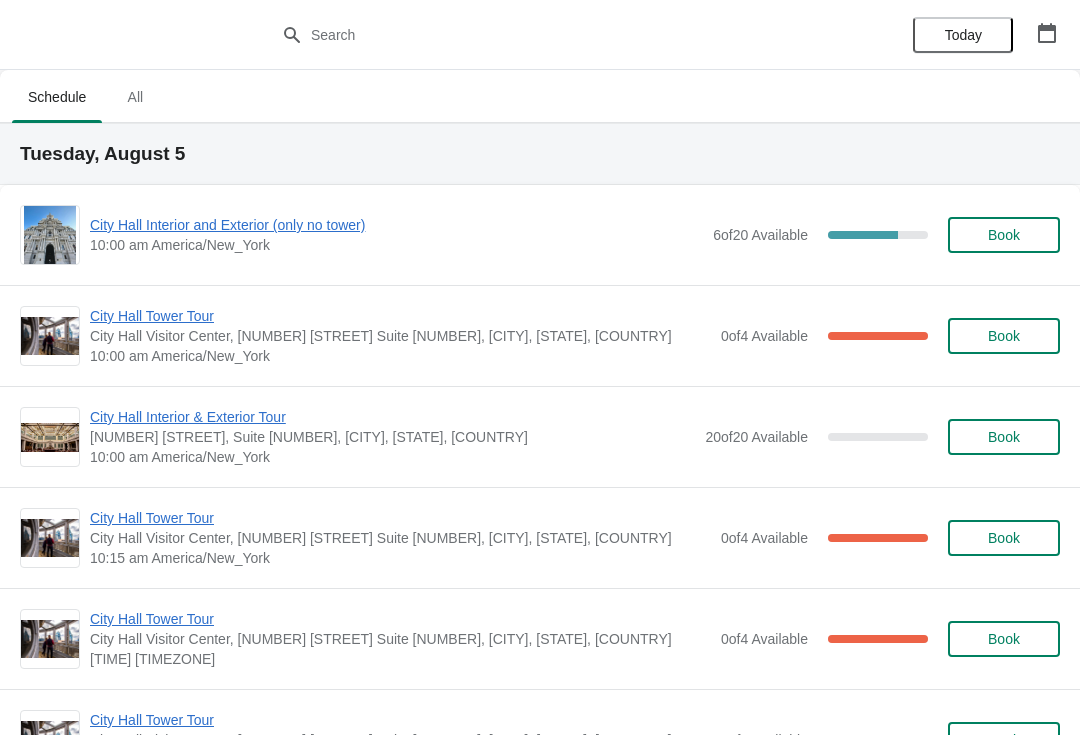 click on "City Hall Tower Tour" at bounding box center [400, 316] 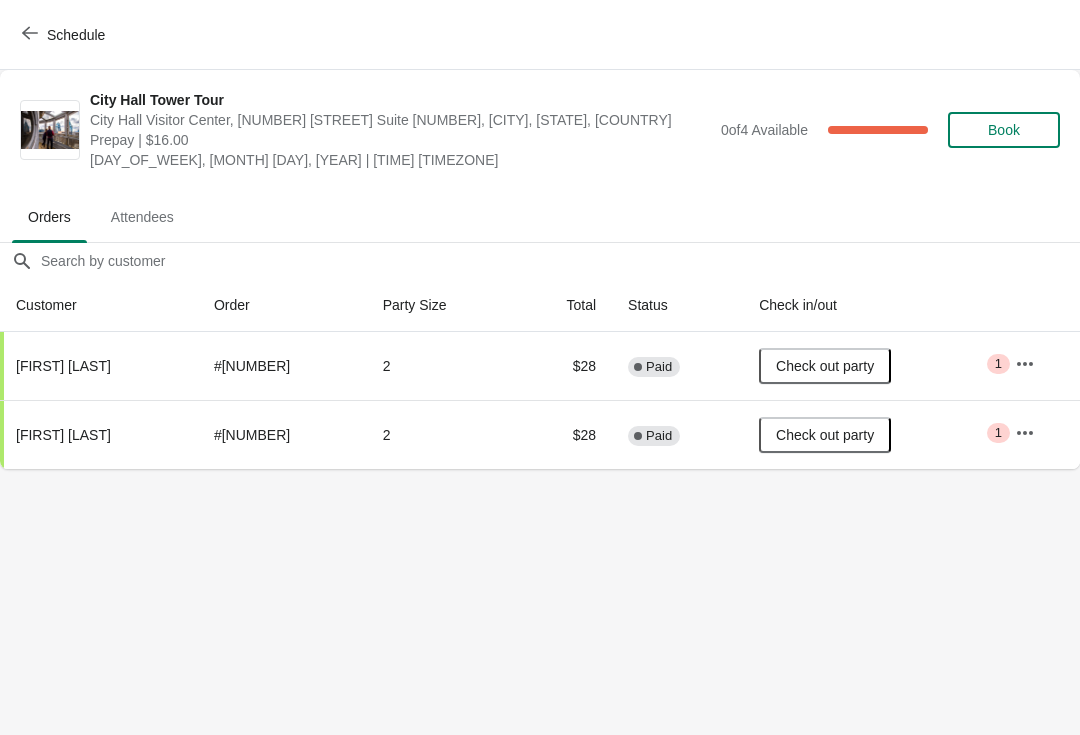 click on "Schedule" at bounding box center [65, 35] 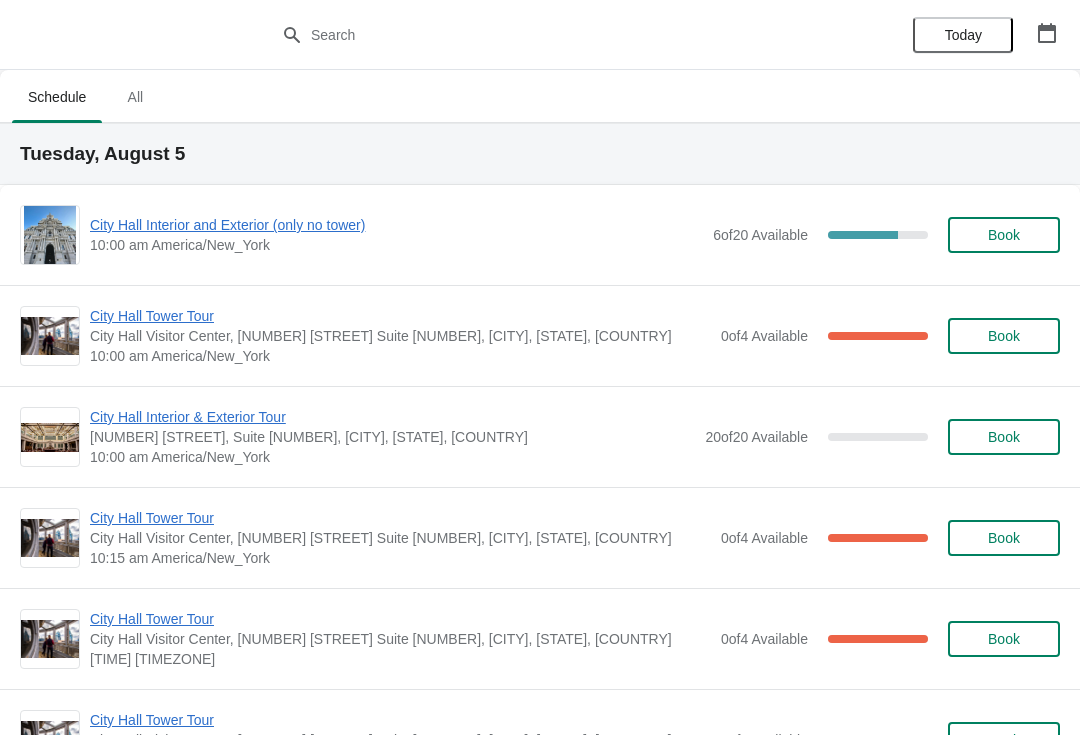 click on "City Hall Tower Tour" at bounding box center [400, 518] 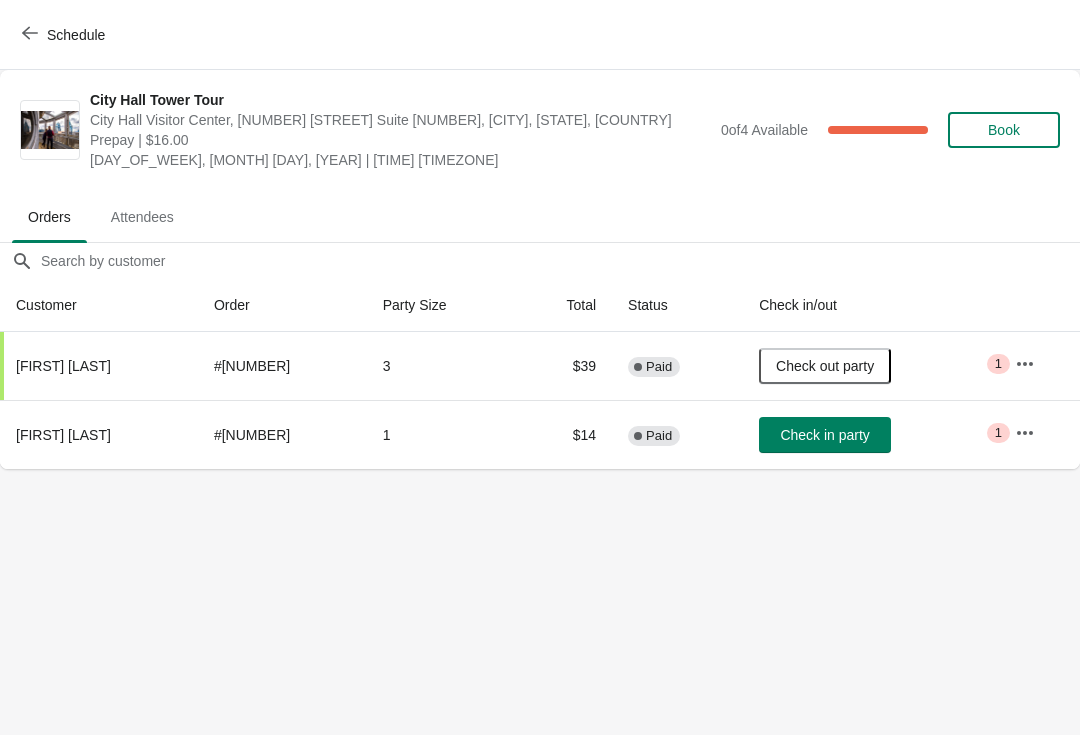 click on "Check in party" at bounding box center [824, 435] 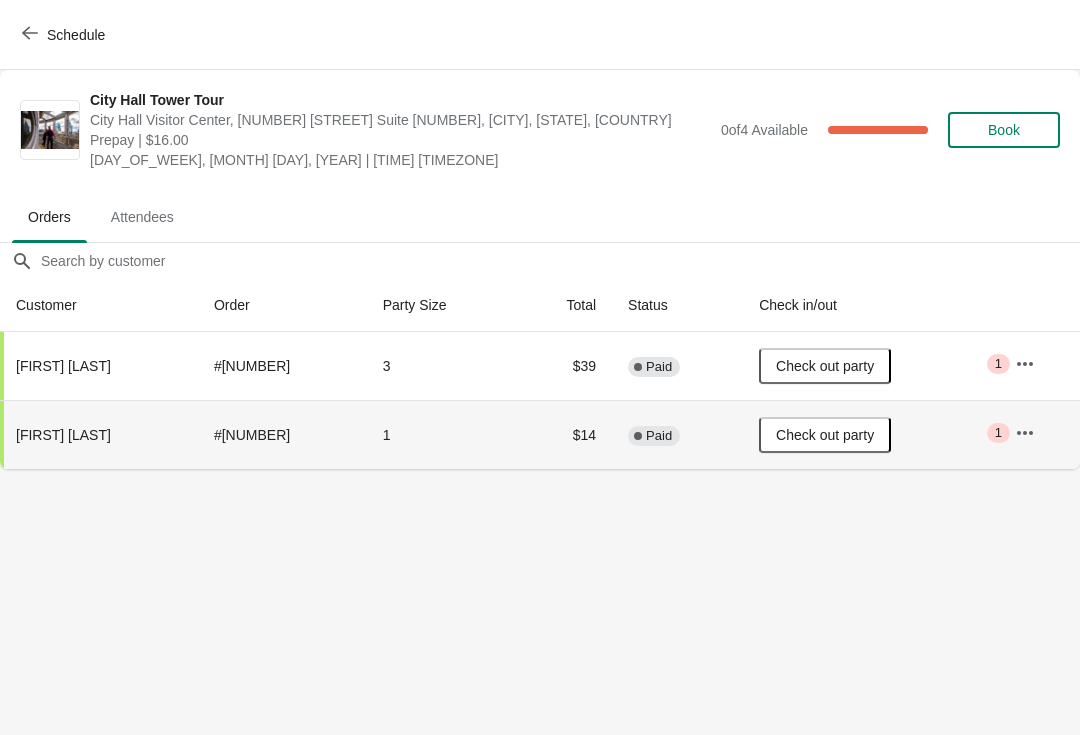 click on "Schedule" at bounding box center [76, 35] 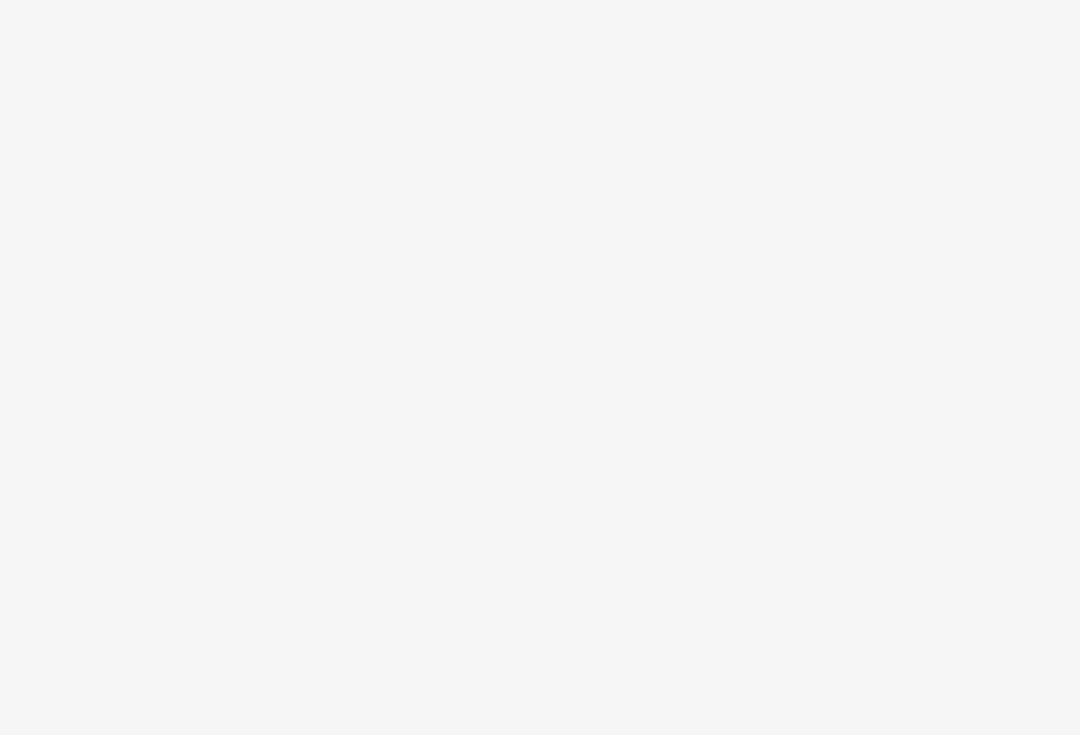 scroll, scrollTop: 0, scrollLeft: 0, axis: both 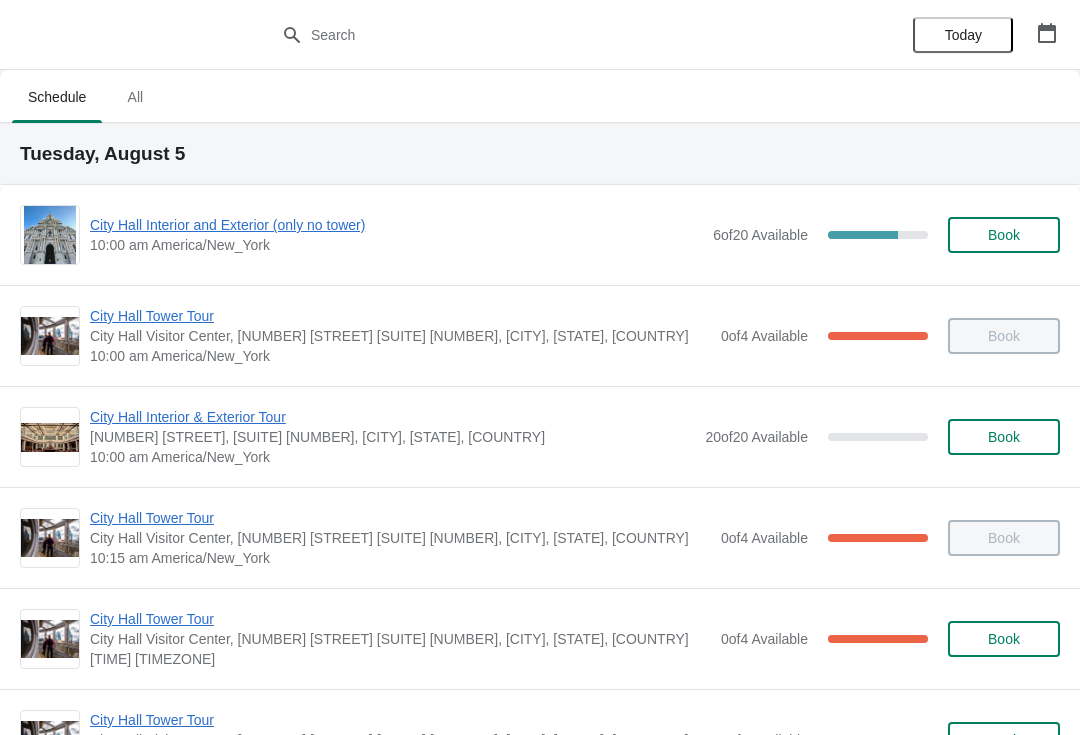 click on "City Hall Visitor Center, [NUMBER] [STREET] Suite [NUMBER], [CITY], [STATE], [COUNTRY]" at bounding box center (400, 538) 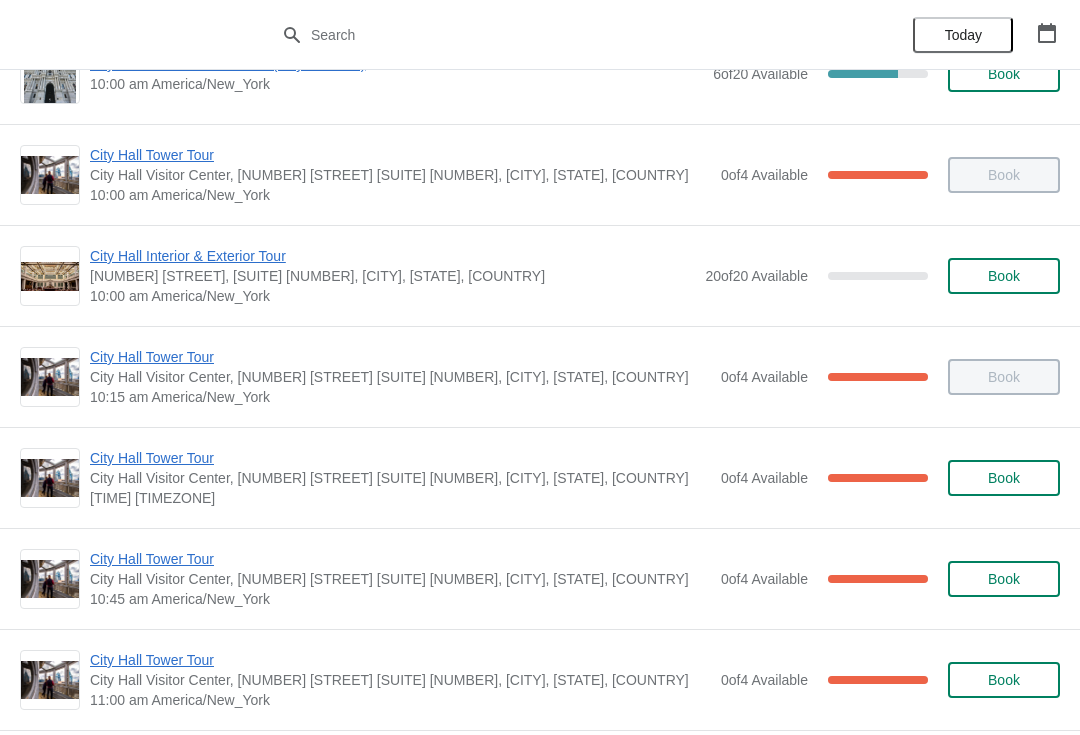 scroll, scrollTop: 164, scrollLeft: 0, axis: vertical 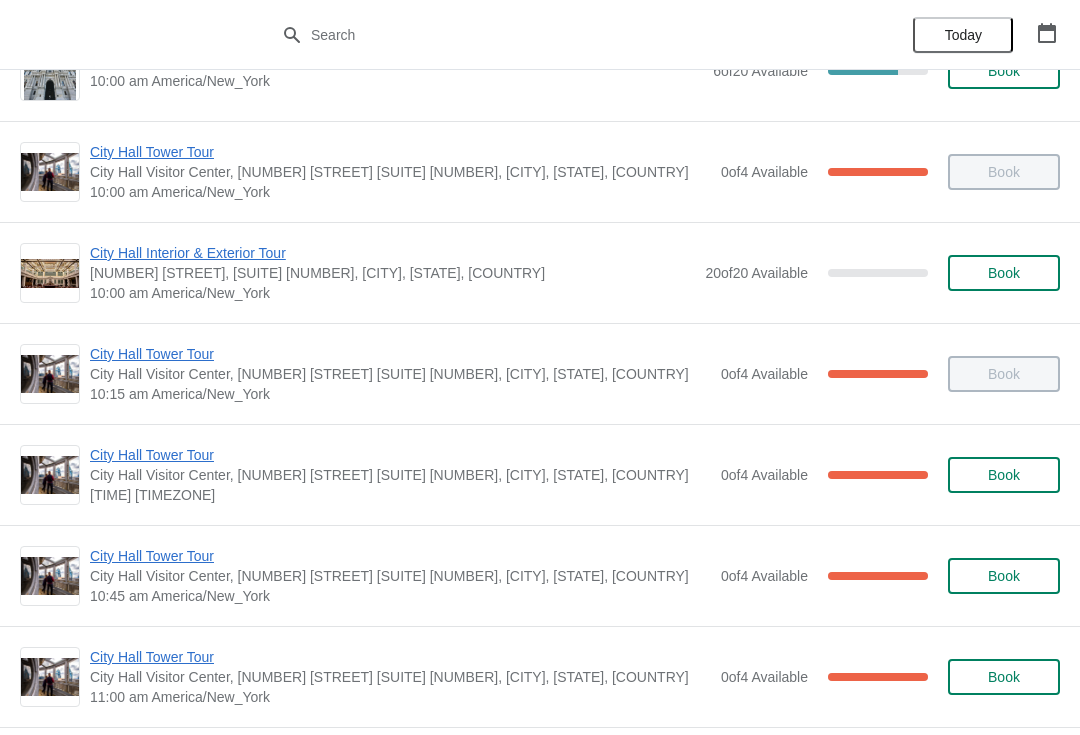click on "City Hall Tower Tour" at bounding box center [400, 455] 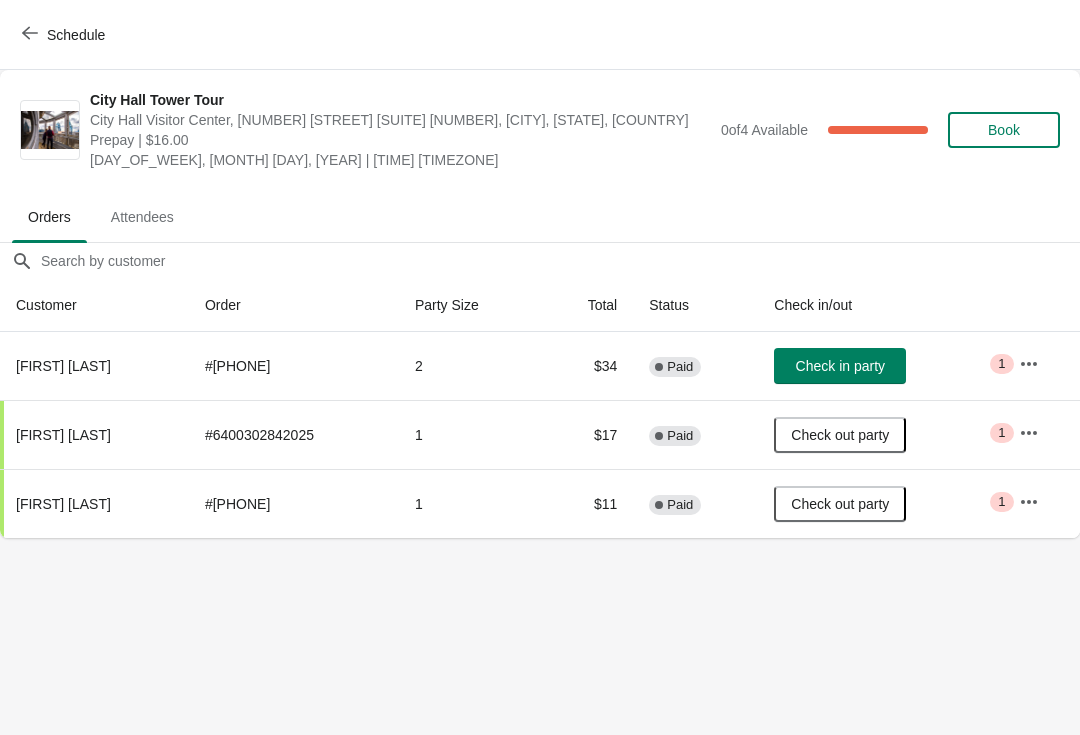 click on "Check in party" at bounding box center (840, 366) 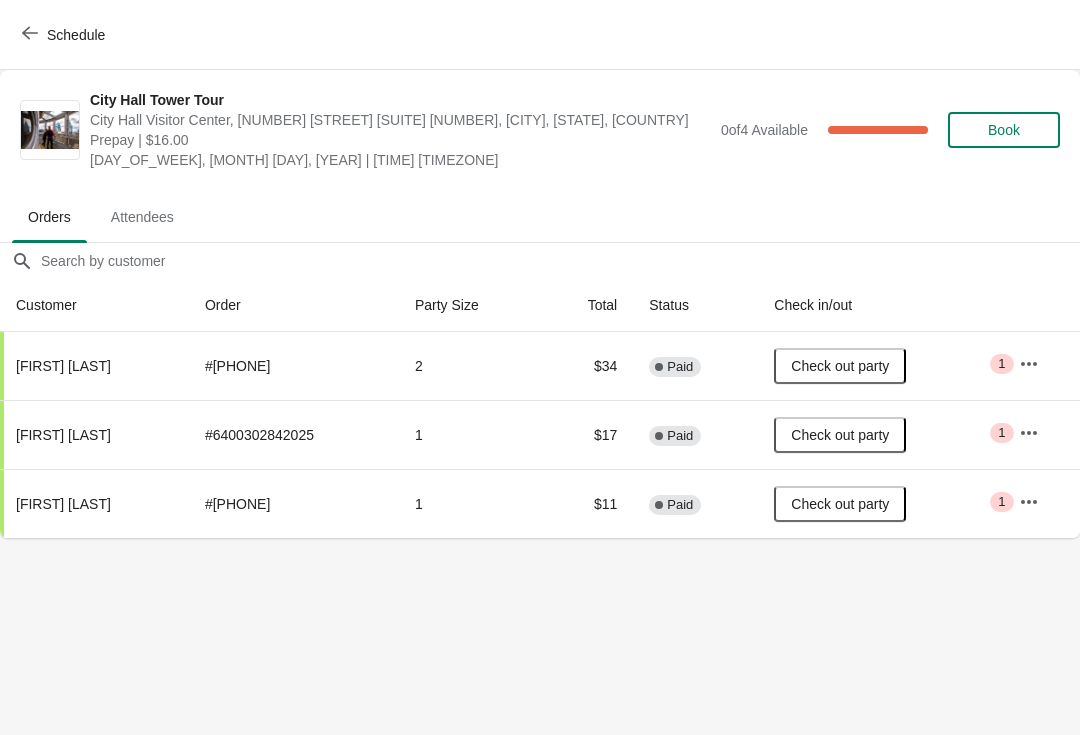 click on "Schedule" at bounding box center (540, 35) 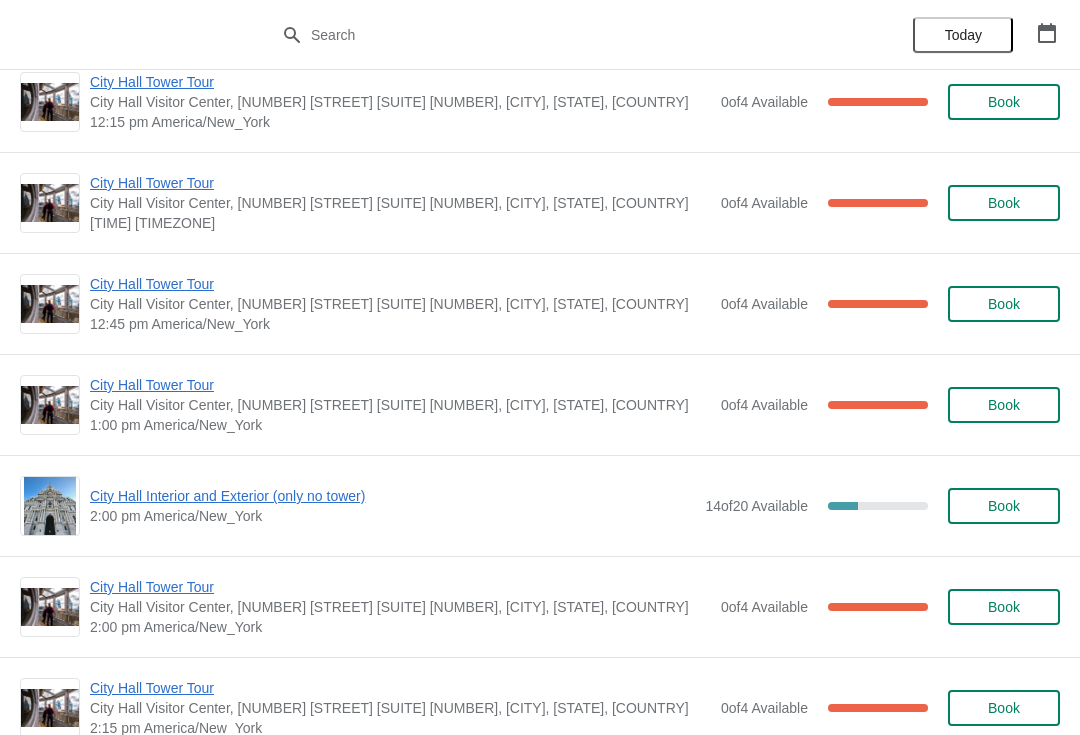 scroll, scrollTop: 1142, scrollLeft: 0, axis: vertical 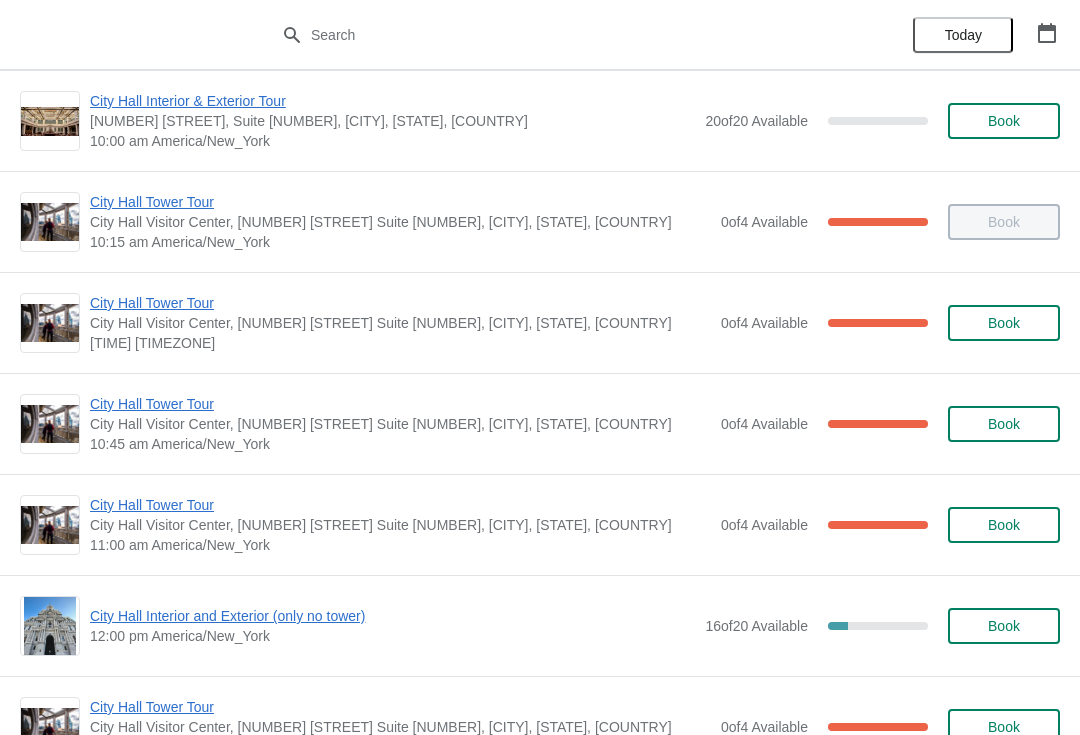 click on "City Hall Tower Tour" at bounding box center (400, 404) 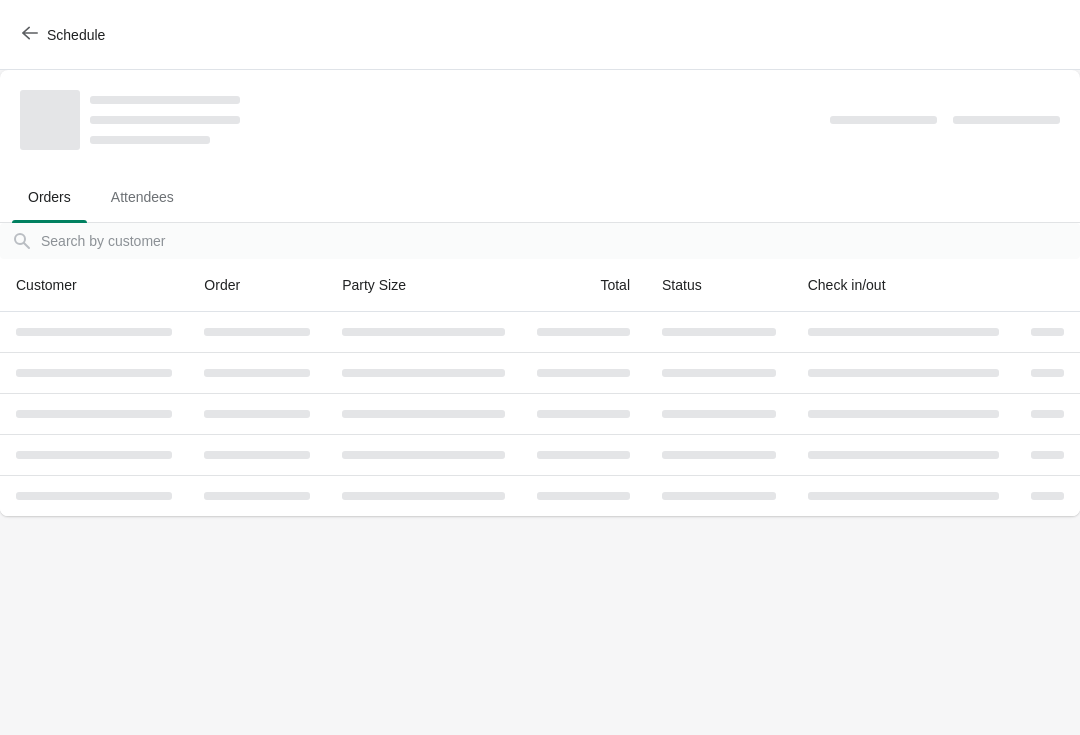 scroll, scrollTop: 0, scrollLeft: 0, axis: both 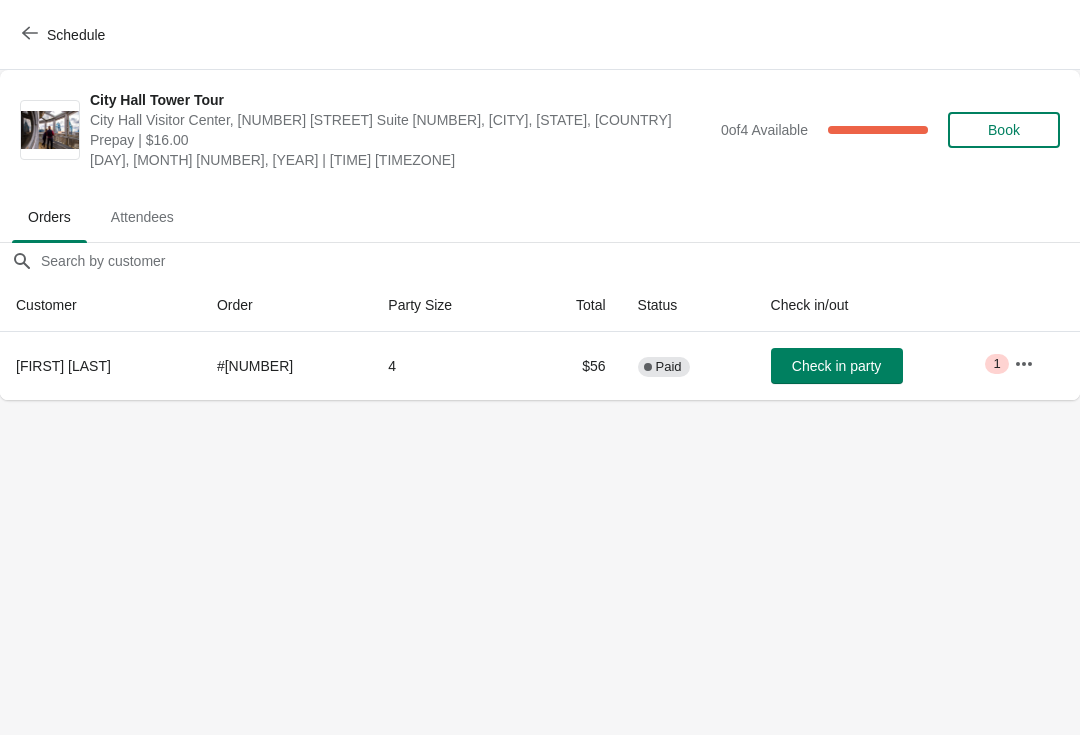 click on "Schedule" at bounding box center (65, 35) 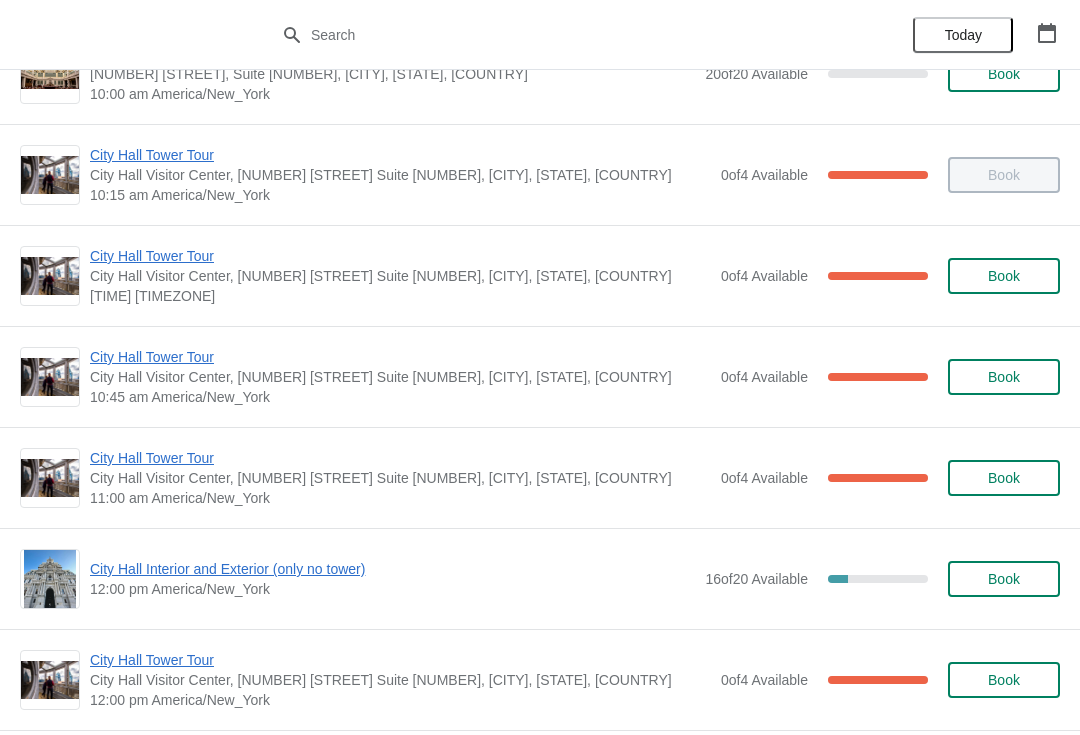 scroll, scrollTop: 373, scrollLeft: 0, axis: vertical 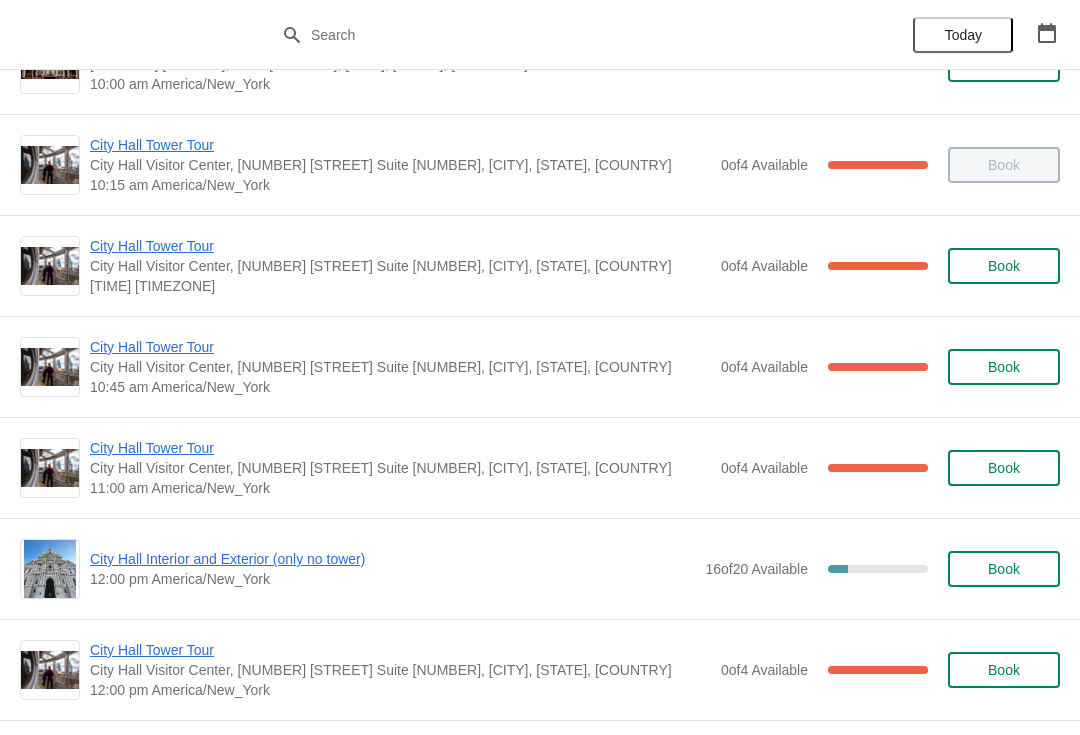 click on "City Hall Tower Tour" at bounding box center (400, 448) 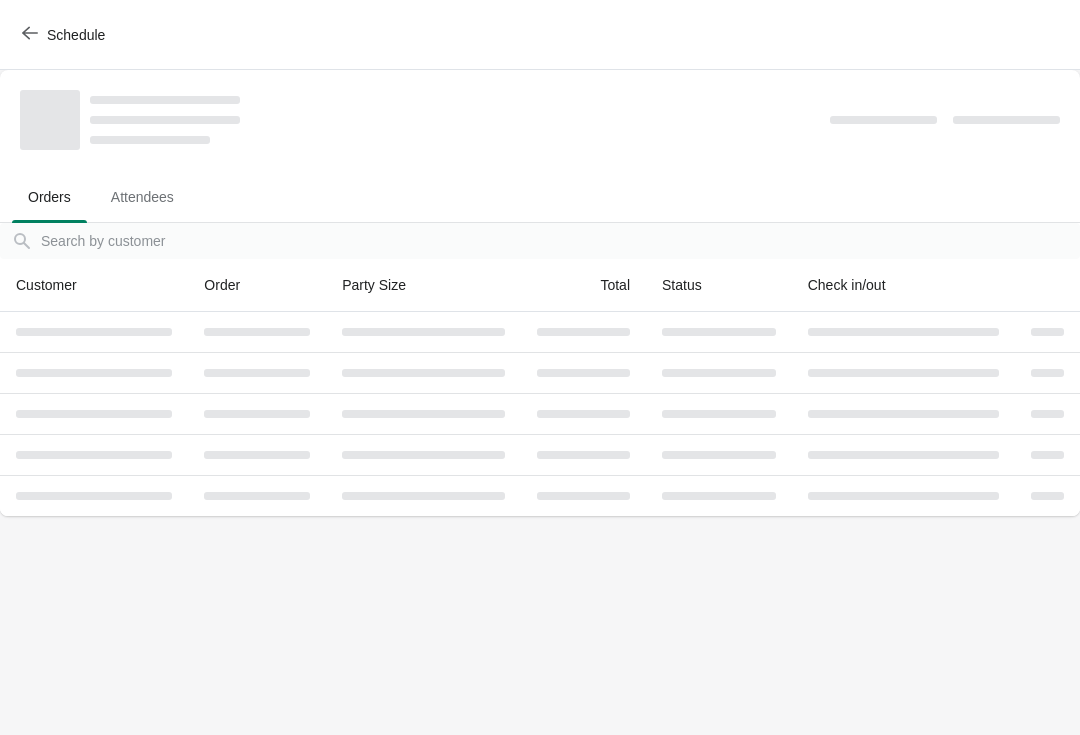 scroll, scrollTop: 0, scrollLeft: 0, axis: both 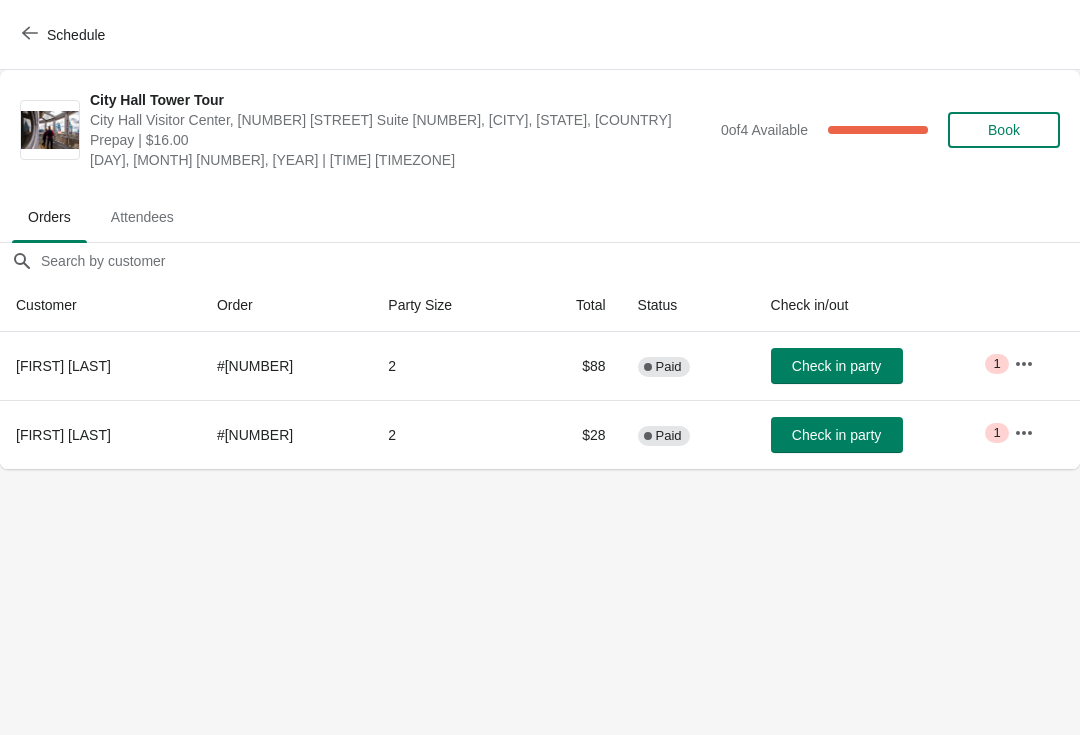 click on "Check in party" at bounding box center (836, 366) 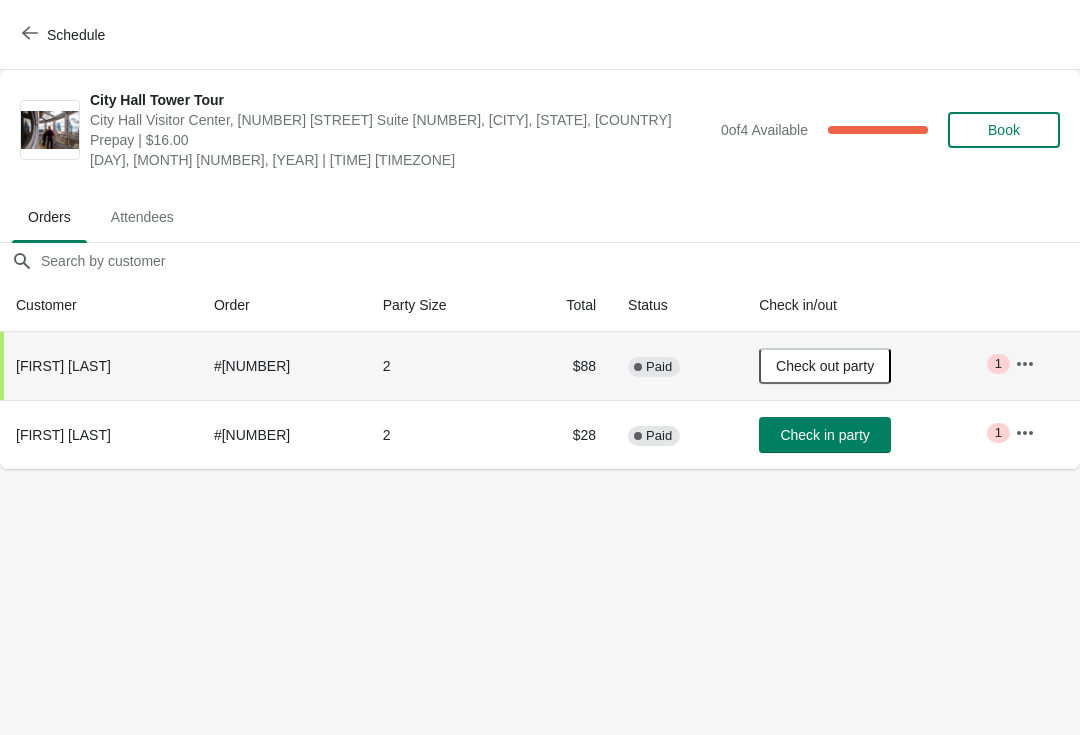 click 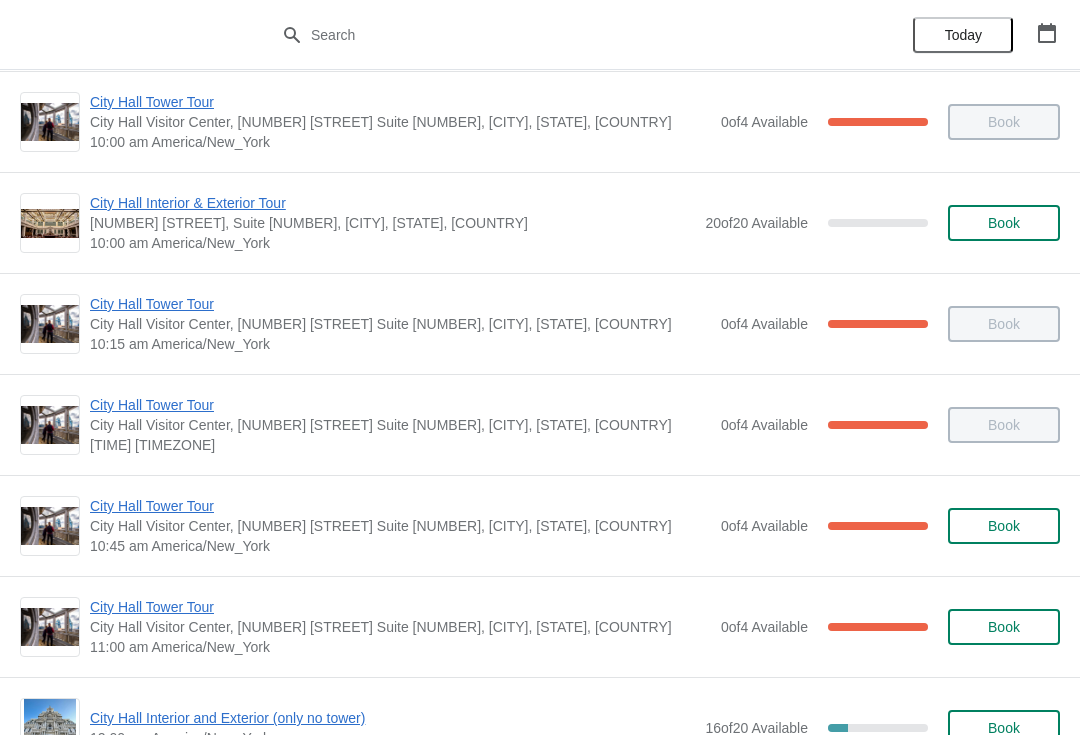scroll, scrollTop: 239, scrollLeft: 0, axis: vertical 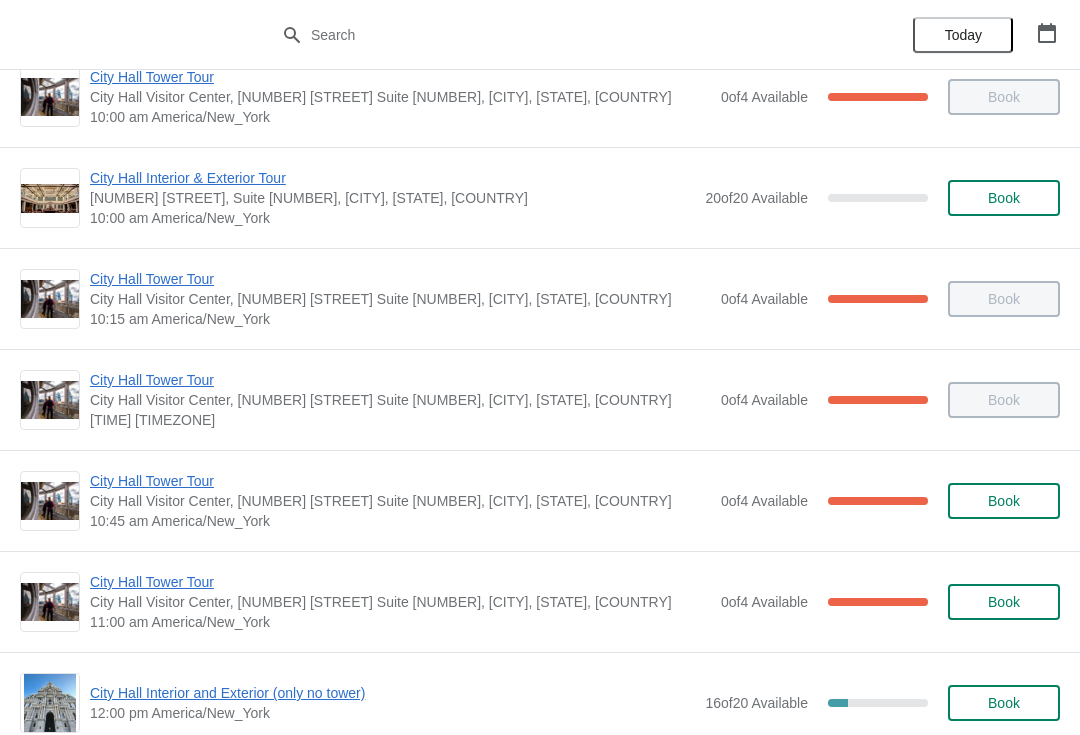 click on "City Hall Tower Tour" at bounding box center (400, 481) 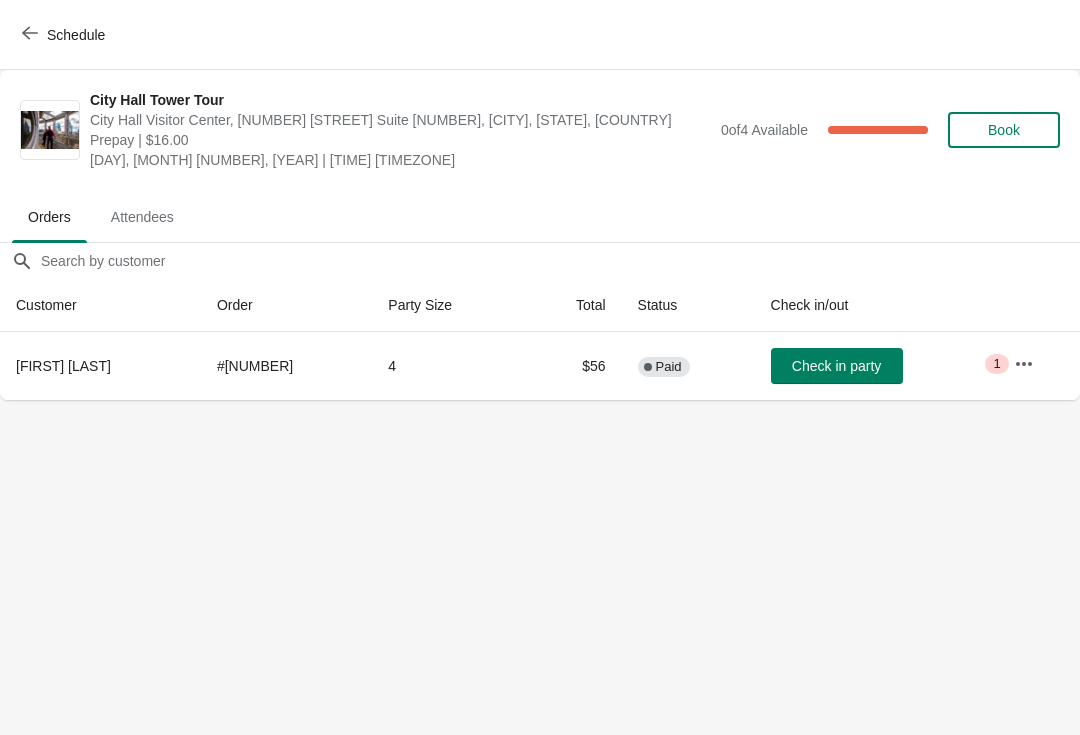click on "Schedule" at bounding box center (65, 34) 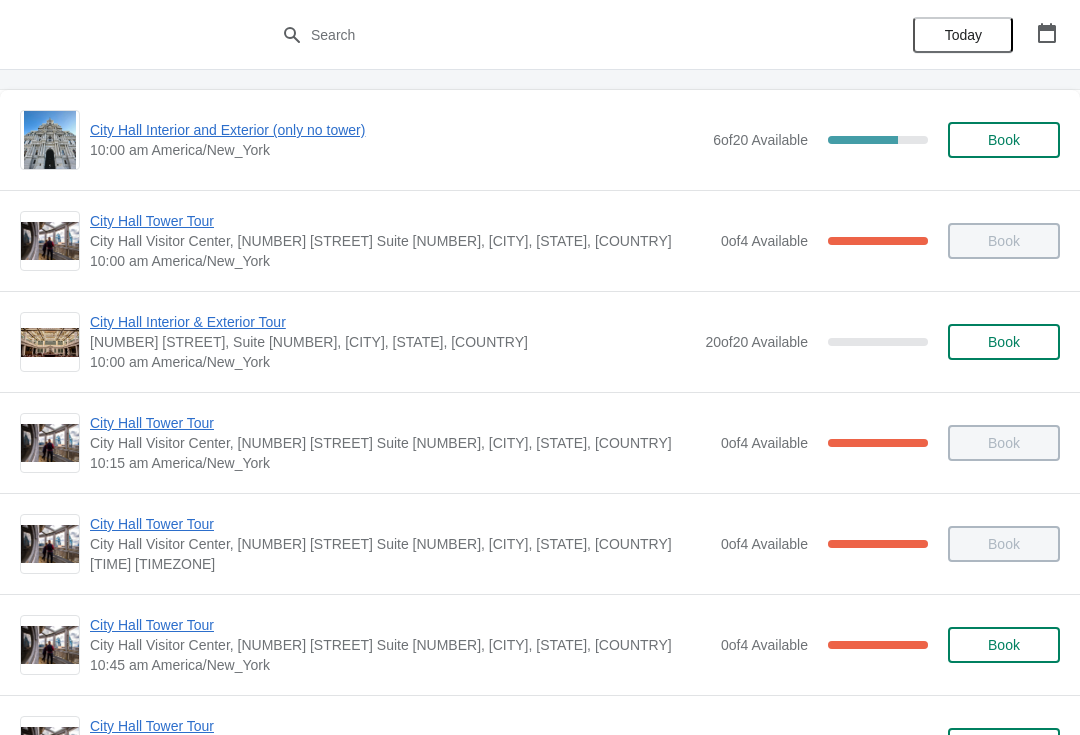 scroll, scrollTop: 96, scrollLeft: 0, axis: vertical 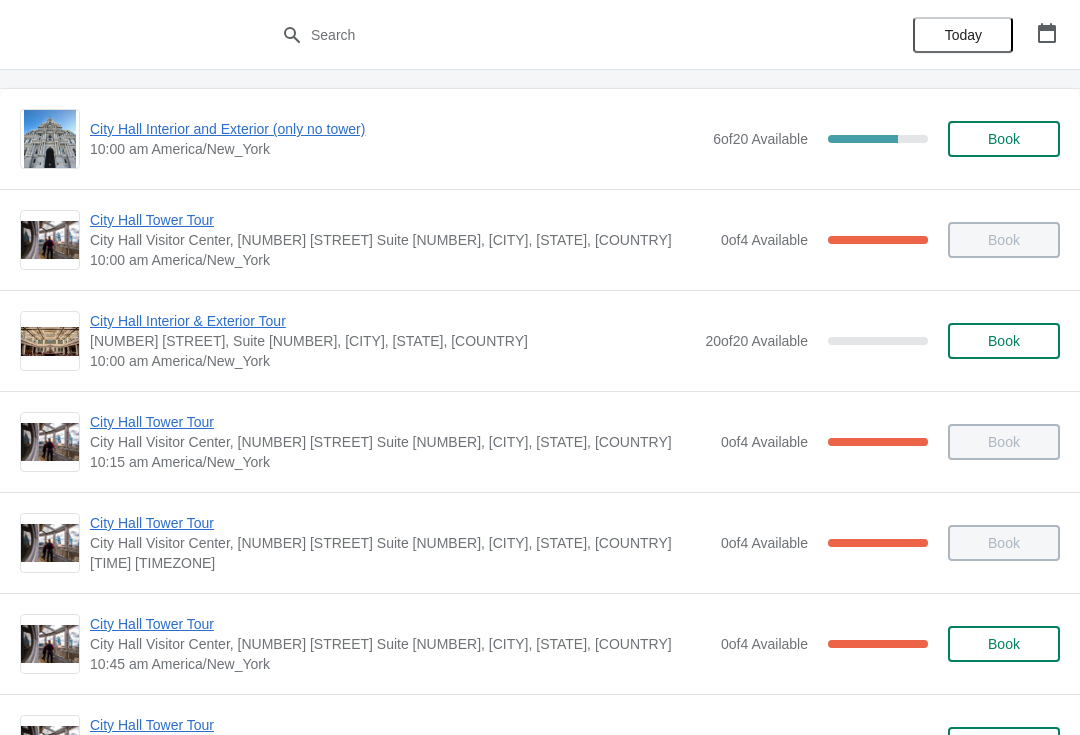 click on "City Hall Tower Tour" at bounding box center [400, 624] 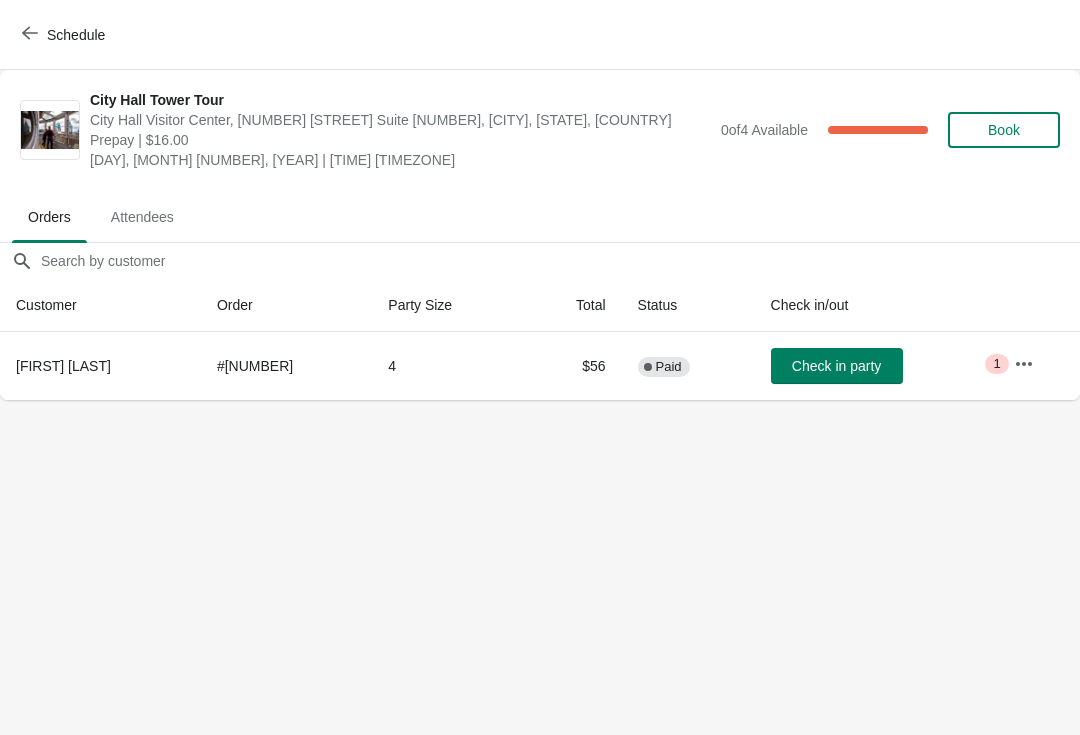 click on "Check in party" at bounding box center [836, 366] 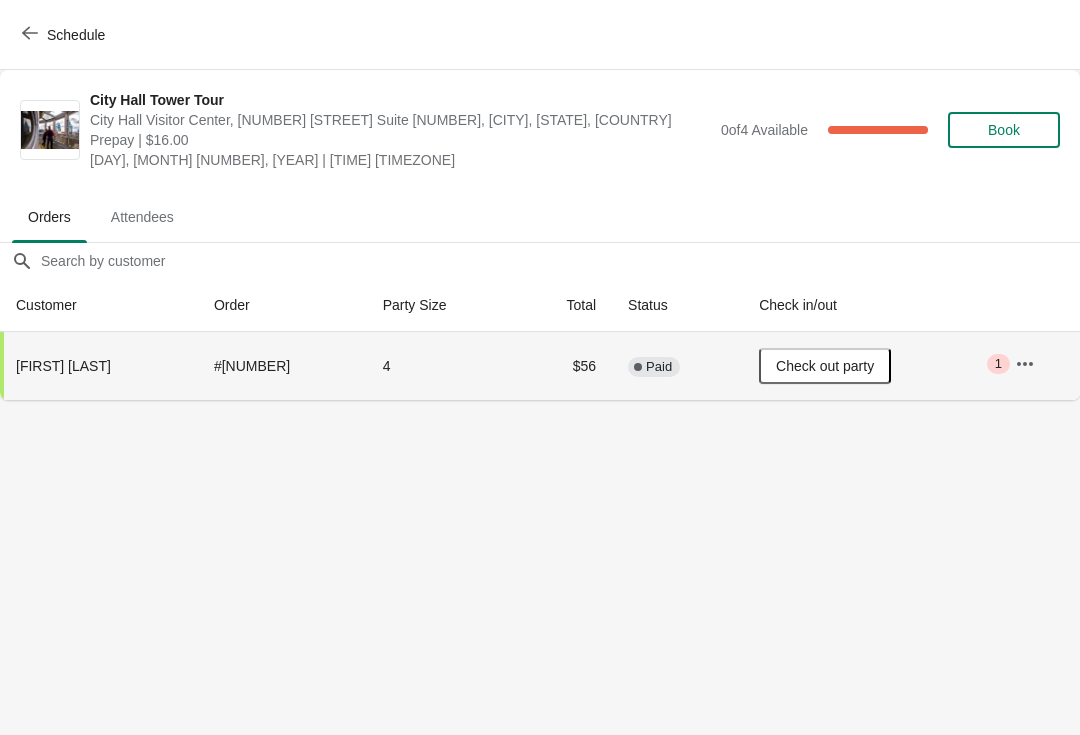 click at bounding box center [30, 34] 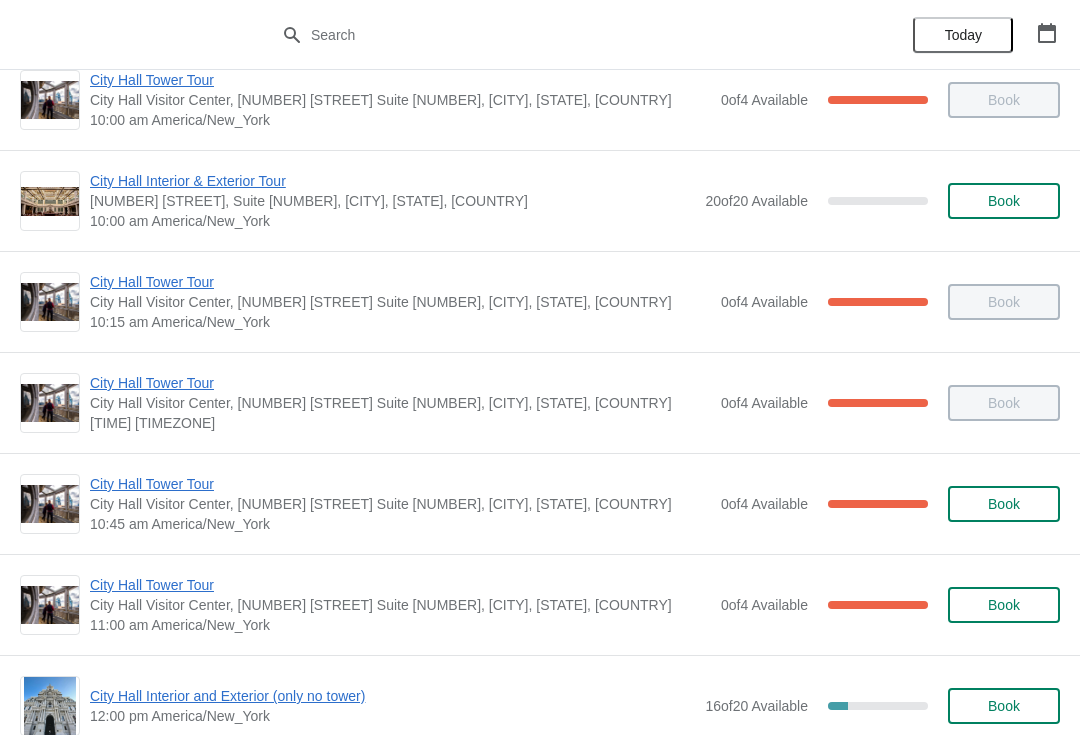 scroll, scrollTop: 239, scrollLeft: 0, axis: vertical 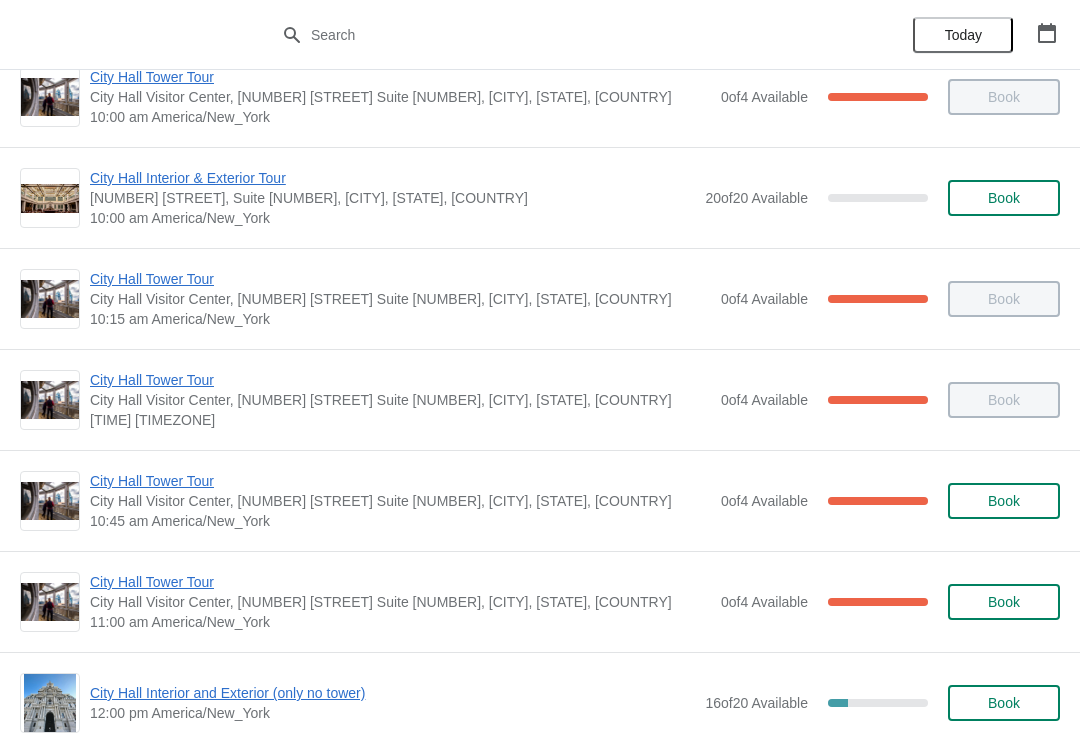 click on "City Hall Tower Tour" at bounding box center (400, 380) 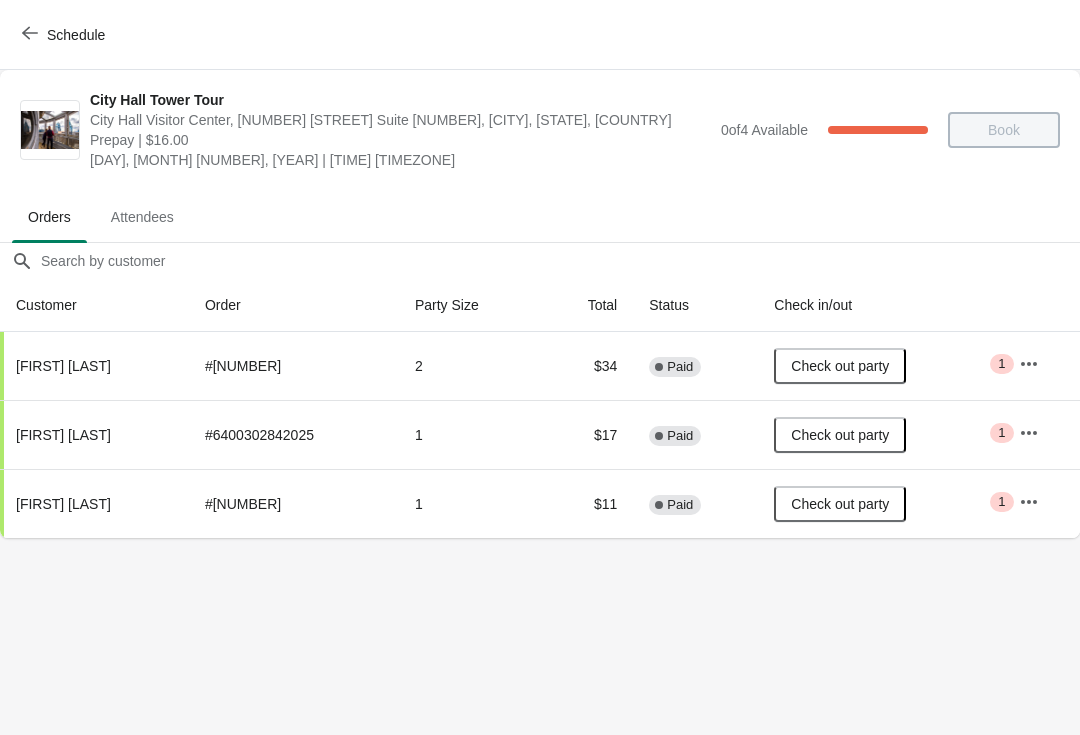 click on "Schedule" at bounding box center [65, 34] 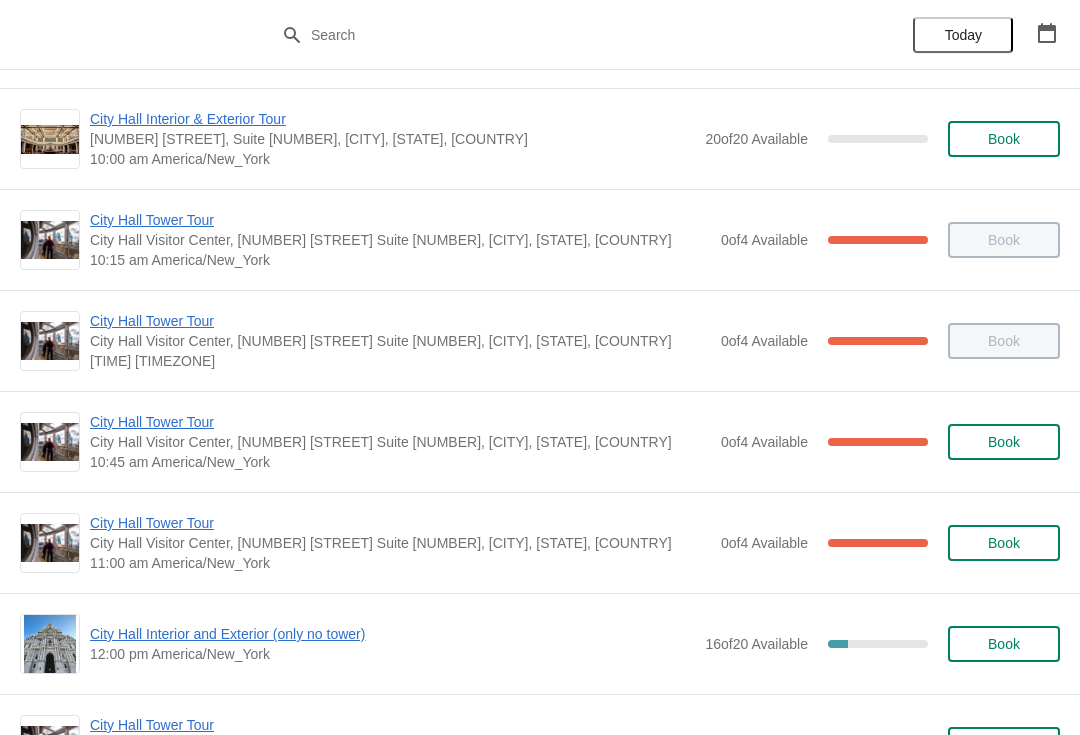 scroll, scrollTop: 299, scrollLeft: 0, axis: vertical 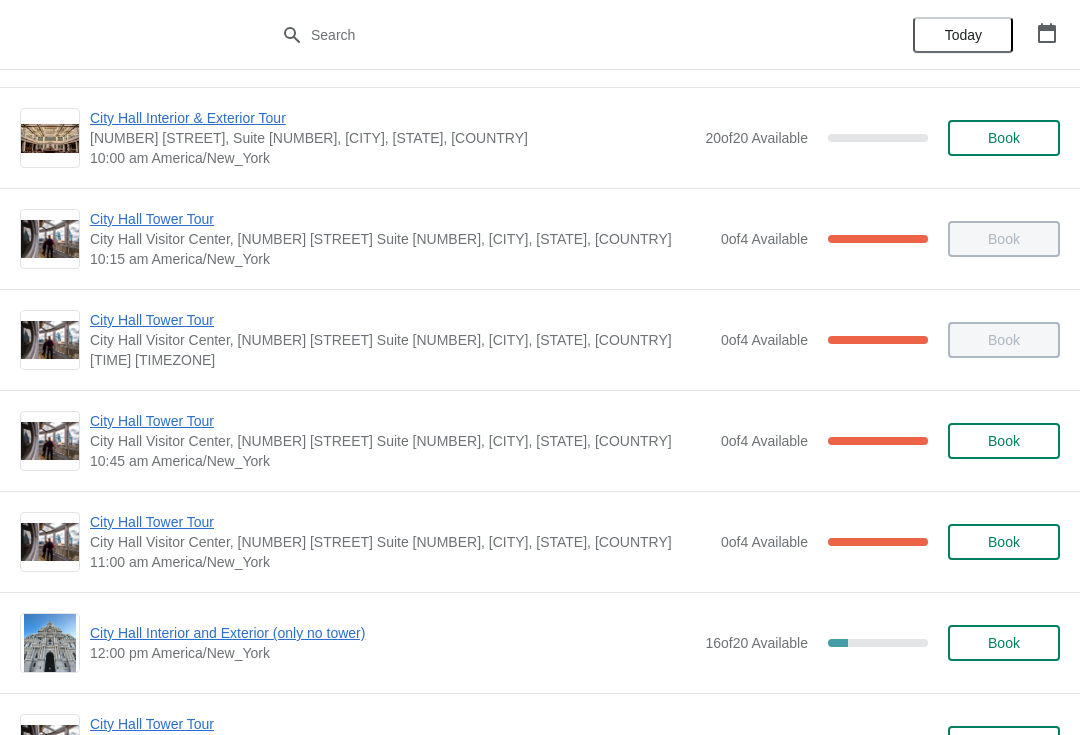 click on "City Hall Tower Tour" at bounding box center (400, 522) 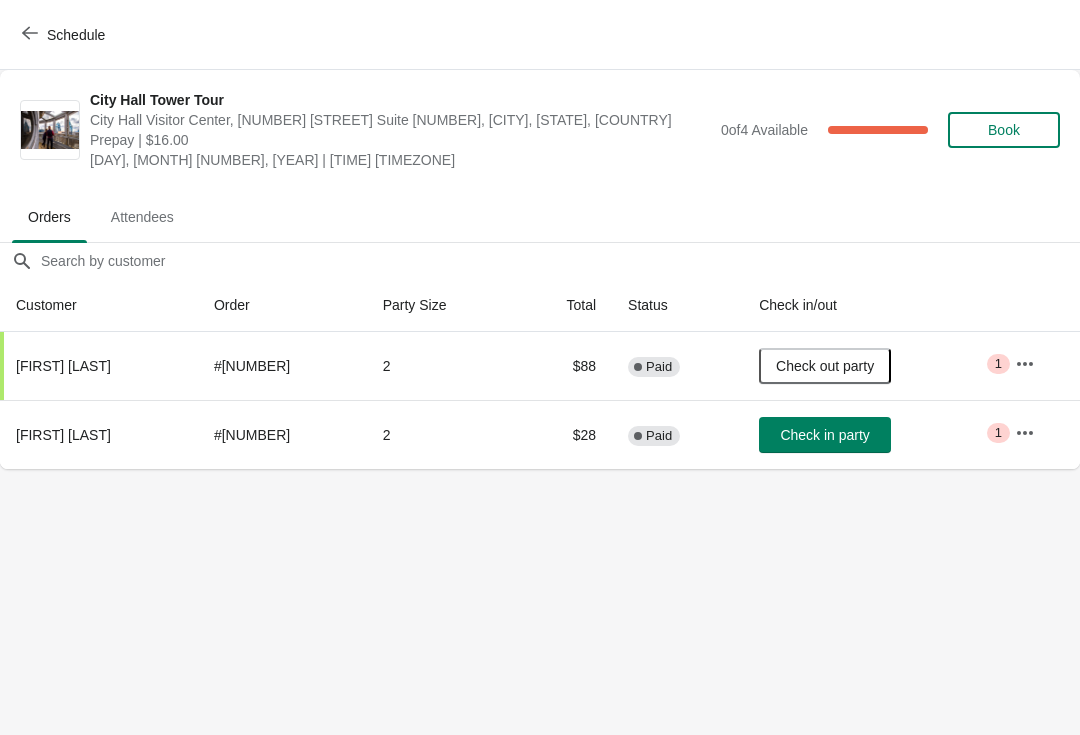 scroll, scrollTop: 0, scrollLeft: 0, axis: both 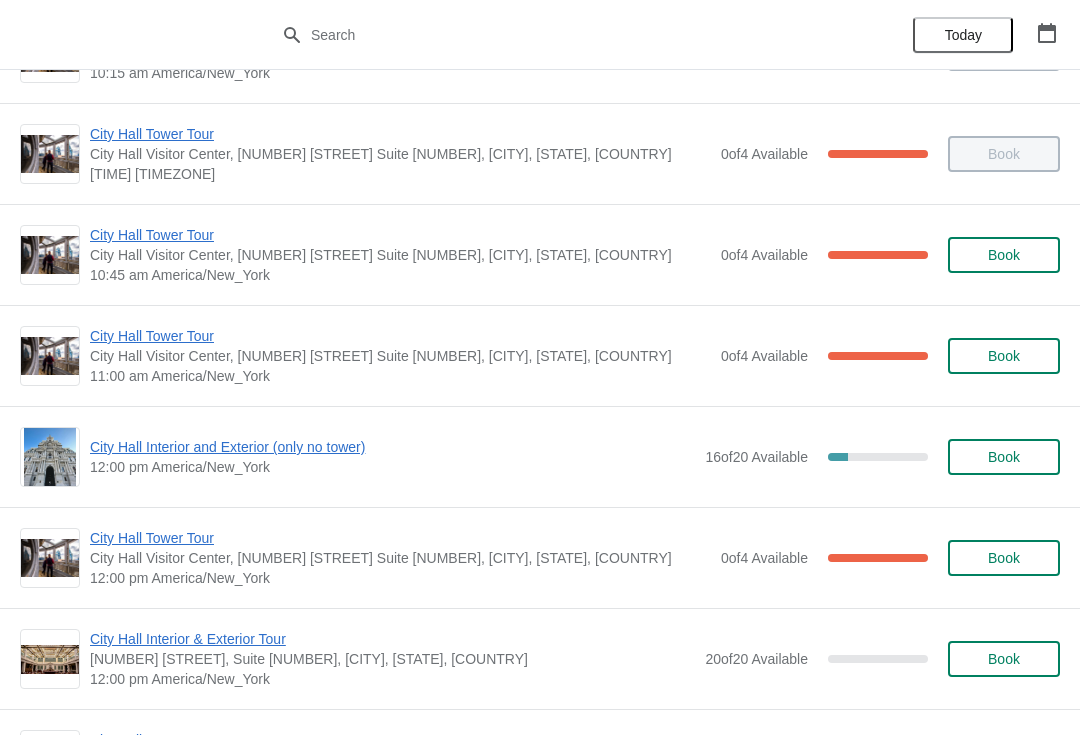click on "City Hall Tower Tour" at bounding box center (400, 336) 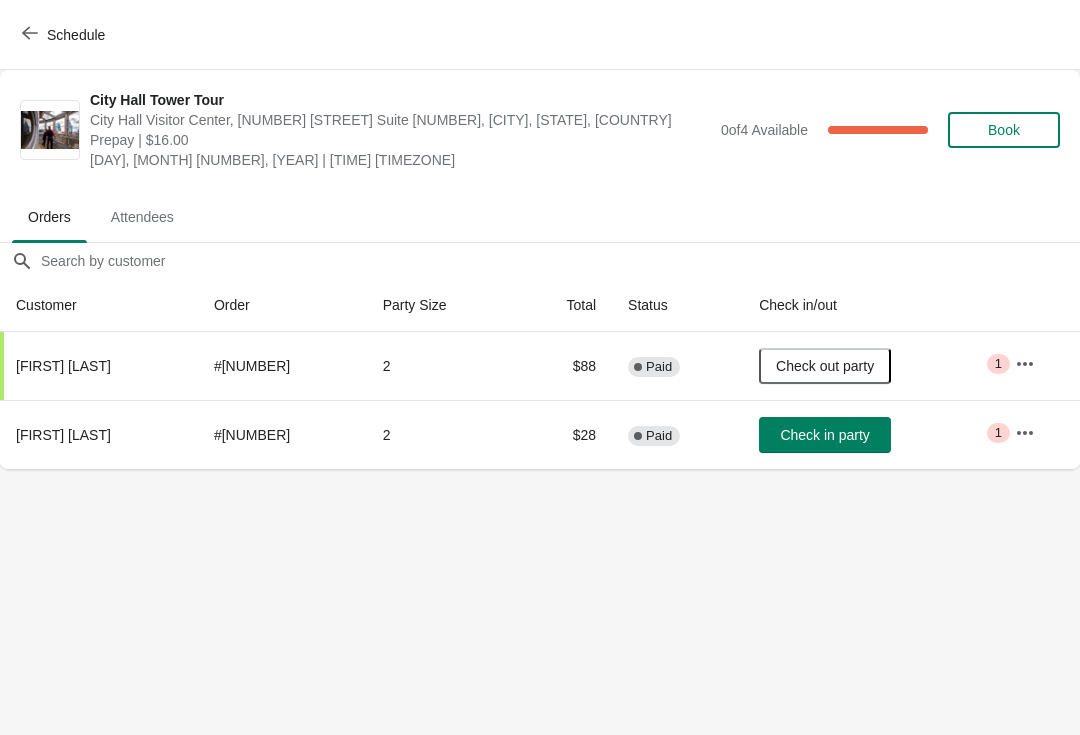 scroll, scrollTop: 0, scrollLeft: 0, axis: both 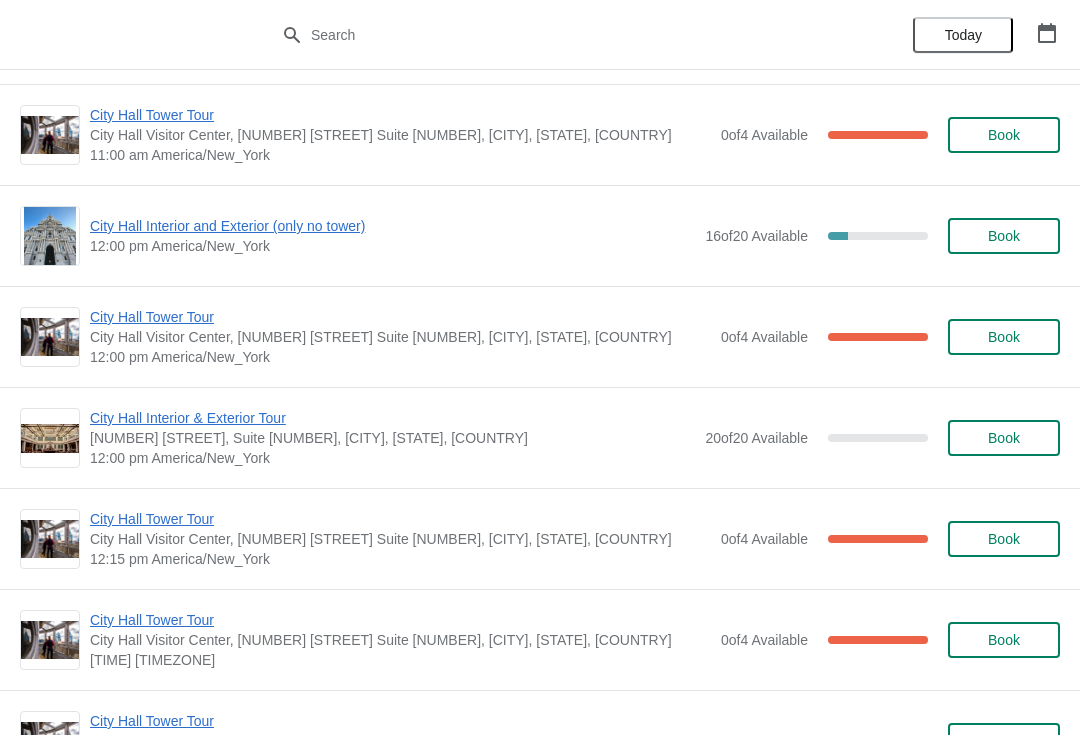 click on "Book" at bounding box center [1004, 236] 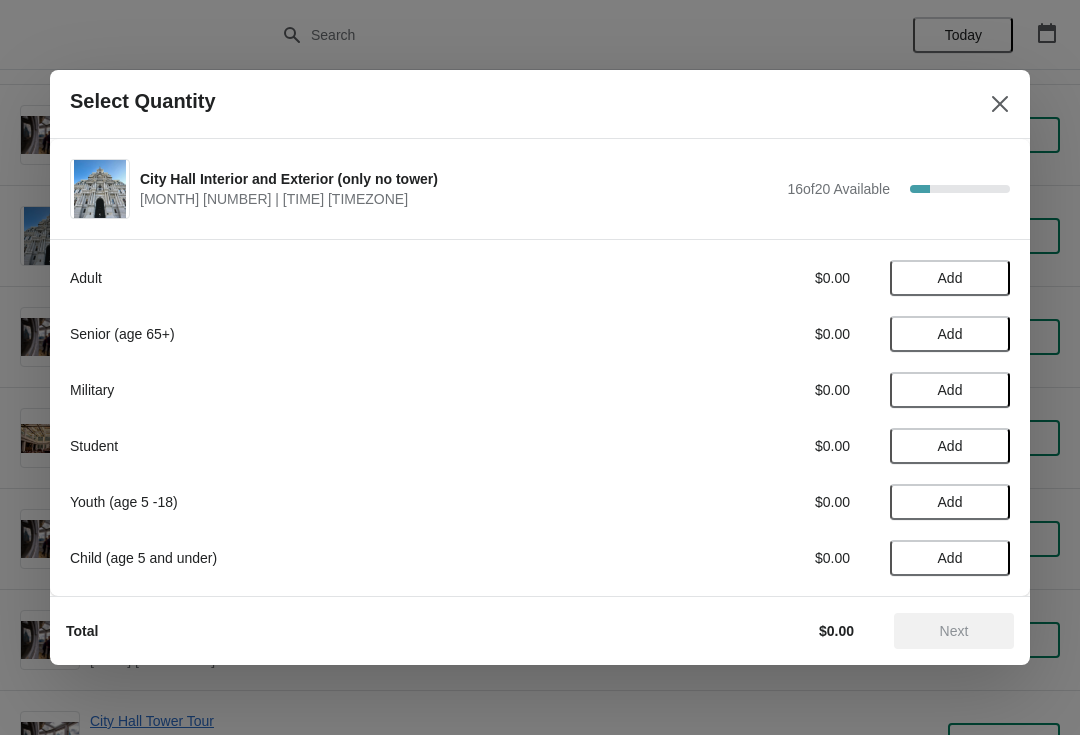 click on "Adult $0.00 Add Senior (age 65+) $0.00 Add Military $0.00 Add Student $0.00 Add Youth (age 5 -18) $0.00 Add Child (age 5 and under) $0.00 Add" at bounding box center [540, 408] 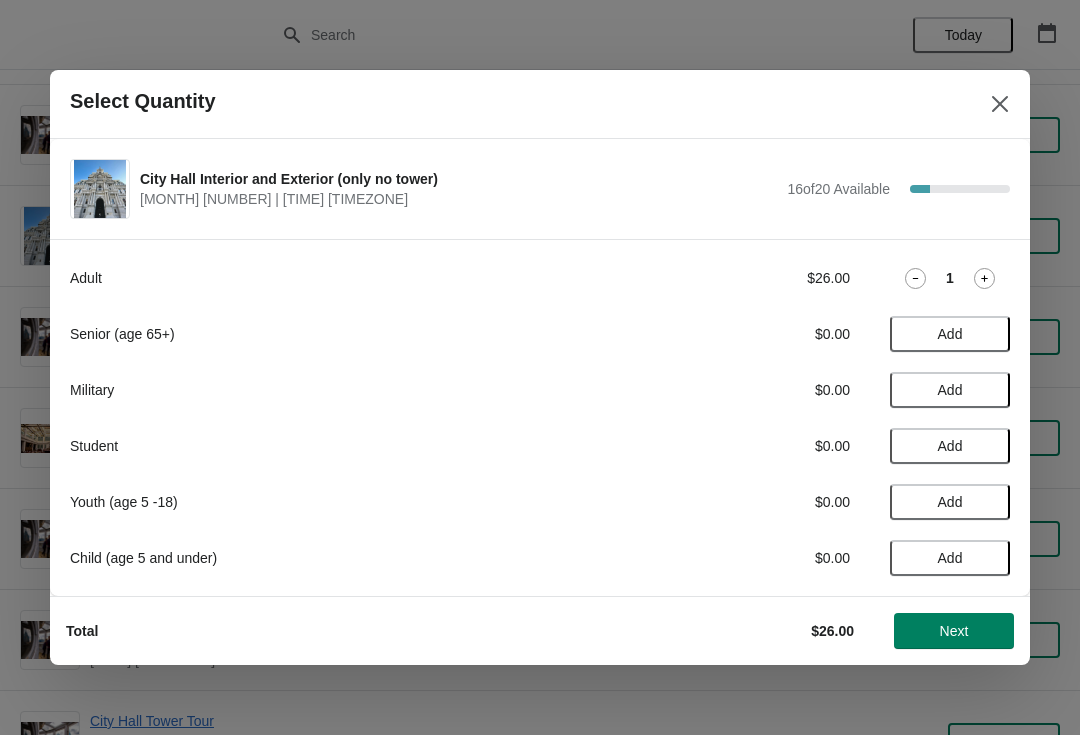 click on "Add" at bounding box center [950, 446] 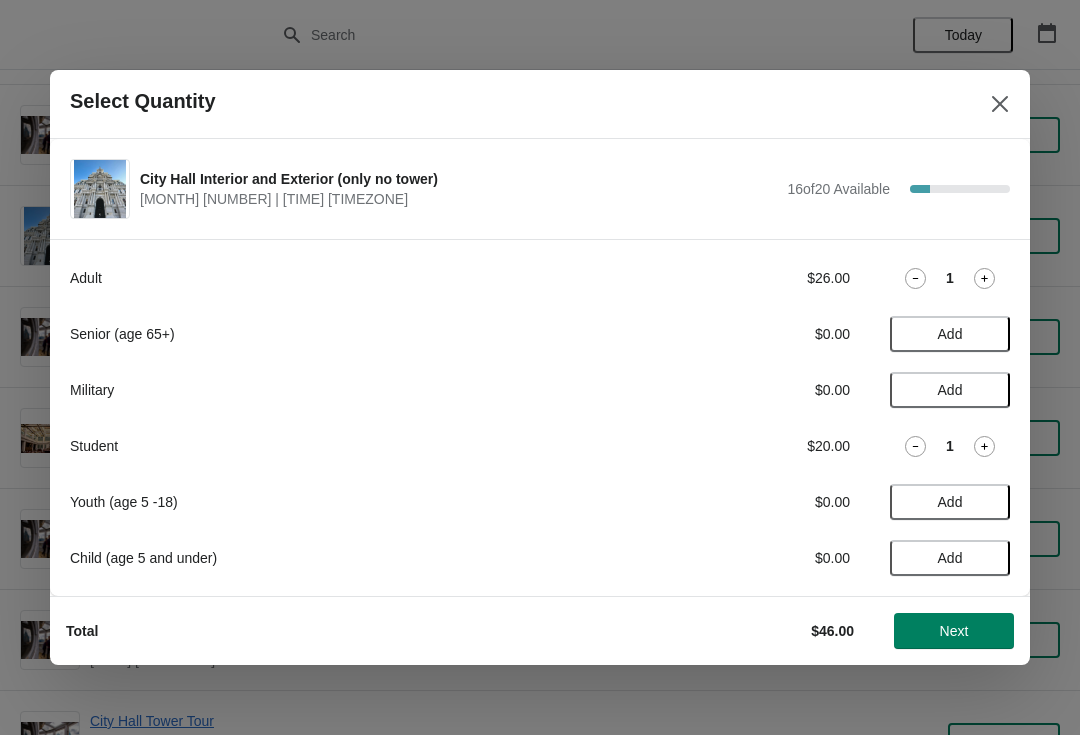 click on "Next" at bounding box center [954, 631] 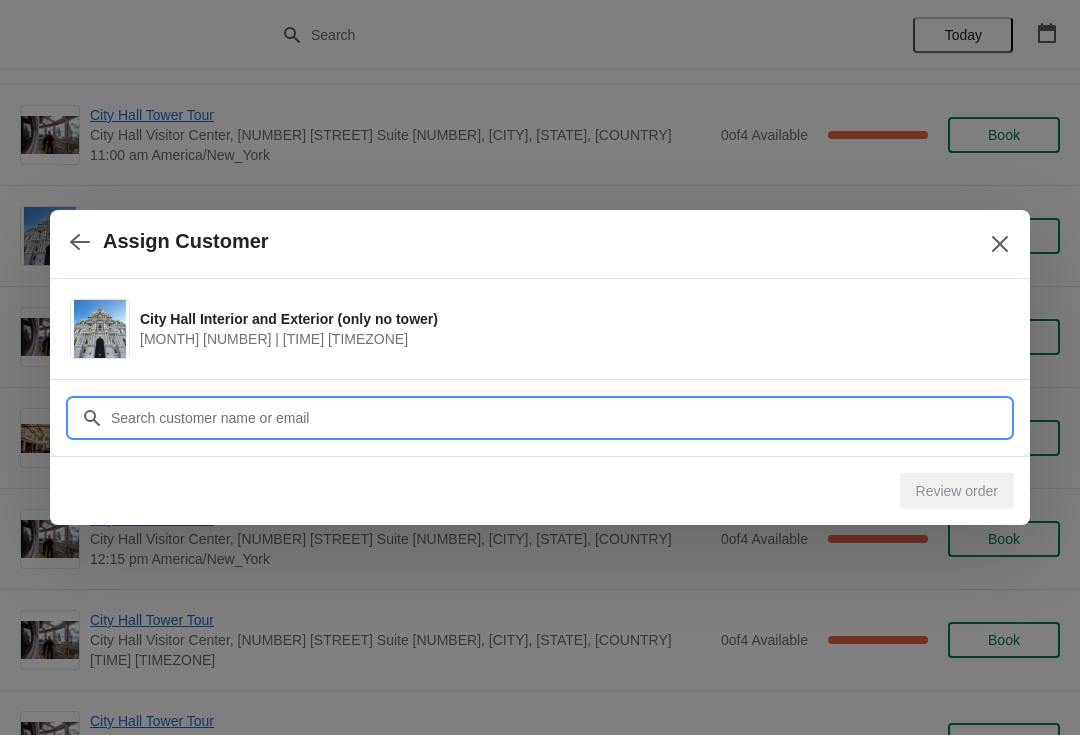 click on "Customer" at bounding box center (560, 418) 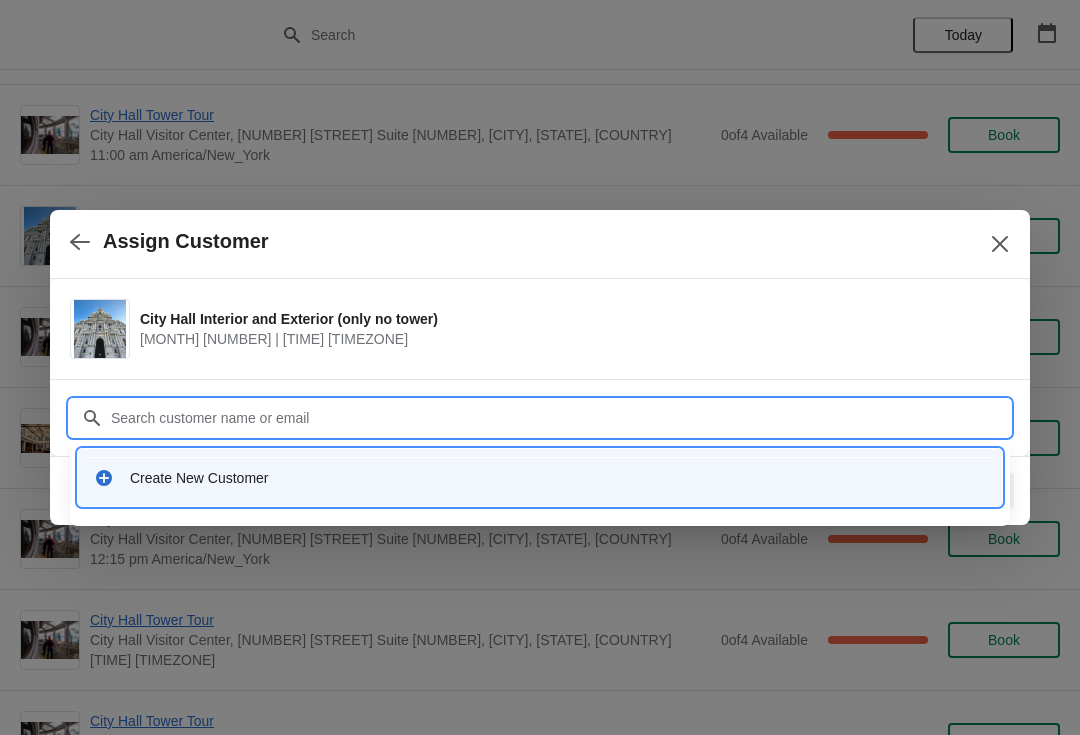 click on "Create New Customer" at bounding box center [558, 478] 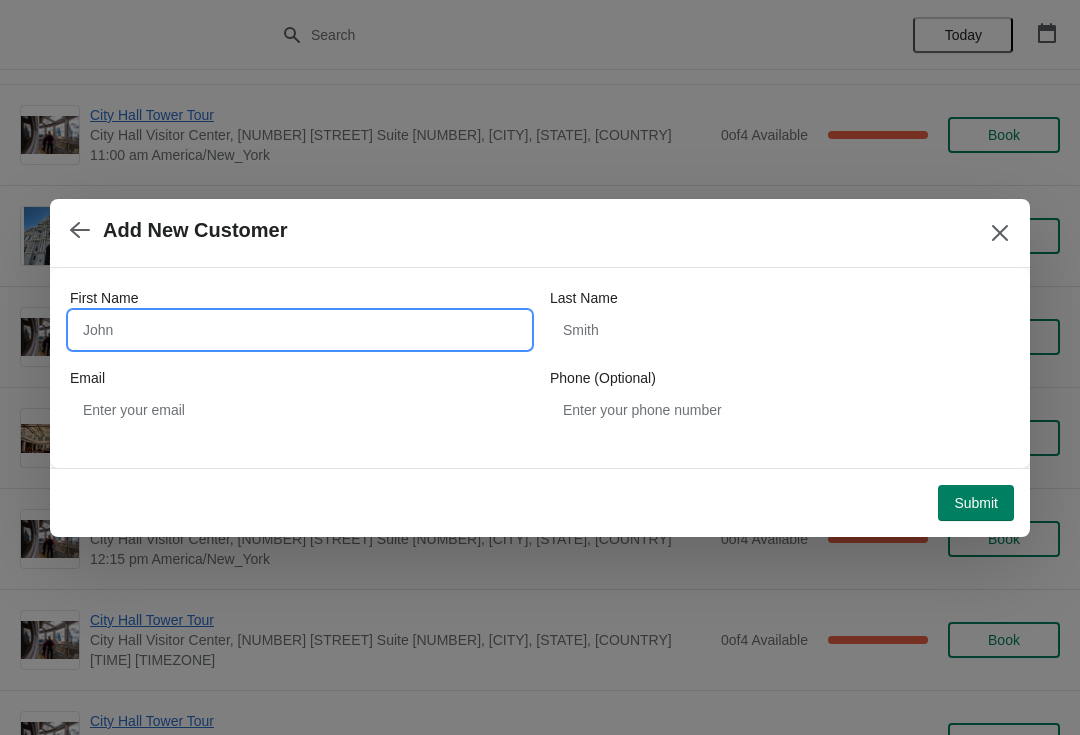 click on "First Name" at bounding box center [300, 330] 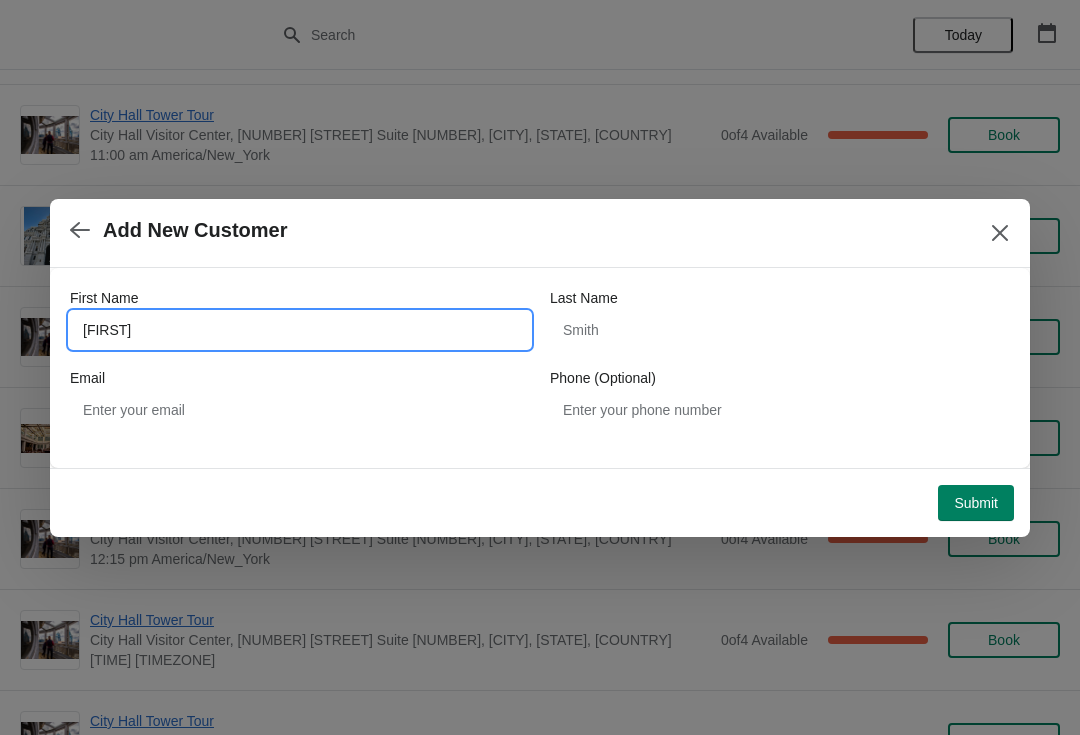 type on "Kay" 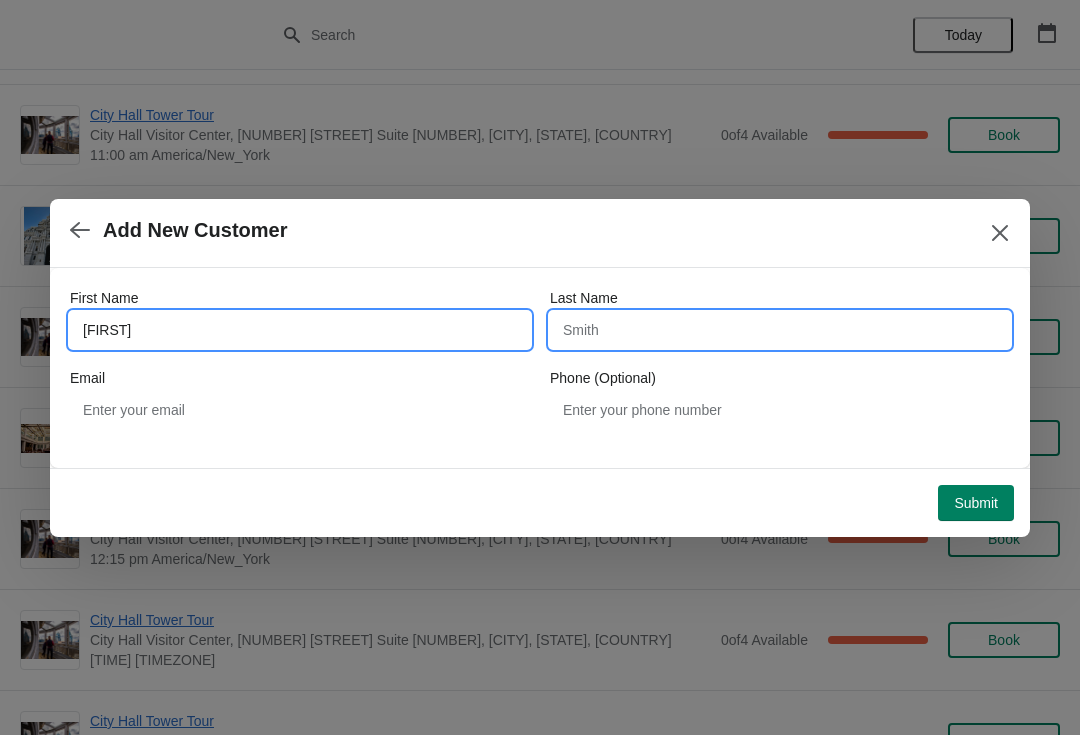 click on "Last Name" at bounding box center [780, 330] 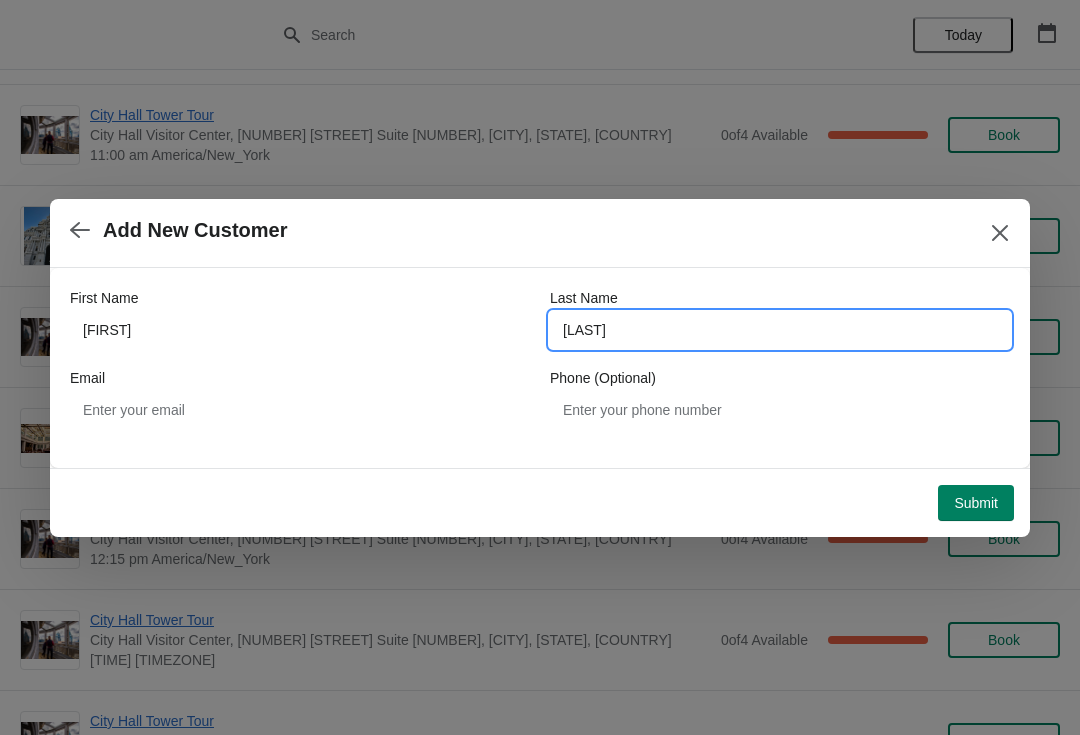 type on "Scheller" 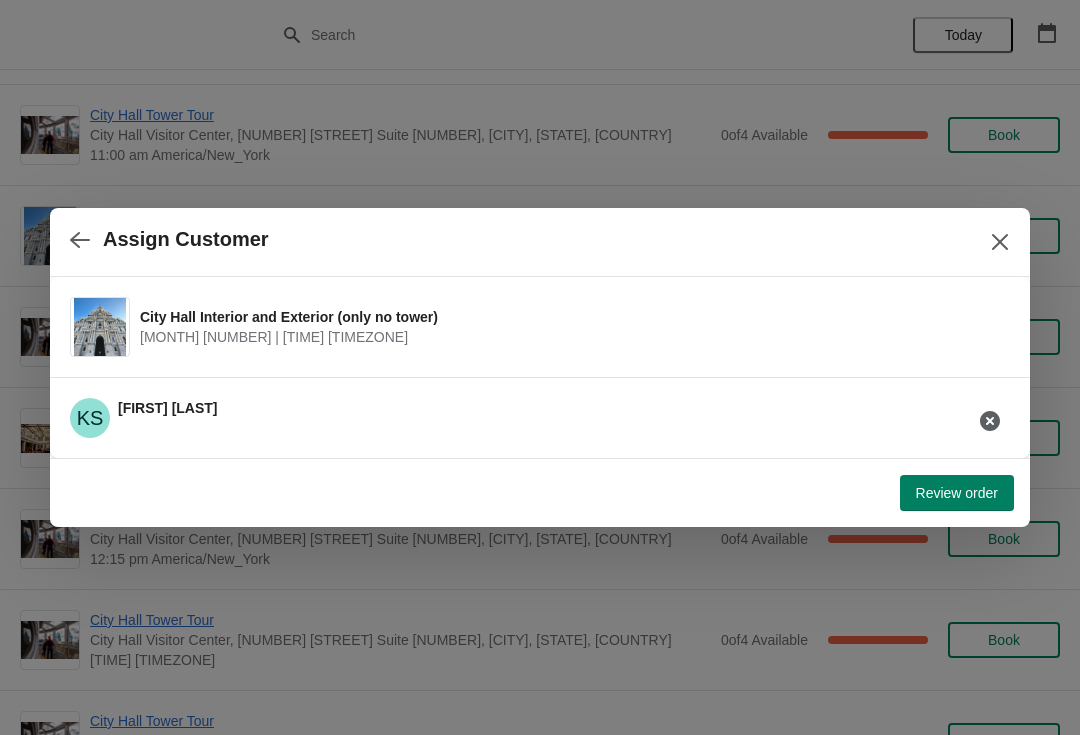 click on "Review order" at bounding box center (957, 493) 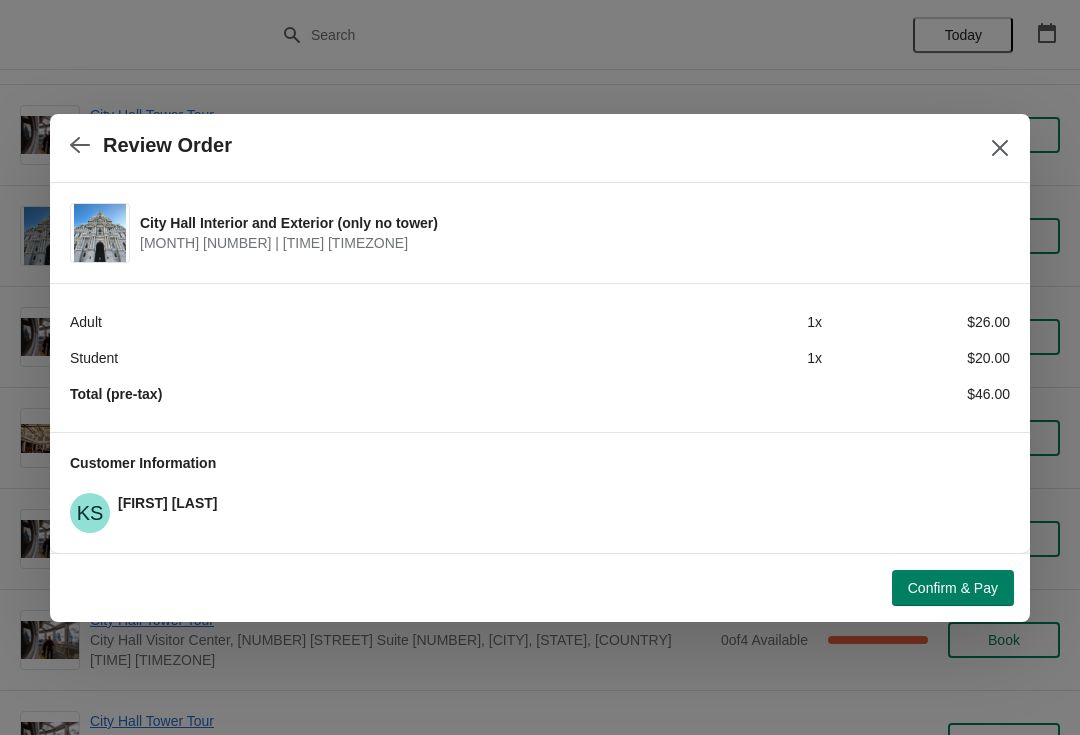 click on "Confirm & Pay" at bounding box center [953, 588] 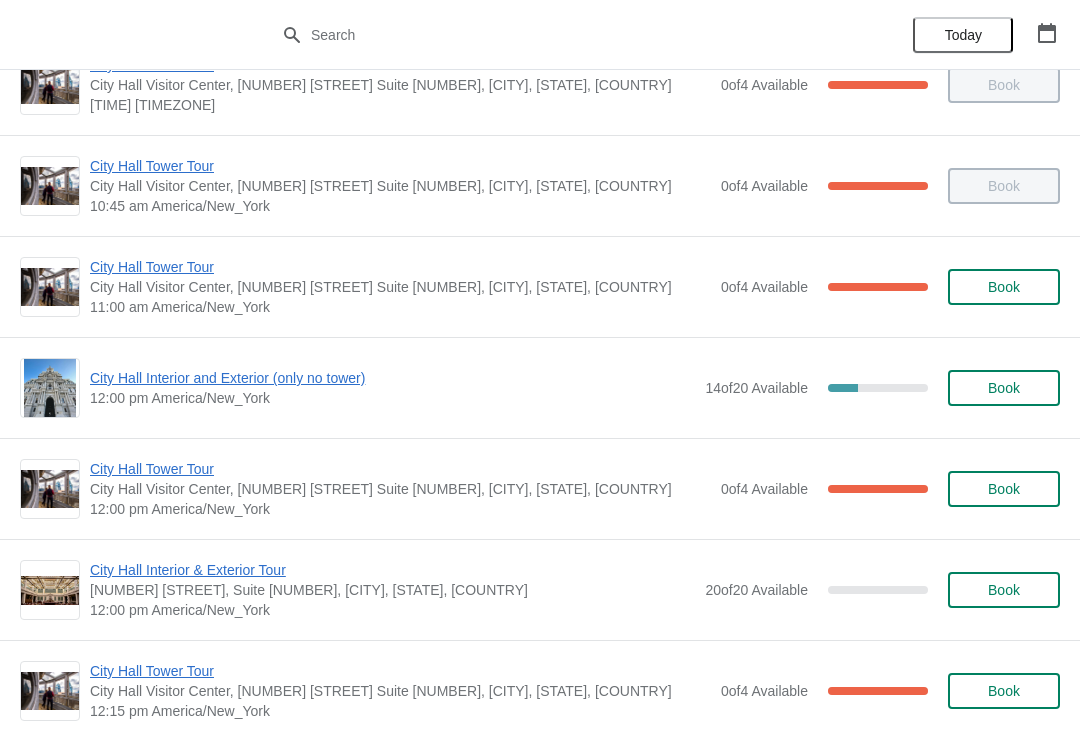 scroll, scrollTop: 556, scrollLeft: 0, axis: vertical 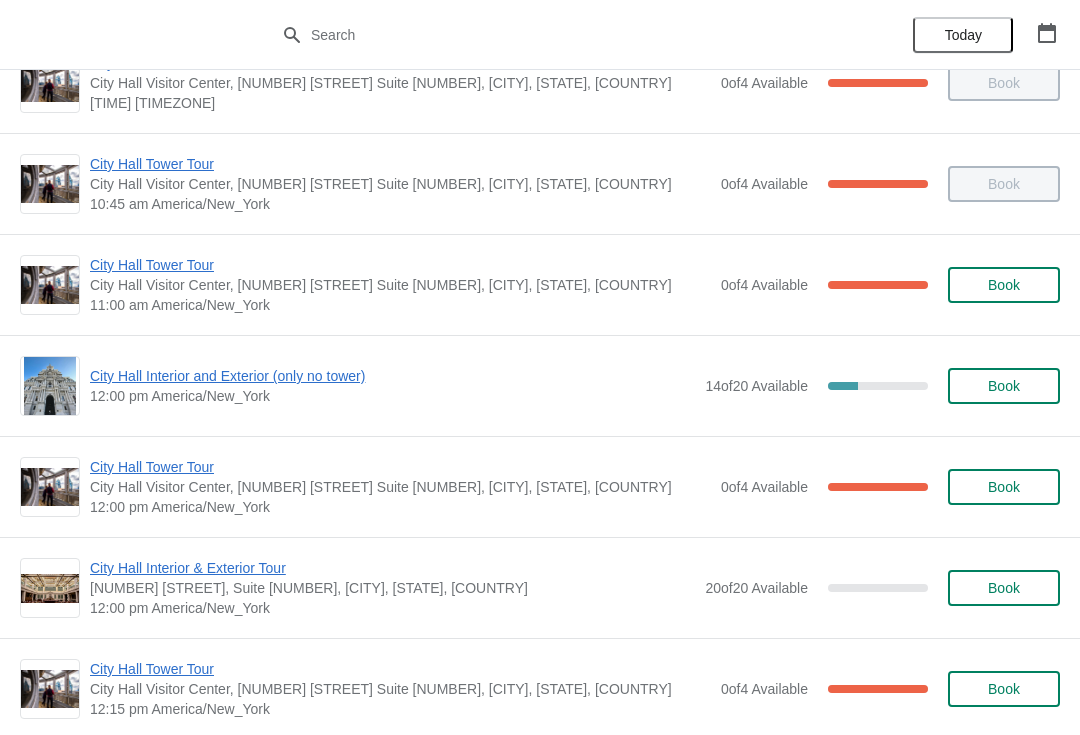 click on "Book" at bounding box center [1004, 386] 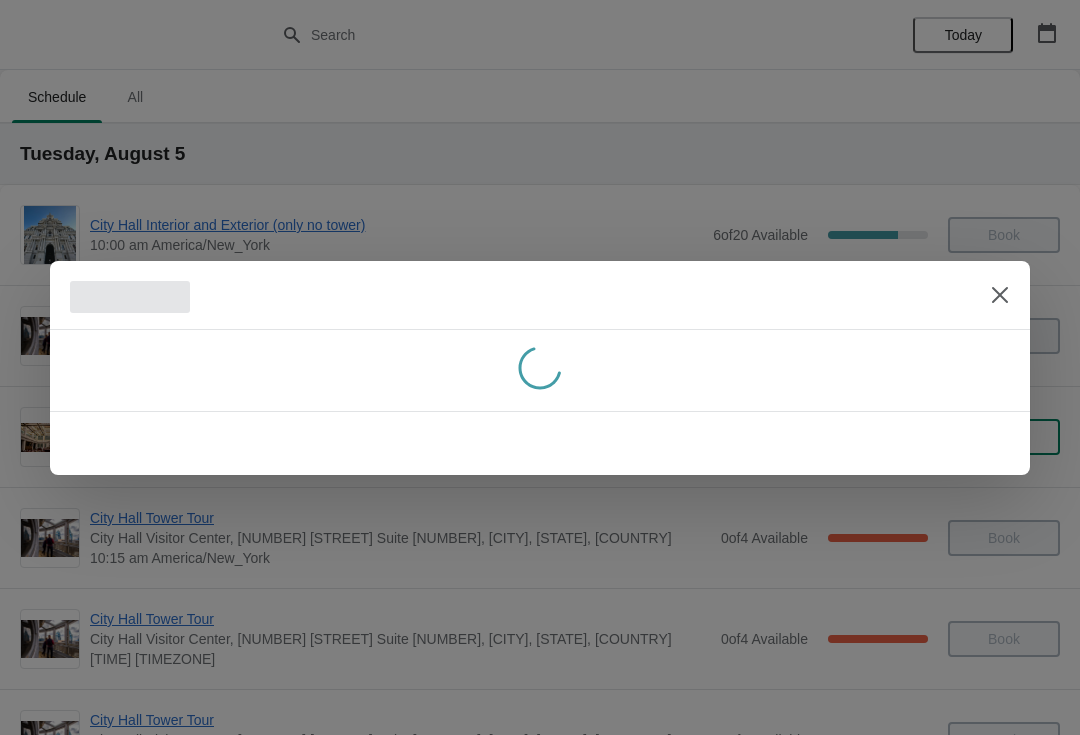 scroll, scrollTop: 0, scrollLeft: 0, axis: both 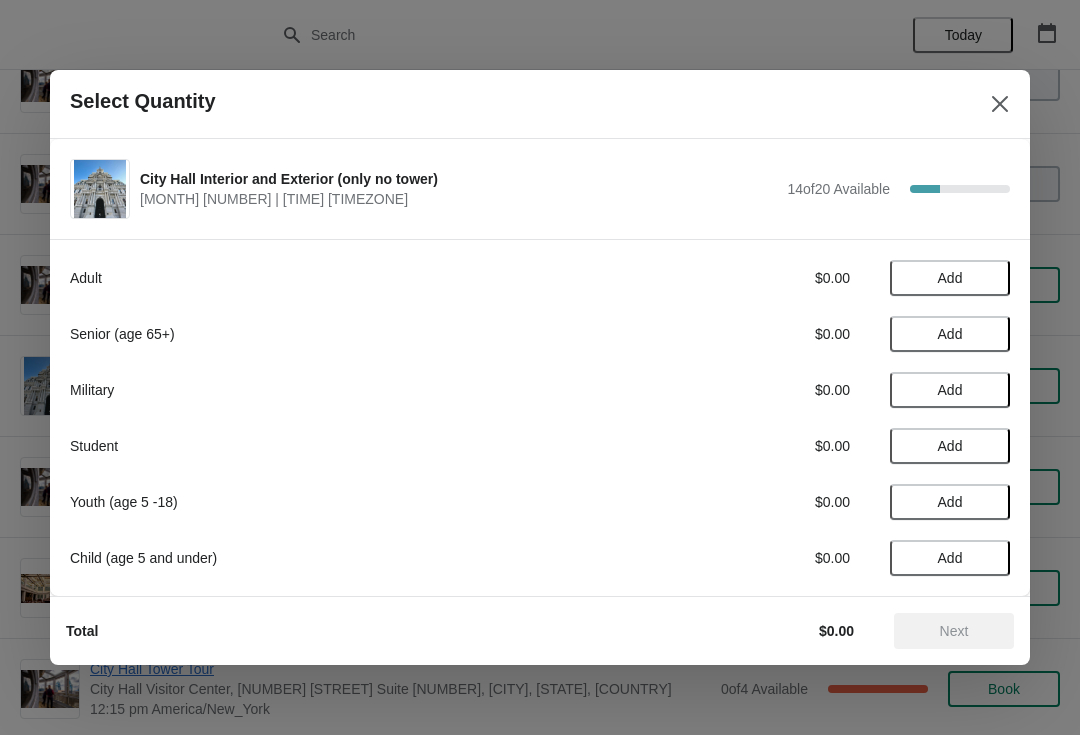 click on "Add" at bounding box center [950, 278] 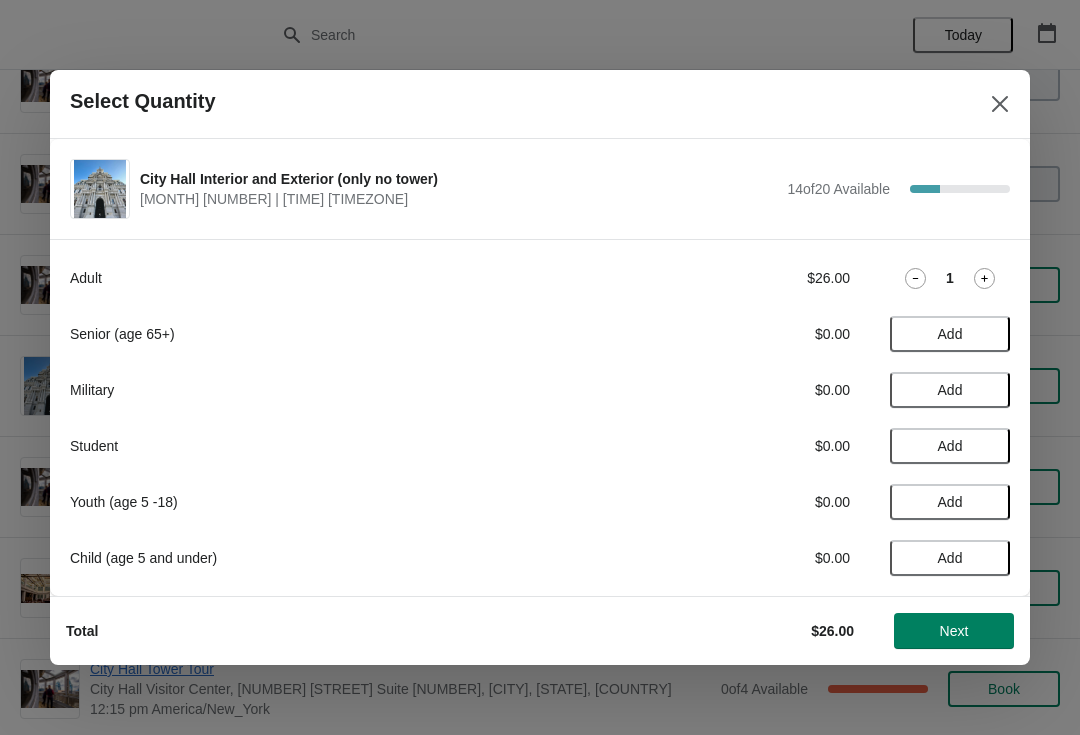 click on "Add" at bounding box center [950, 334] 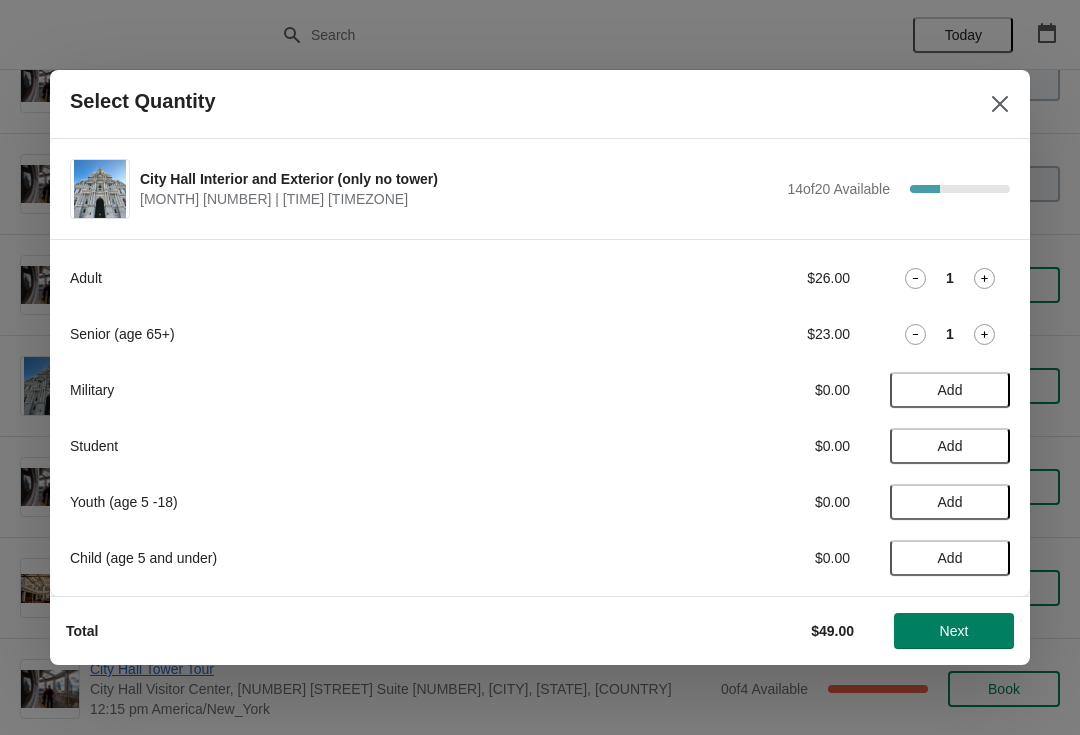 click on "Next" at bounding box center (954, 631) 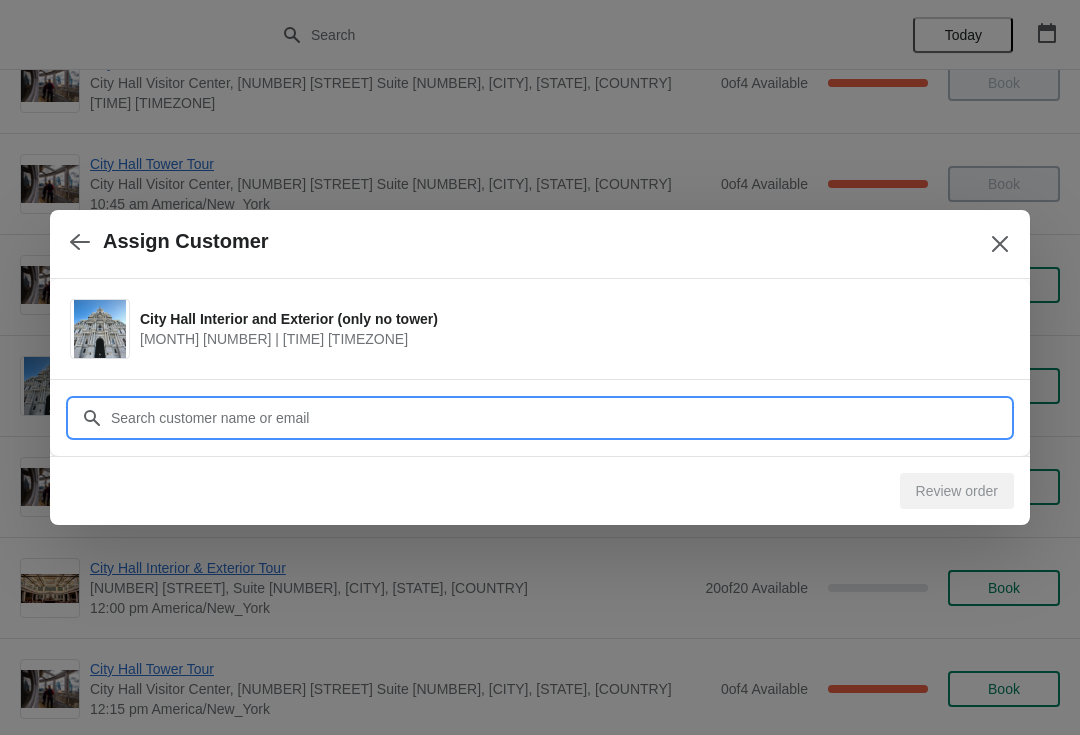 click on "Customer" at bounding box center [560, 418] 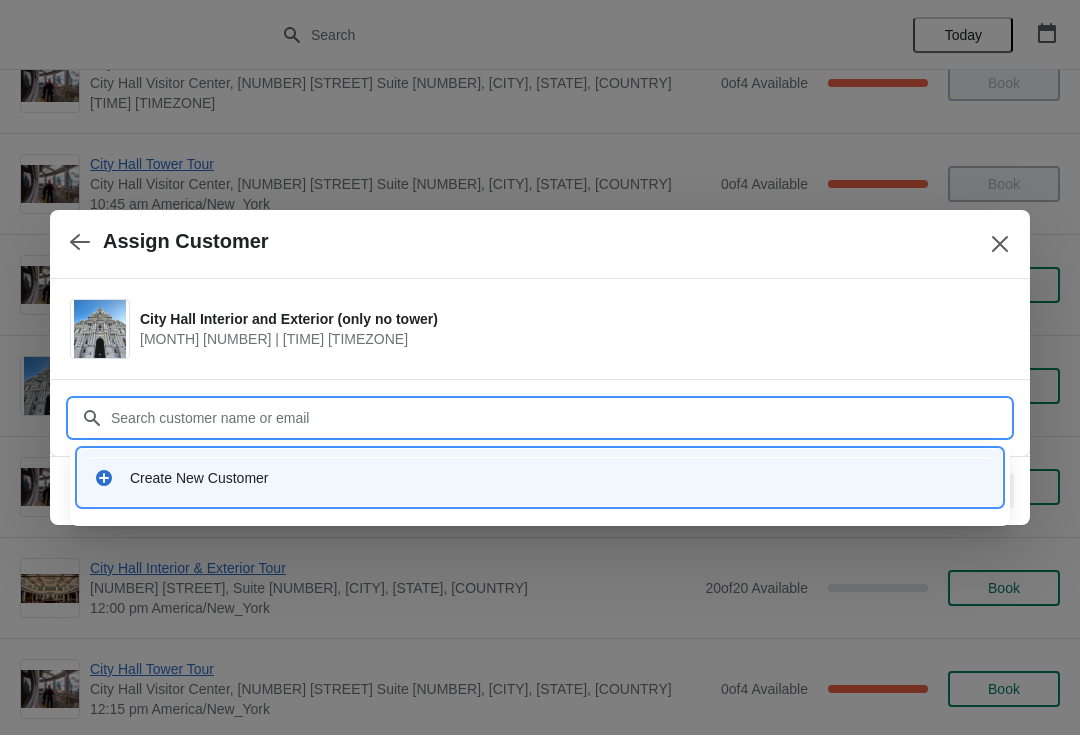 click on "Create New Customer" at bounding box center [558, 478] 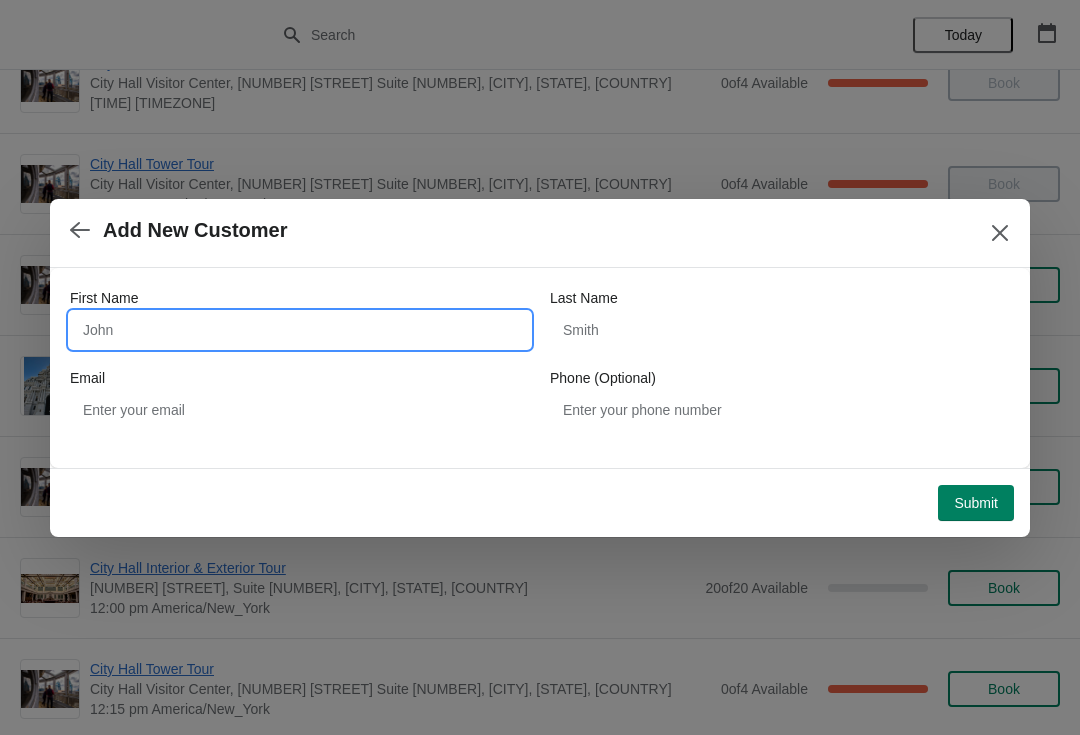 click on "First Name" at bounding box center [300, 330] 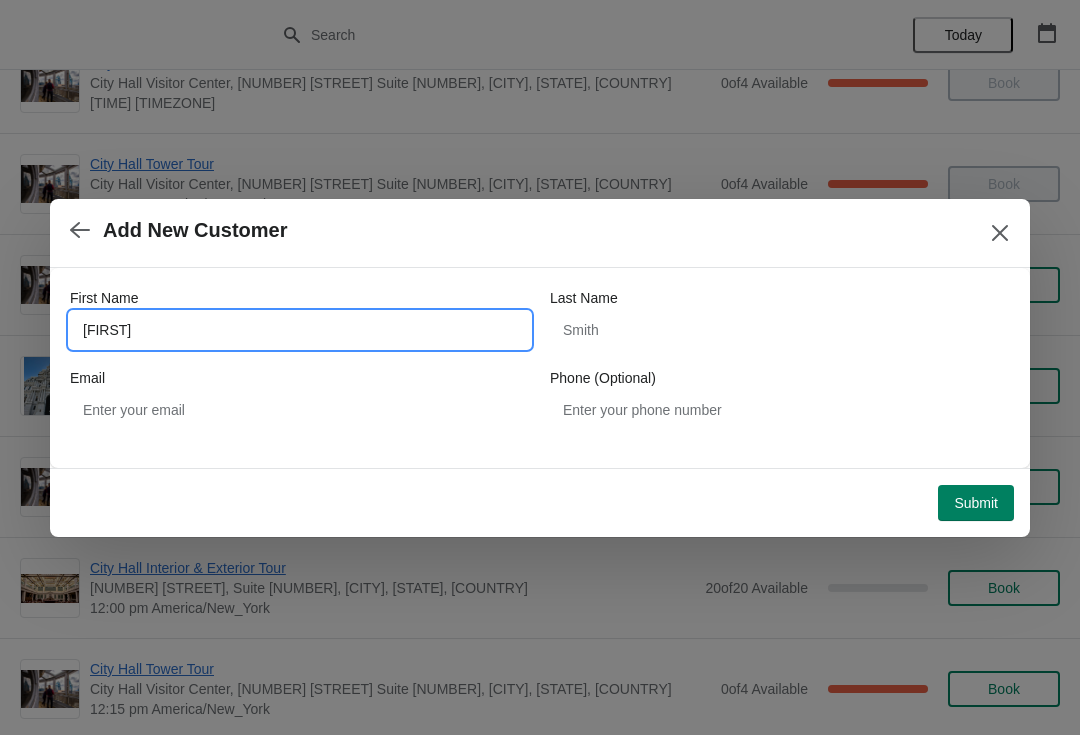 type on "Joanna" 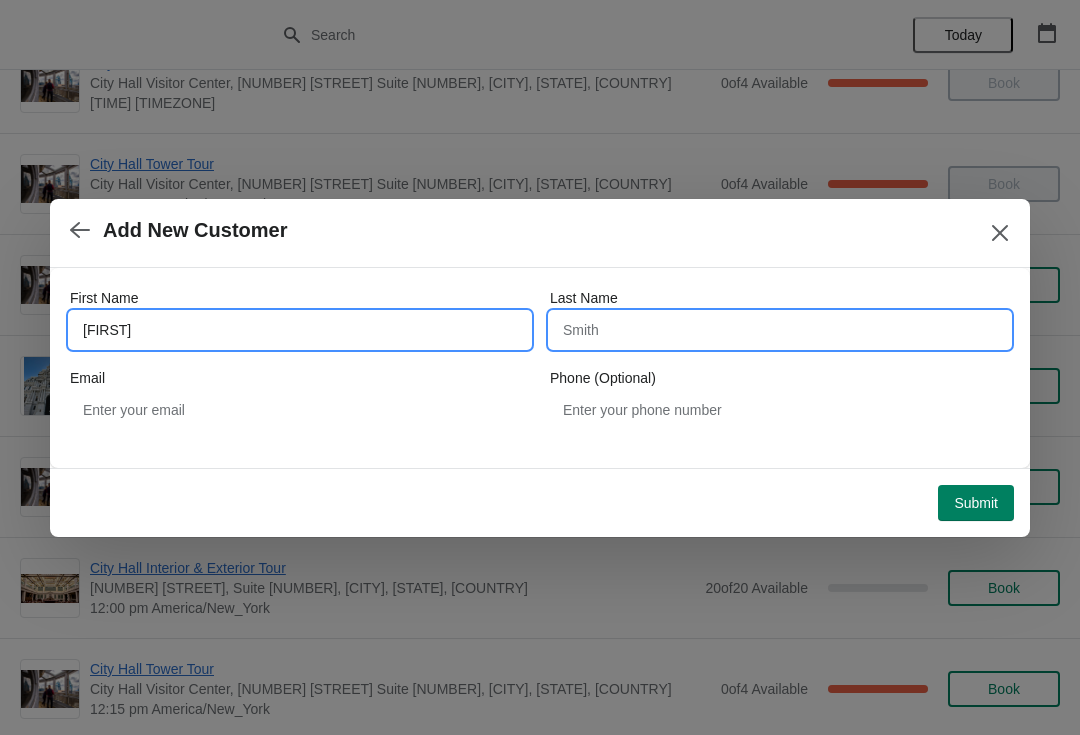 click on "Last Name" at bounding box center (780, 330) 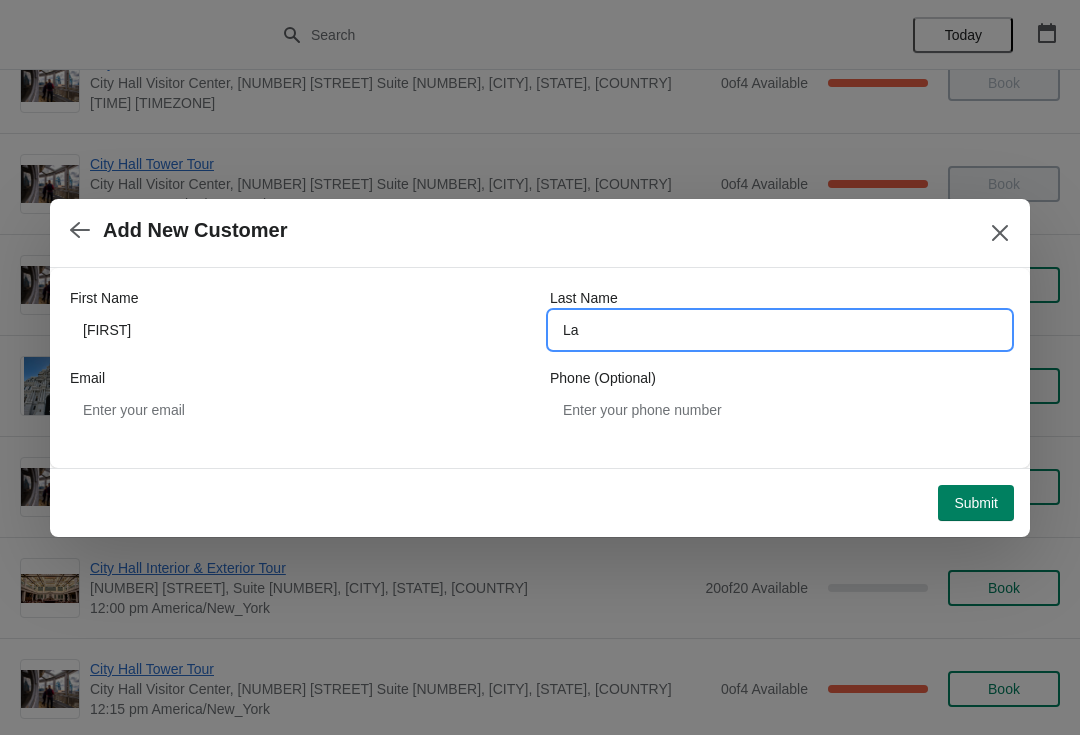 type on "L" 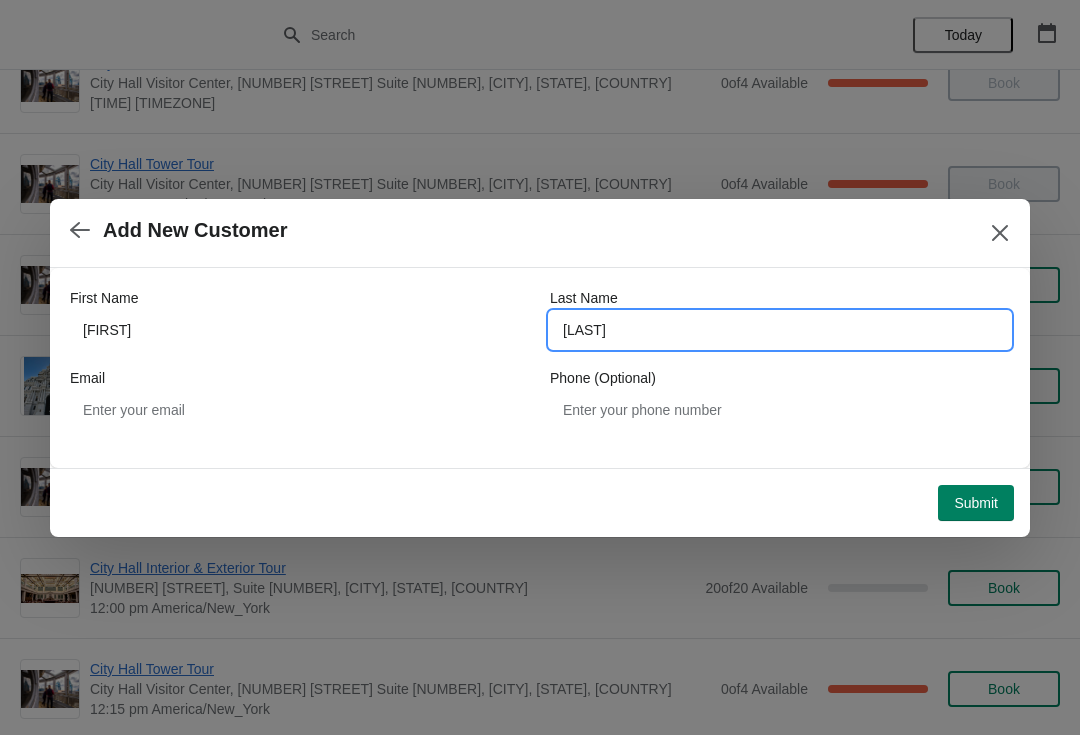 type on "Baker" 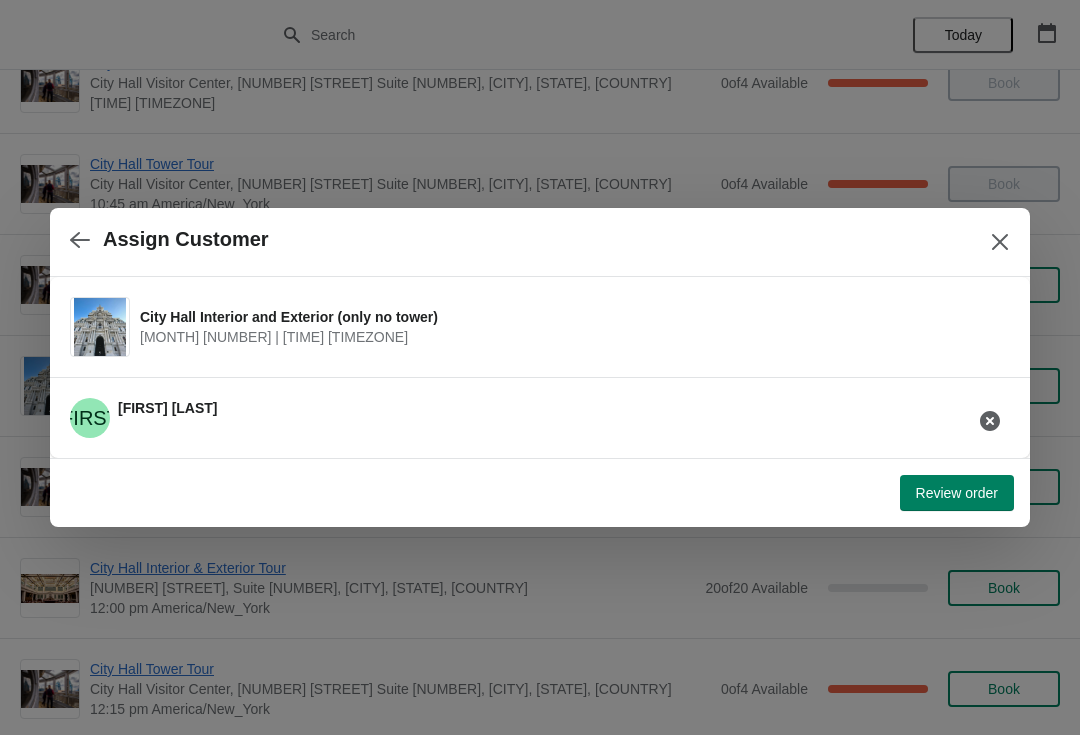 click on "Review order" at bounding box center (957, 493) 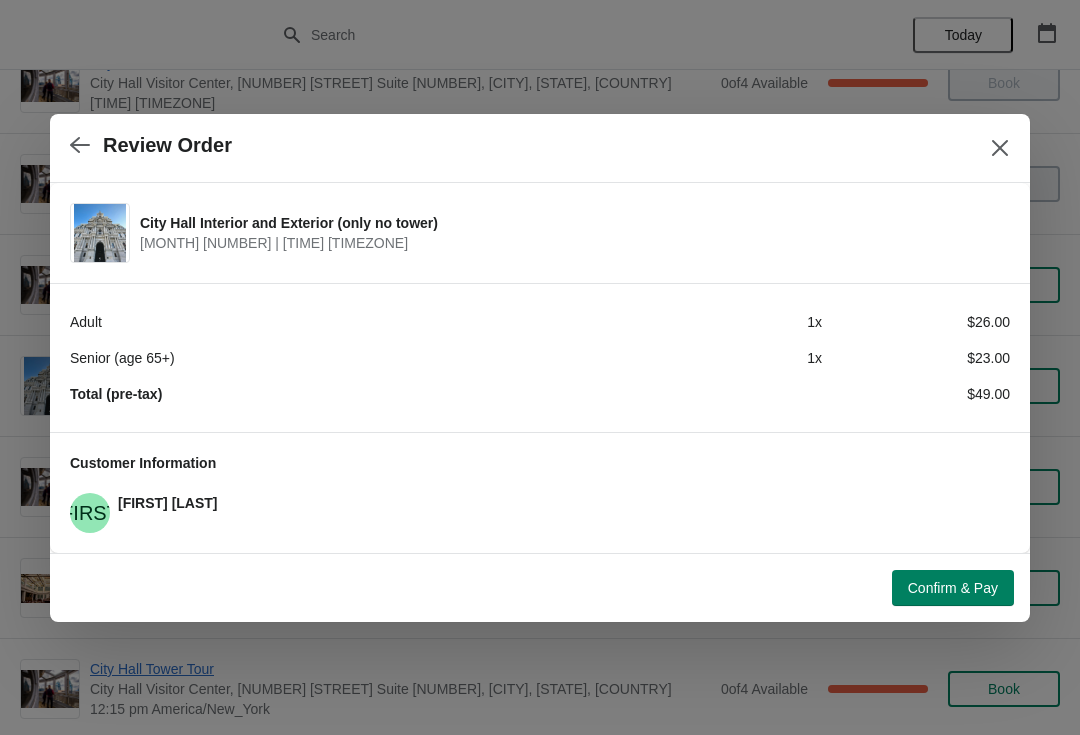 click on "Confirm & Pay" at bounding box center [953, 588] 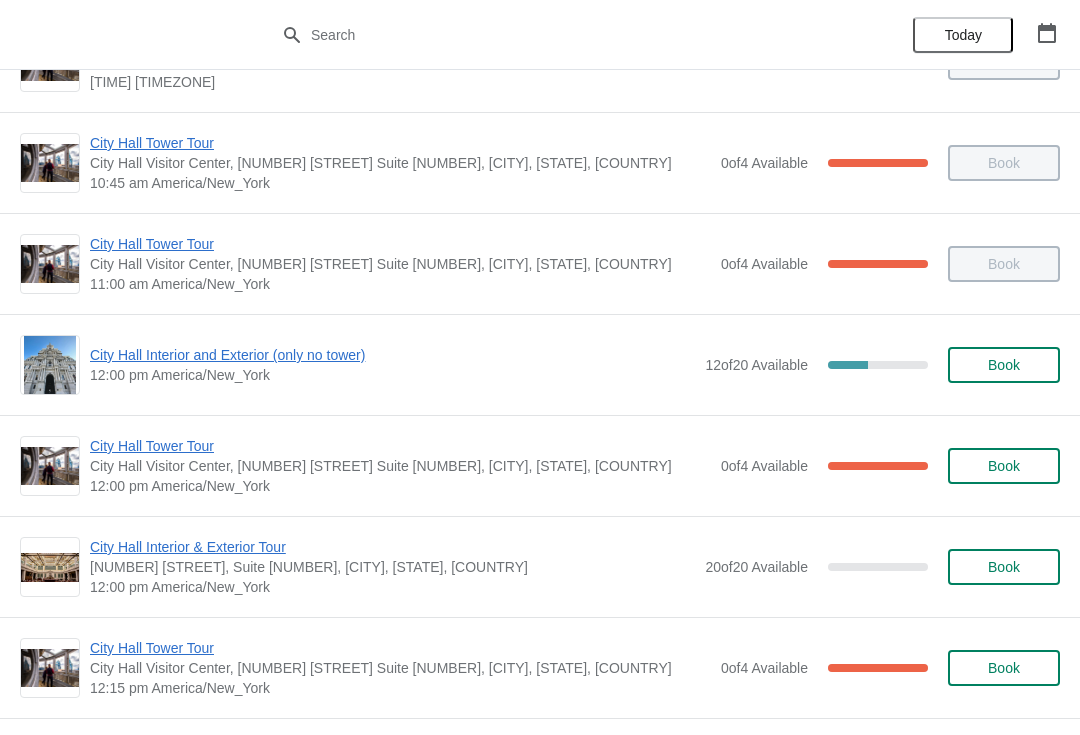 scroll, scrollTop: 578, scrollLeft: 0, axis: vertical 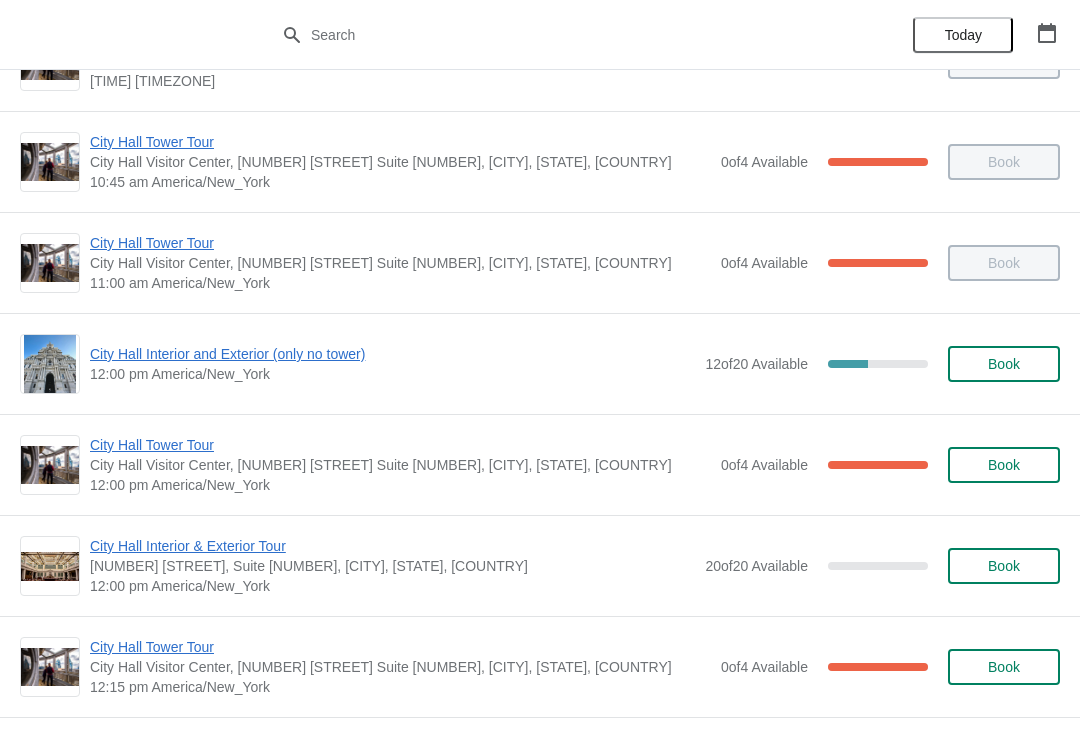 click on "City Hall Tower Tour" at bounding box center [400, 243] 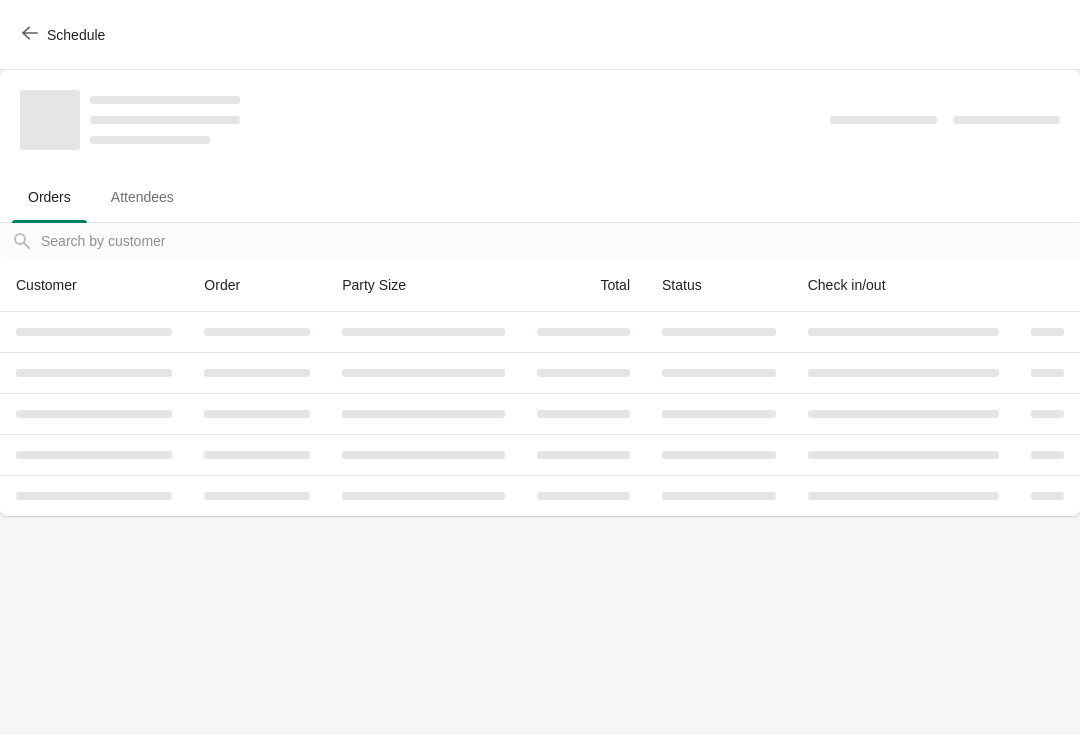 scroll, scrollTop: 0, scrollLeft: 0, axis: both 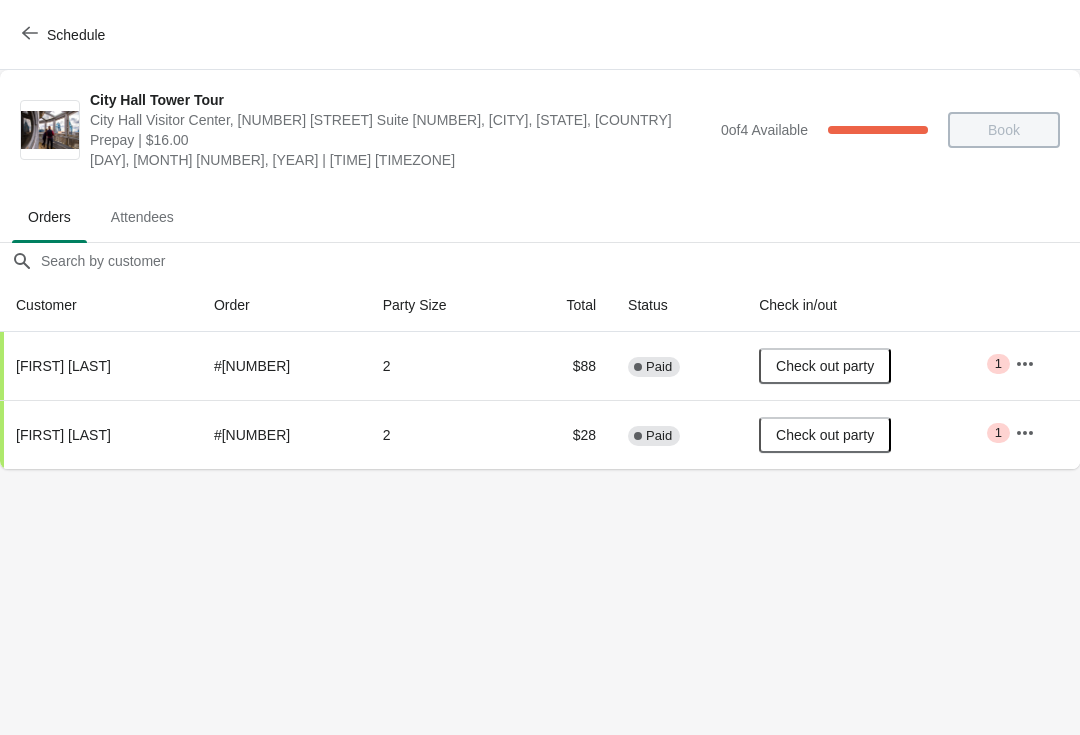click 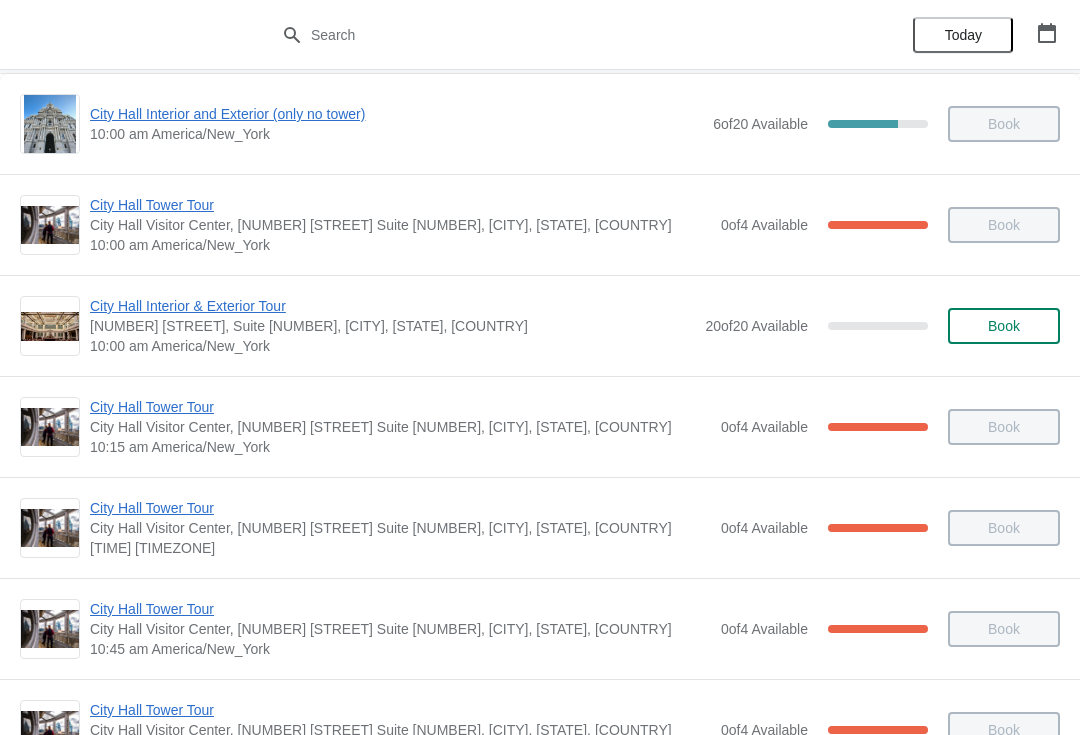 scroll, scrollTop: 110, scrollLeft: 0, axis: vertical 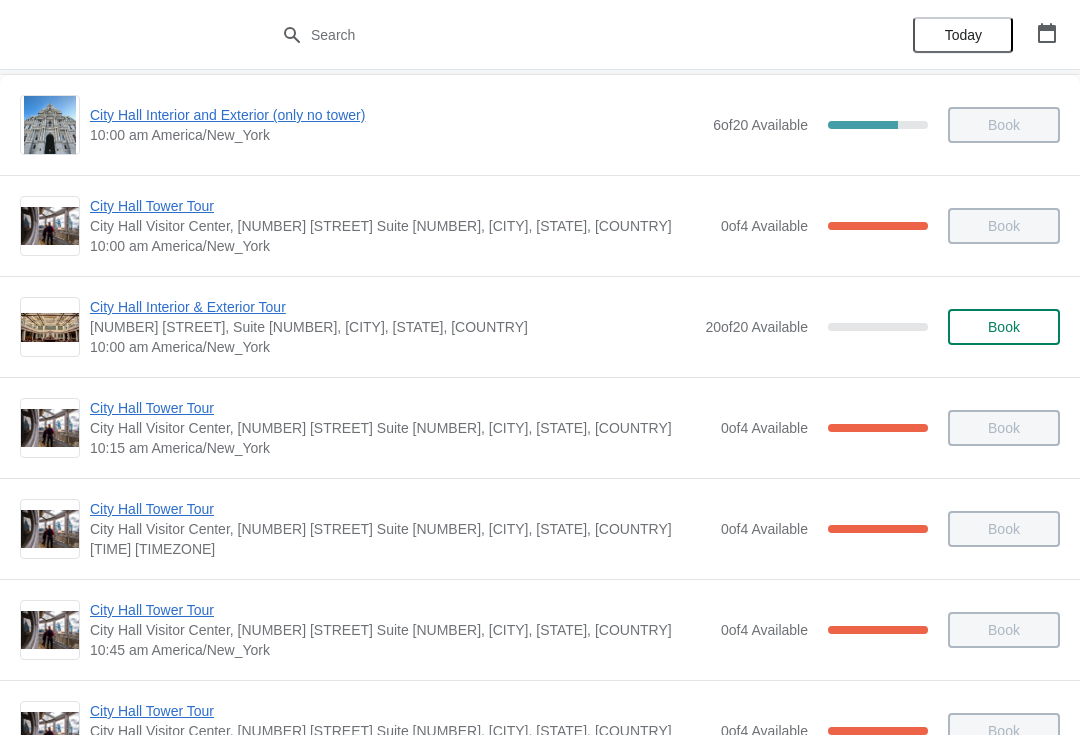 click on "City Hall Interior & Exterior Tour" at bounding box center (392, 307) 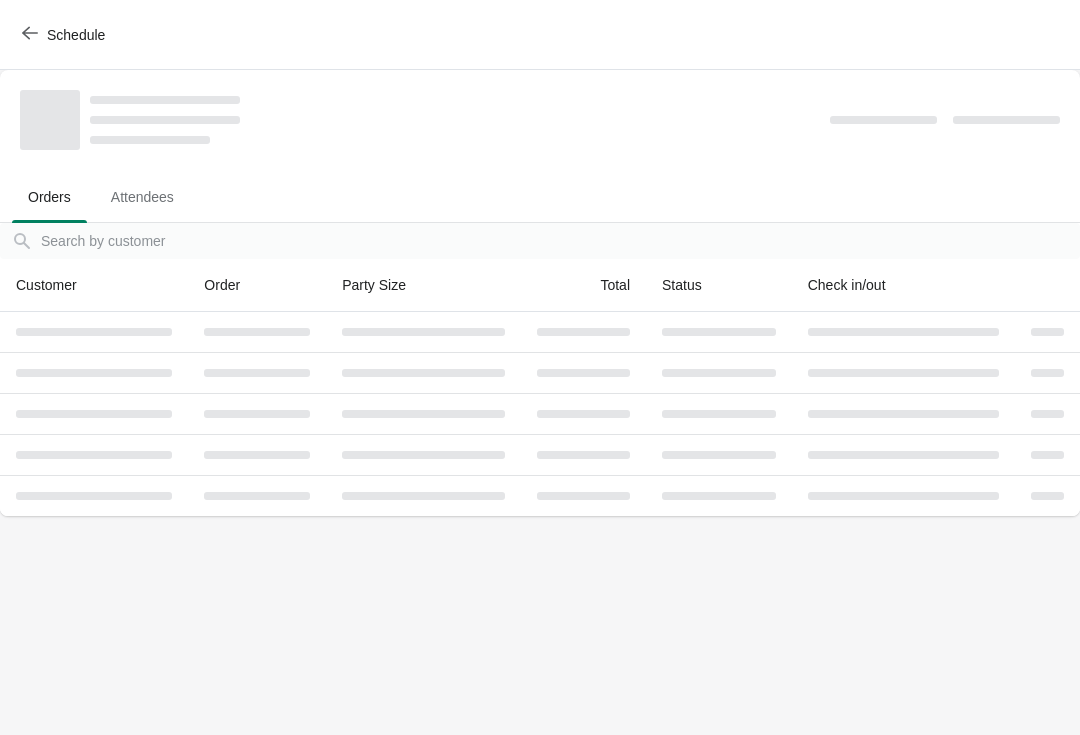 click 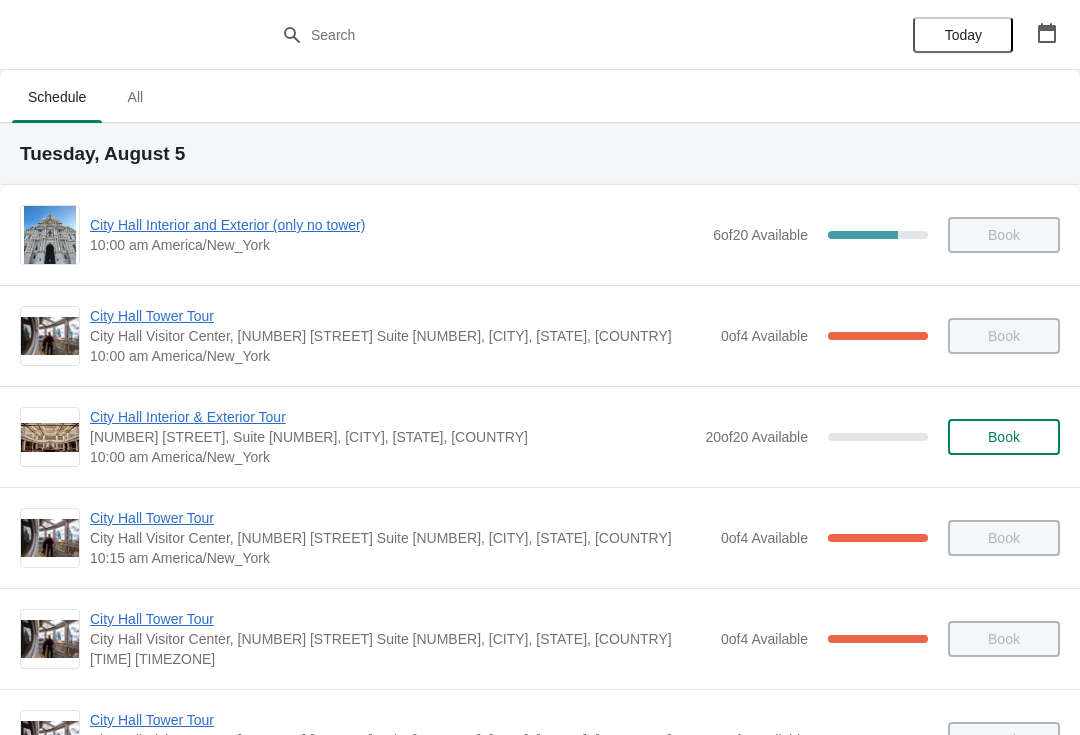 click on "City Hall Tower Tour" at bounding box center (400, 316) 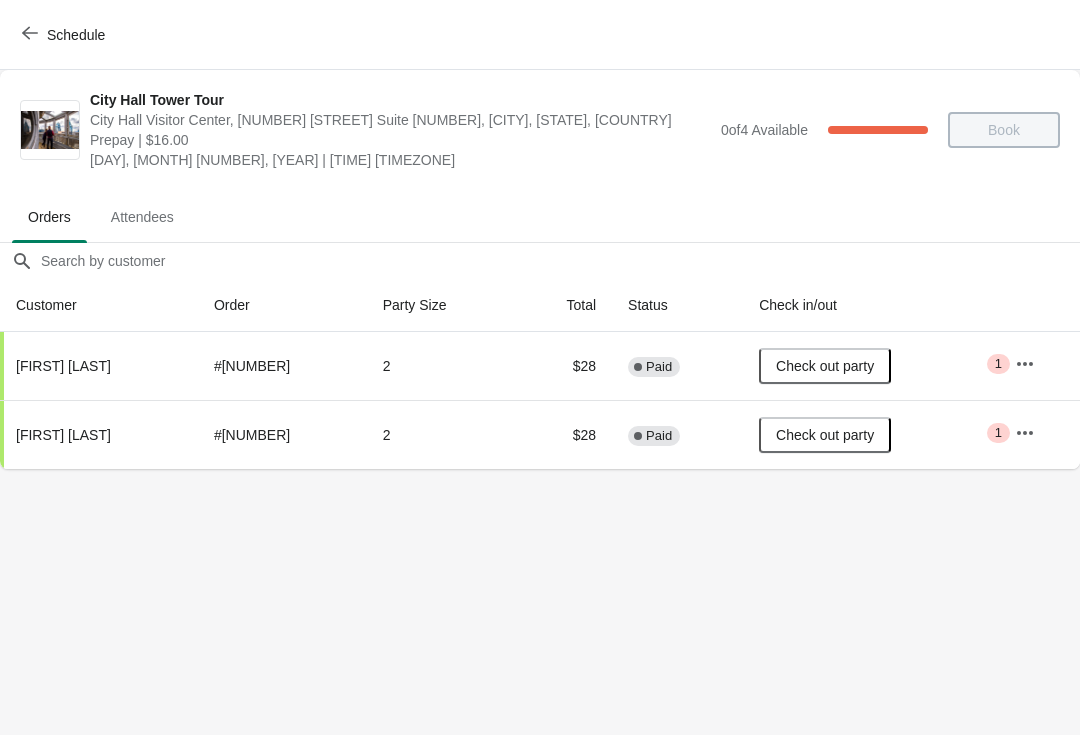 click on "Schedule" at bounding box center [65, 35] 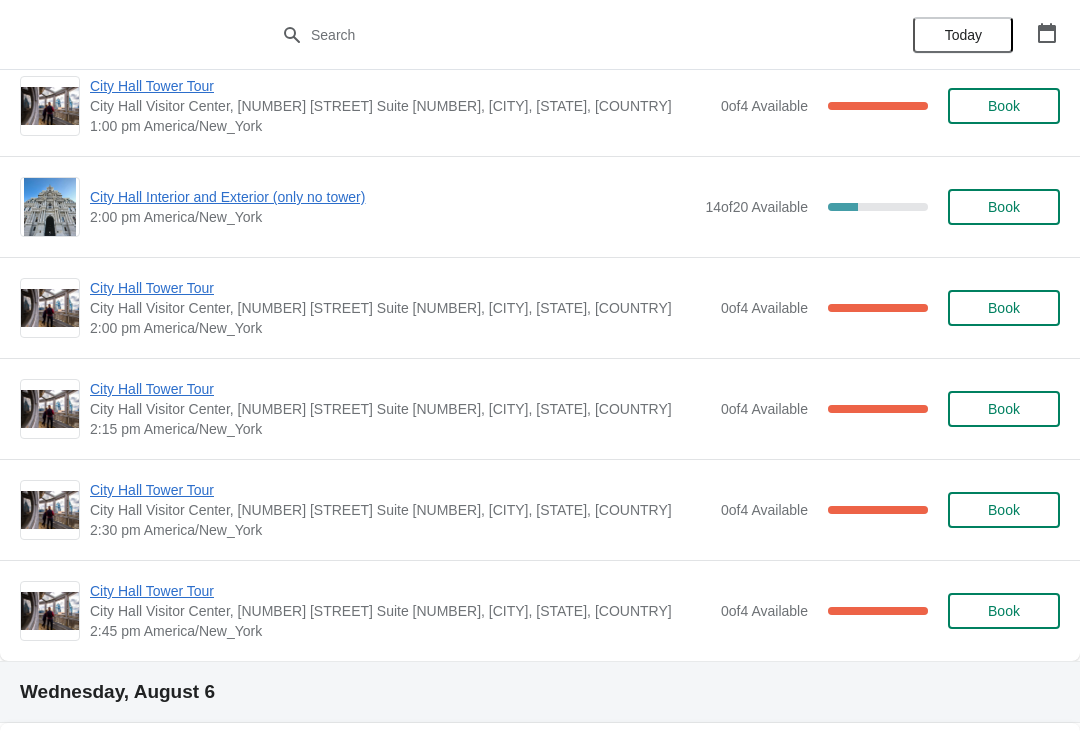 scroll, scrollTop: 1447, scrollLeft: 0, axis: vertical 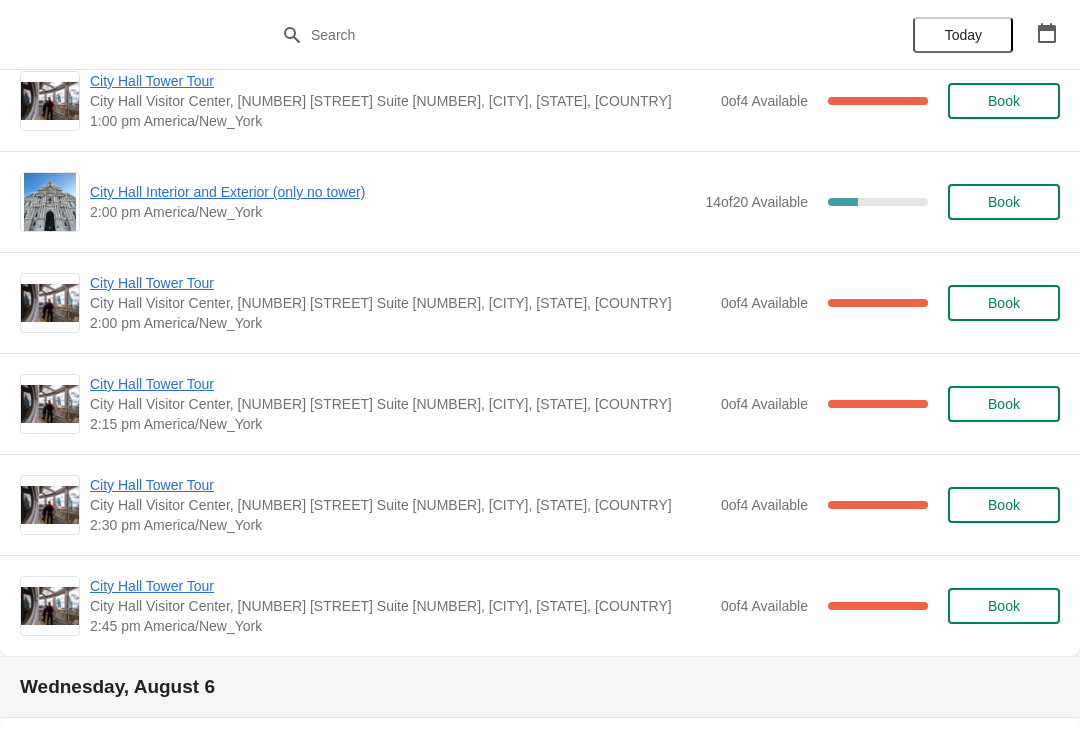 click on "Book" at bounding box center [1004, 303] 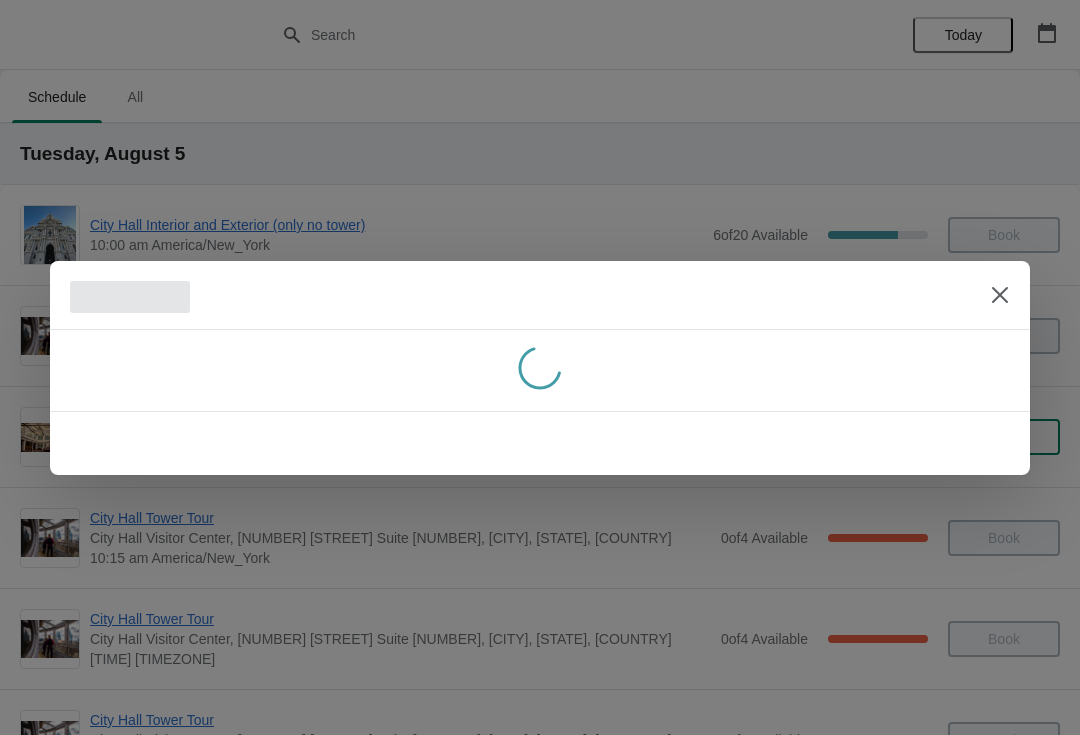 scroll, scrollTop: 0, scrollLeft: 0, axis: both 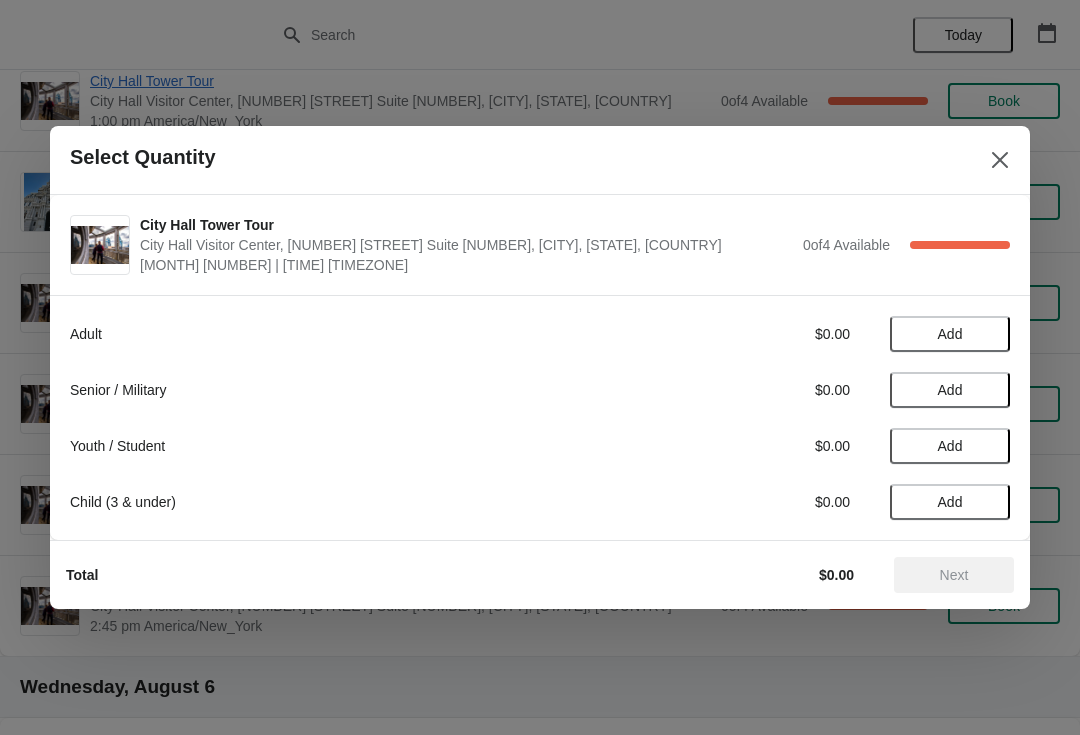 click 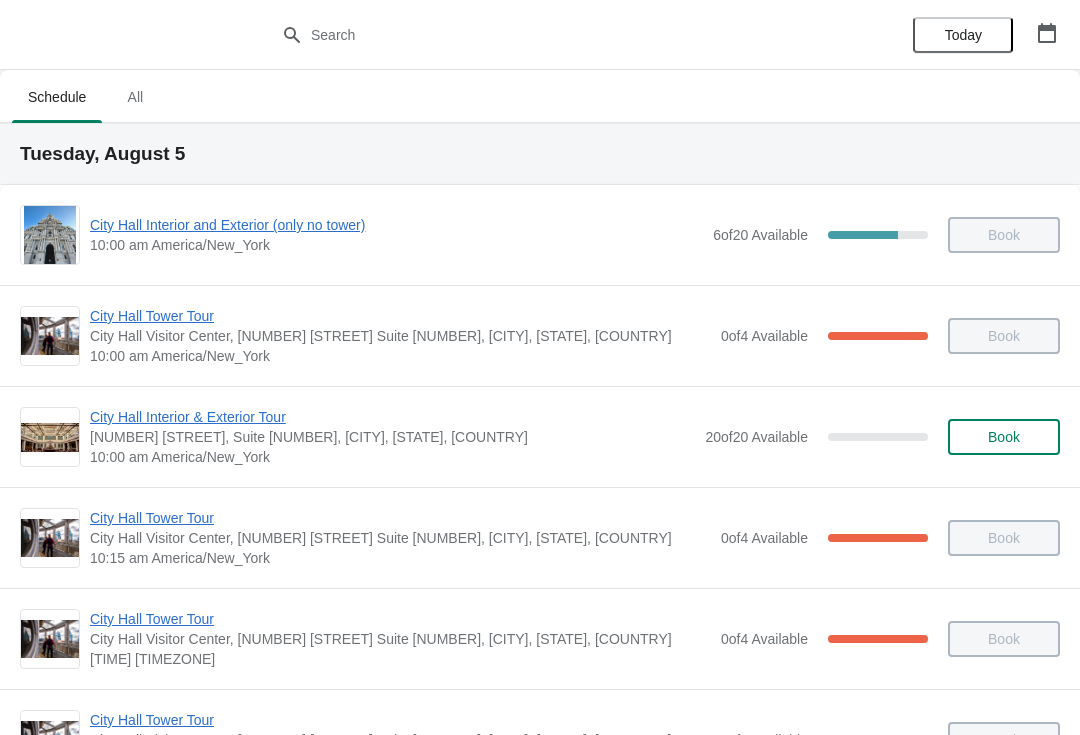 scroll, scrollTop: 1447, scrollLeft: 0, axis: vertical 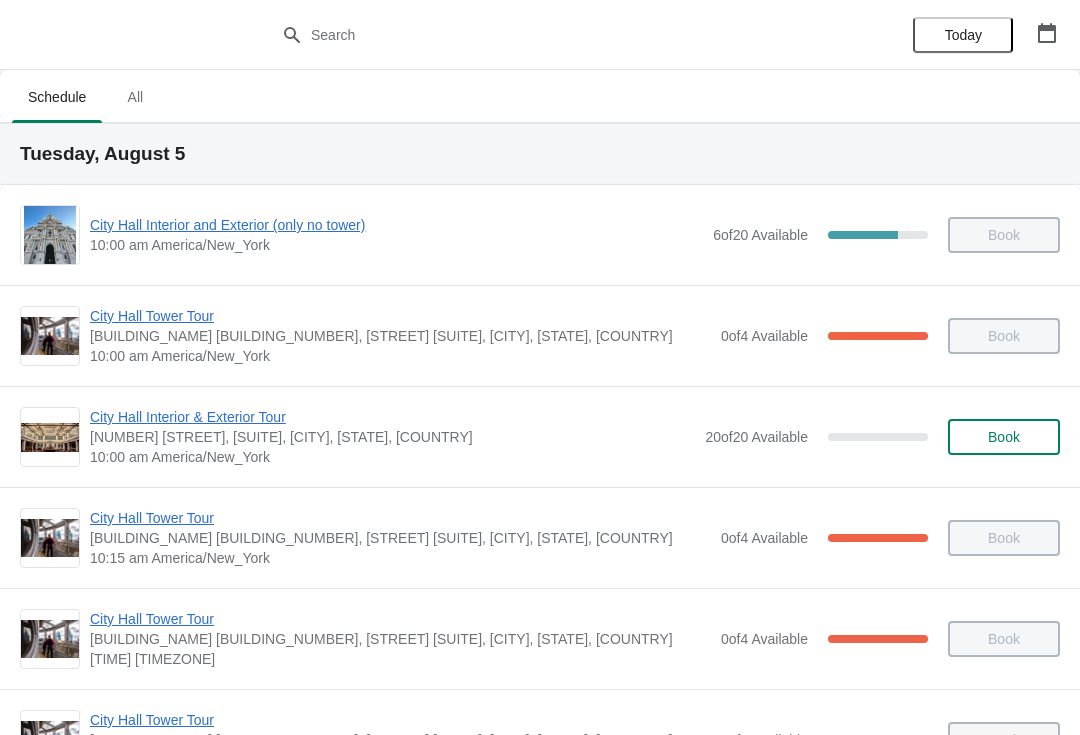 click 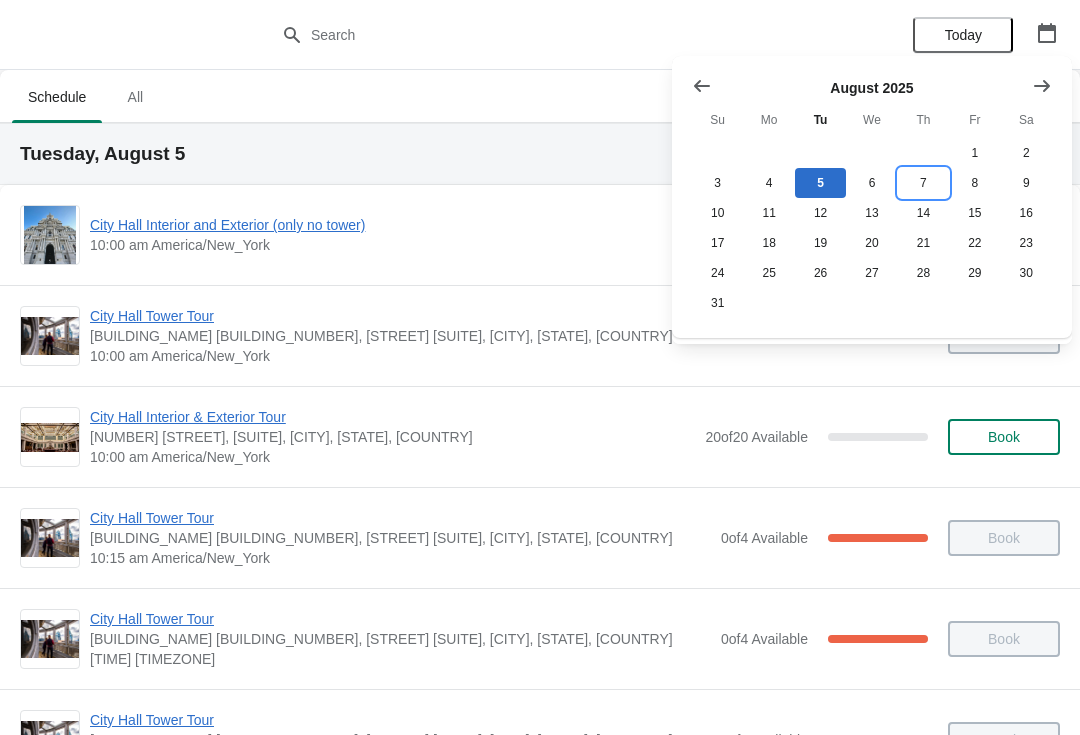 click on "7" at bounding box center (923, 183) 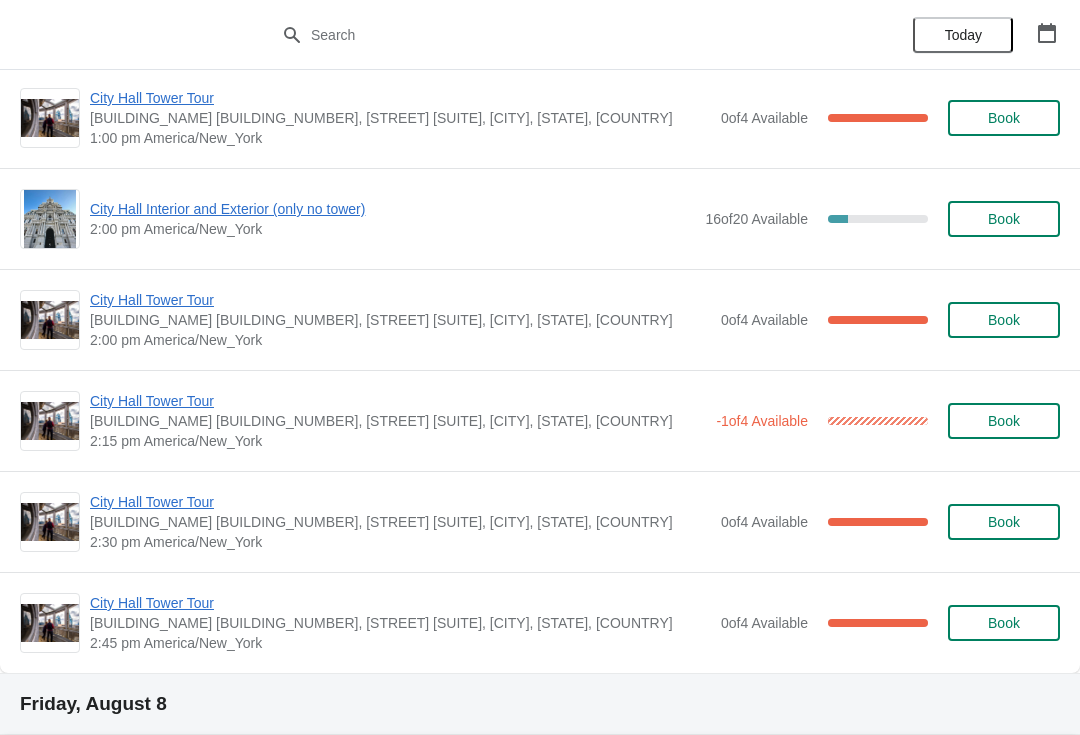 scroll, scrollTop: 1530, scrollLeft: 0, axis: vertical 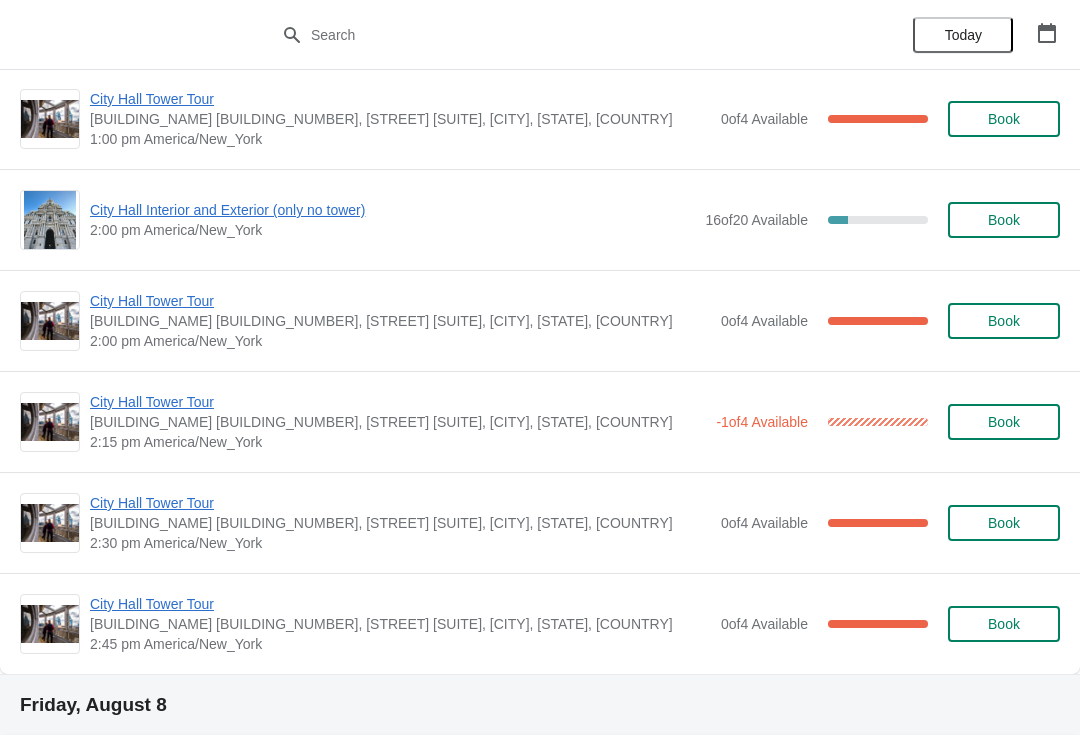 click on "City Hall Tower Tour" at bounding box center (398, 402) 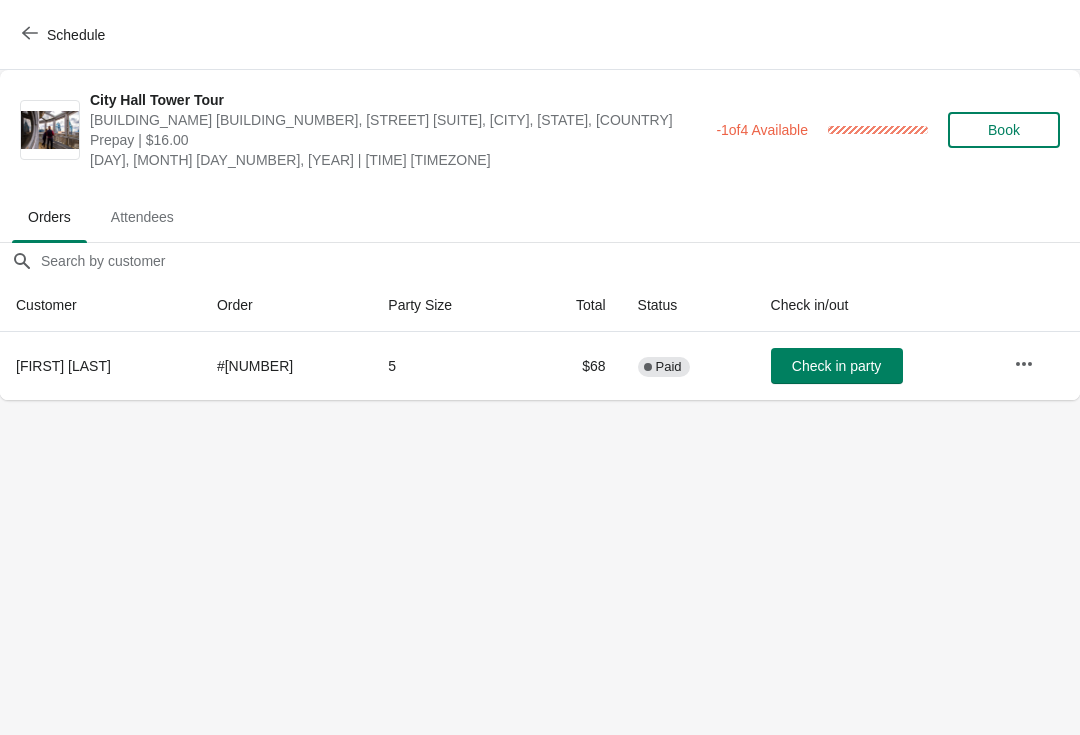 click on "Schedule" at bounding box center (65, 34) 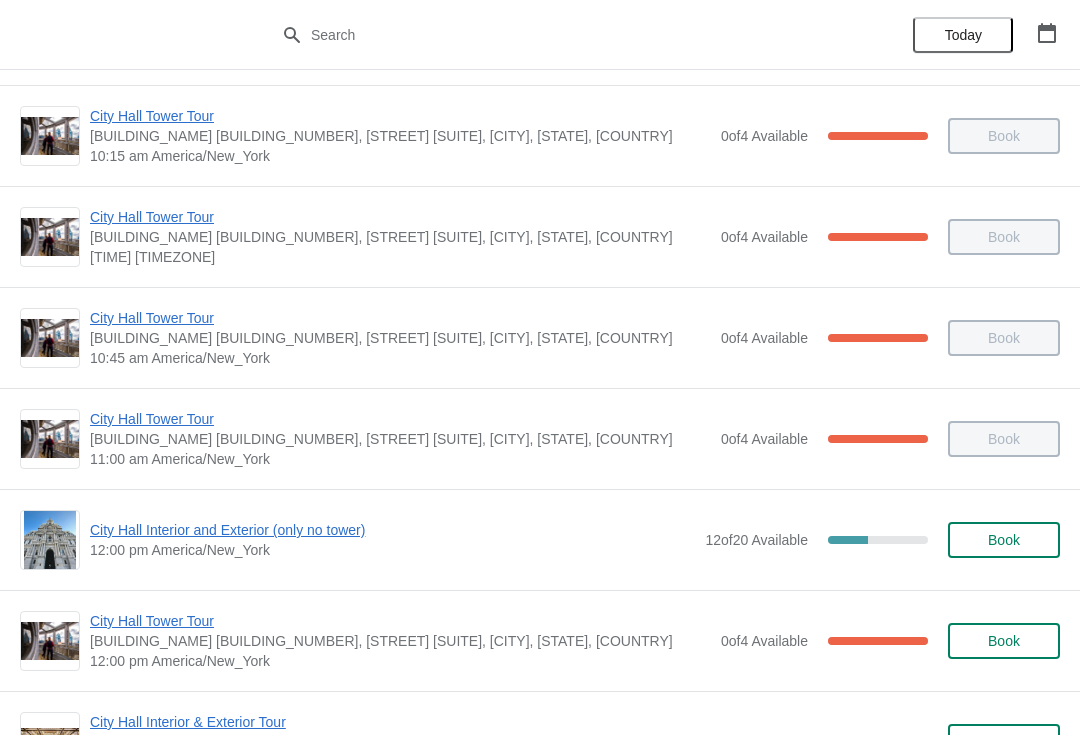 scroll, scrollTop: 452, scrollLeft: 0, axis: vertical 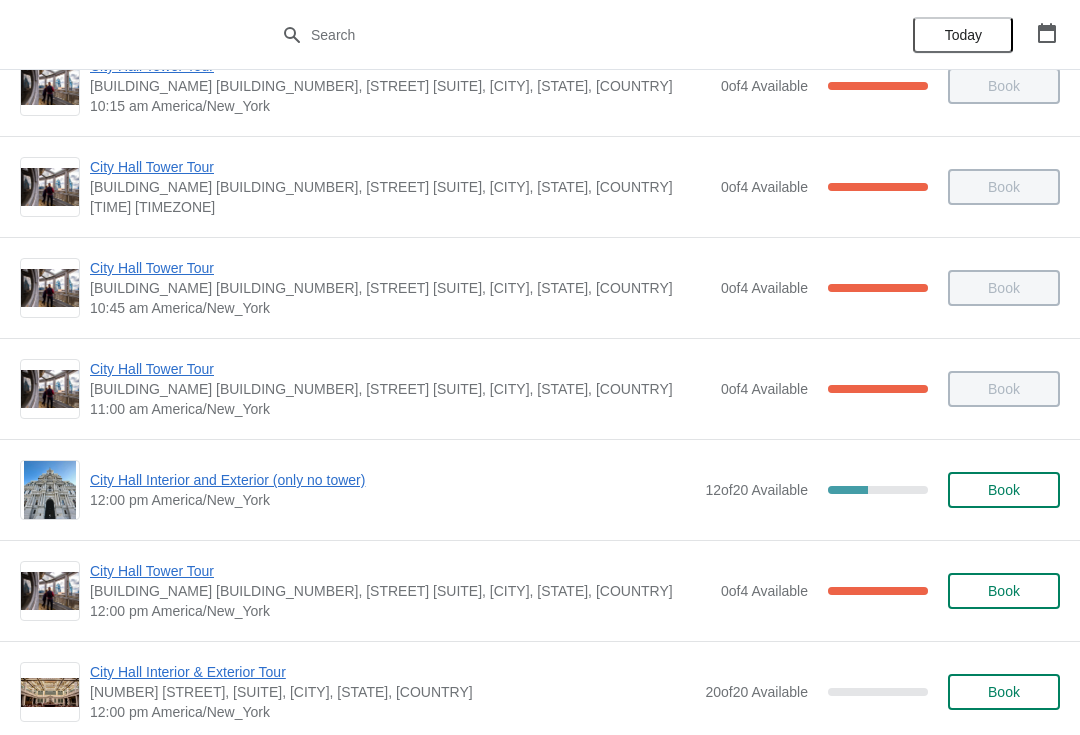 click on "Today" at bounding box center [963, 35] 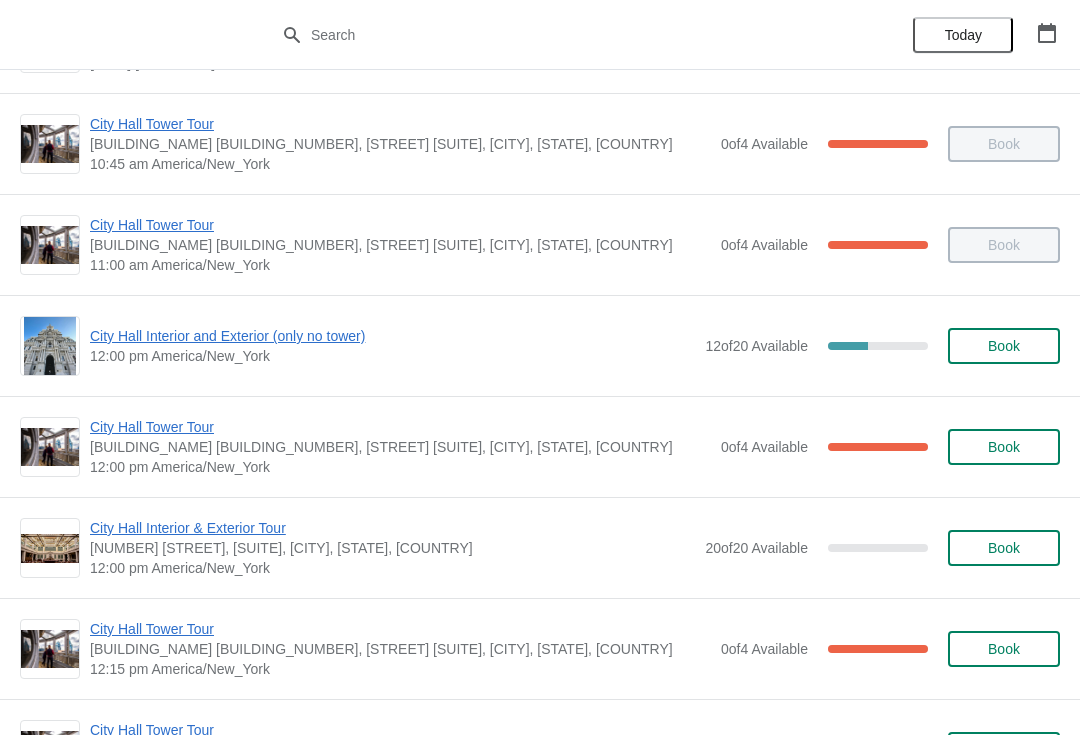 scroll, scrollTop: 597, scrollLeft: 0, axis: vertical 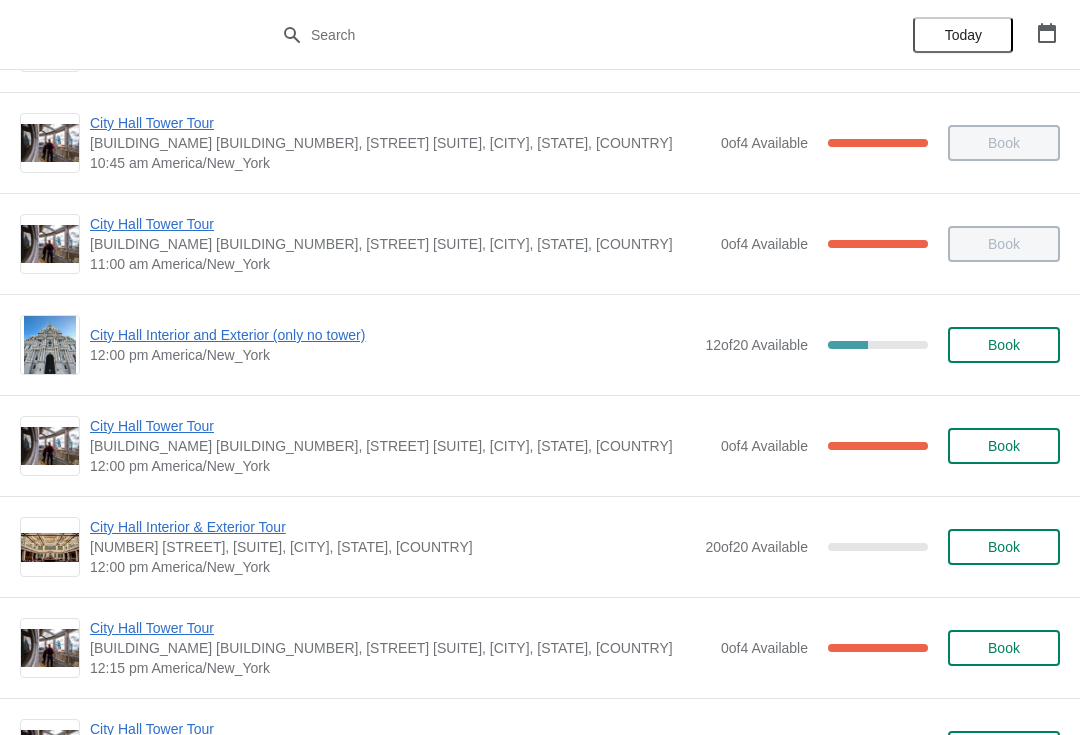 click on "City Hall Interior and Exterior (only no tower)" at bounding box center [392, 335] 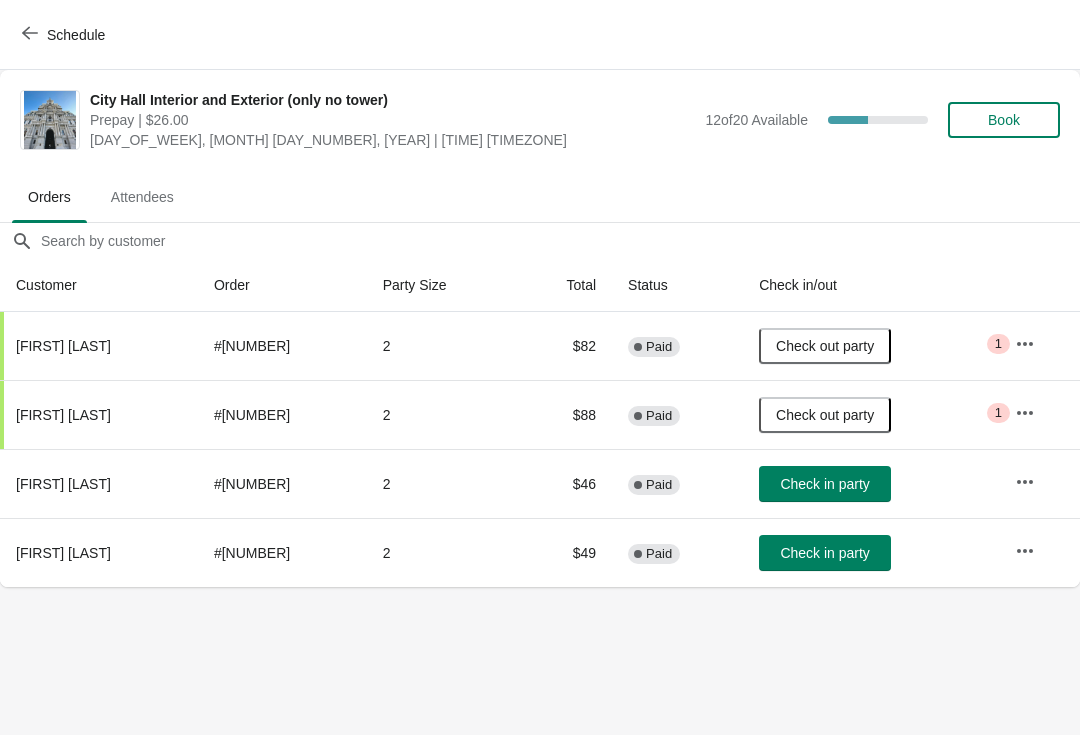click on "Check in party" at bounding box center (824, 484) 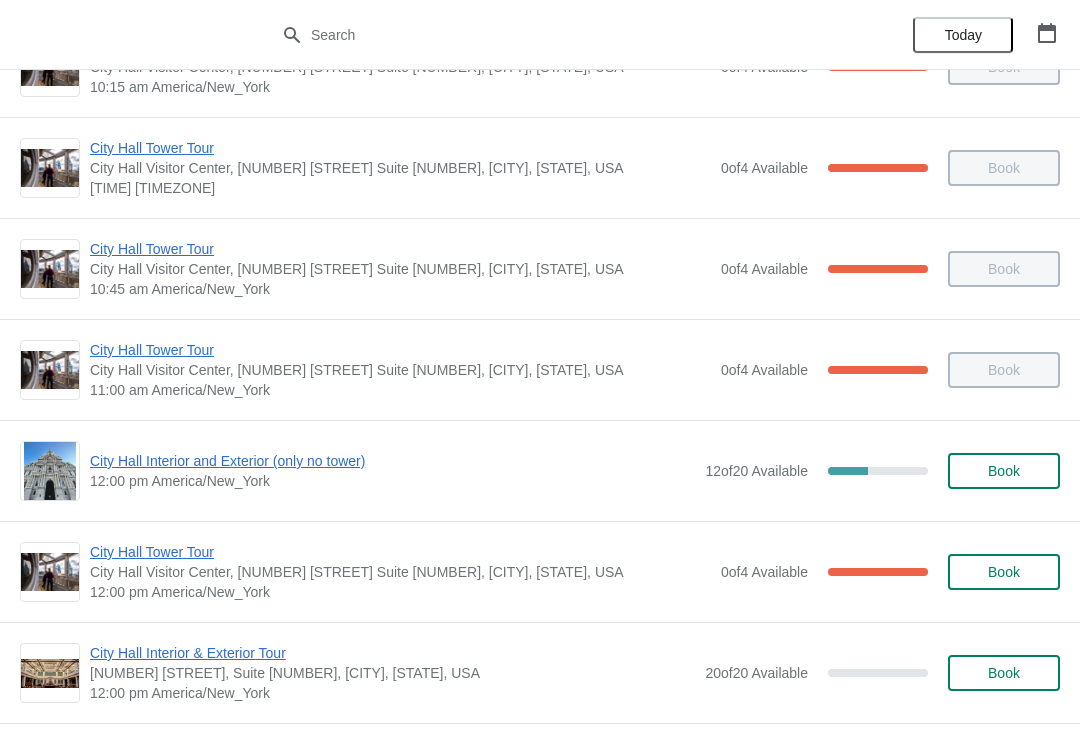 scroll, scrollTop: 473, scrollLeft: 0, axis: vertical 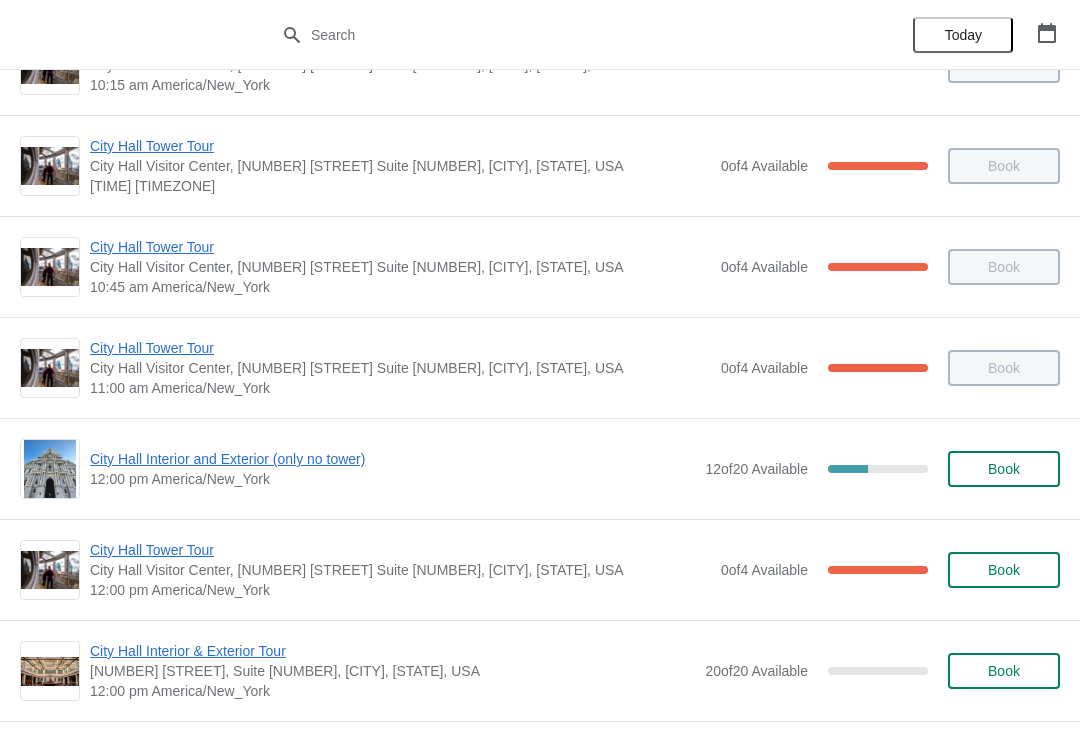 click on "Book" at bounding box center (1004, 469) 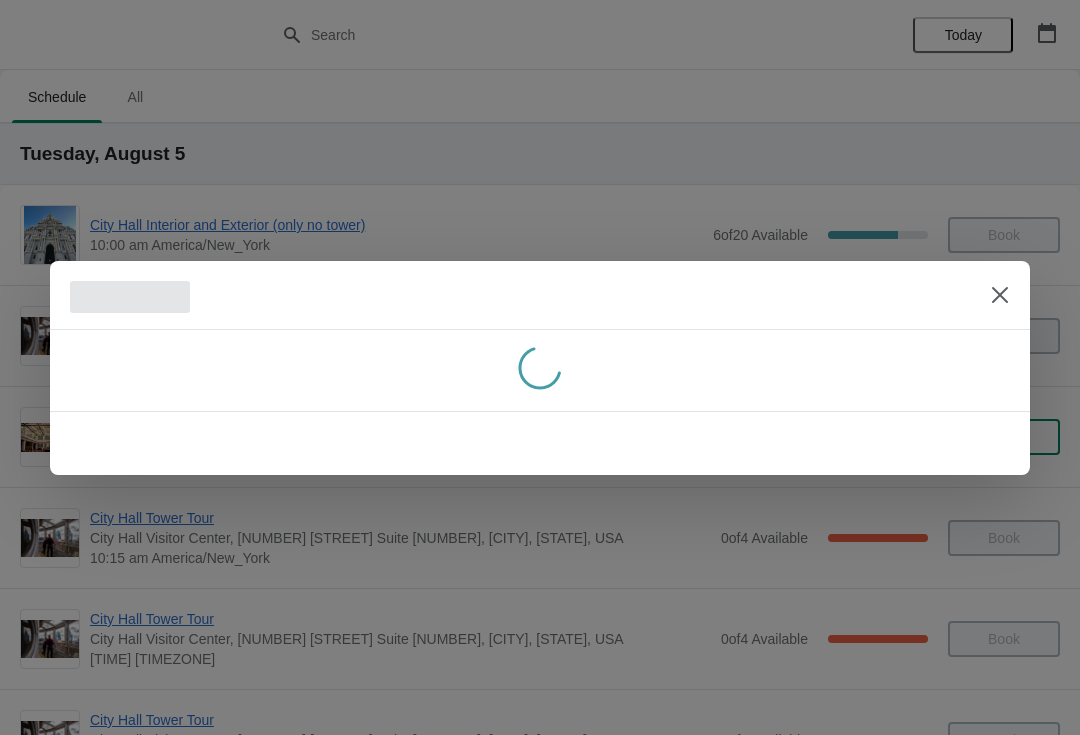 scroll, scrollTop: 0, scrollLeft: 0, axis: both 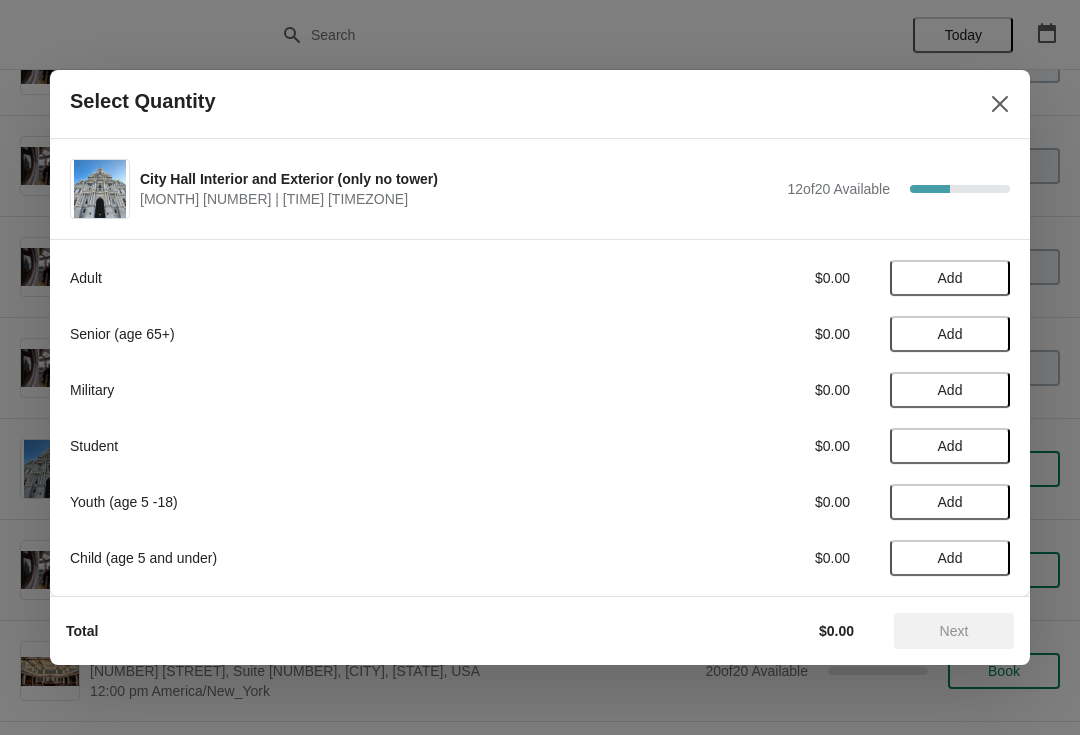 click on "Add" at bounding box center [950, 278] 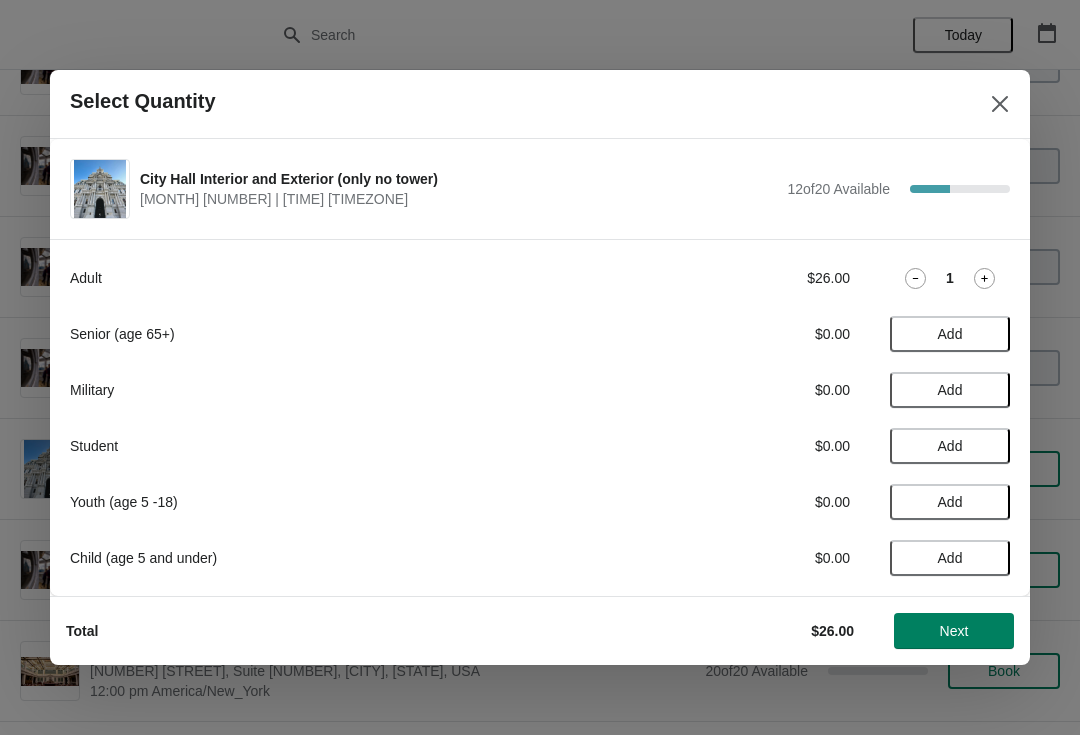 click on "Next" at bounding box center (954, 631) 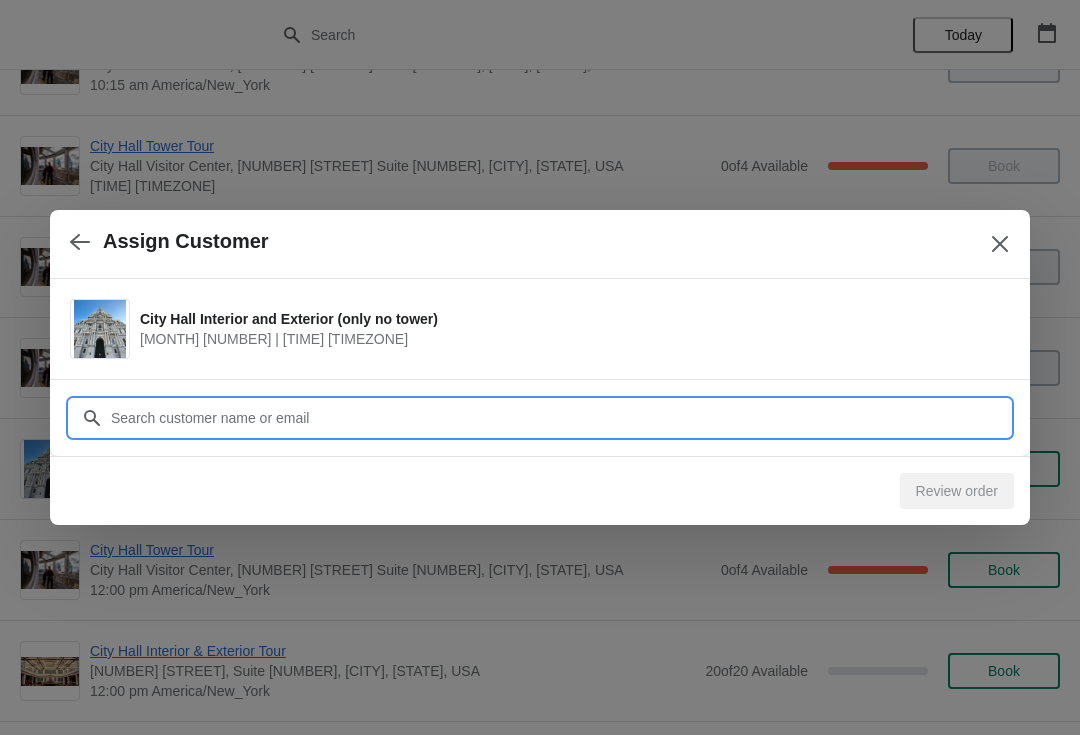 click on "Customer" at bounding box center (560, 418) 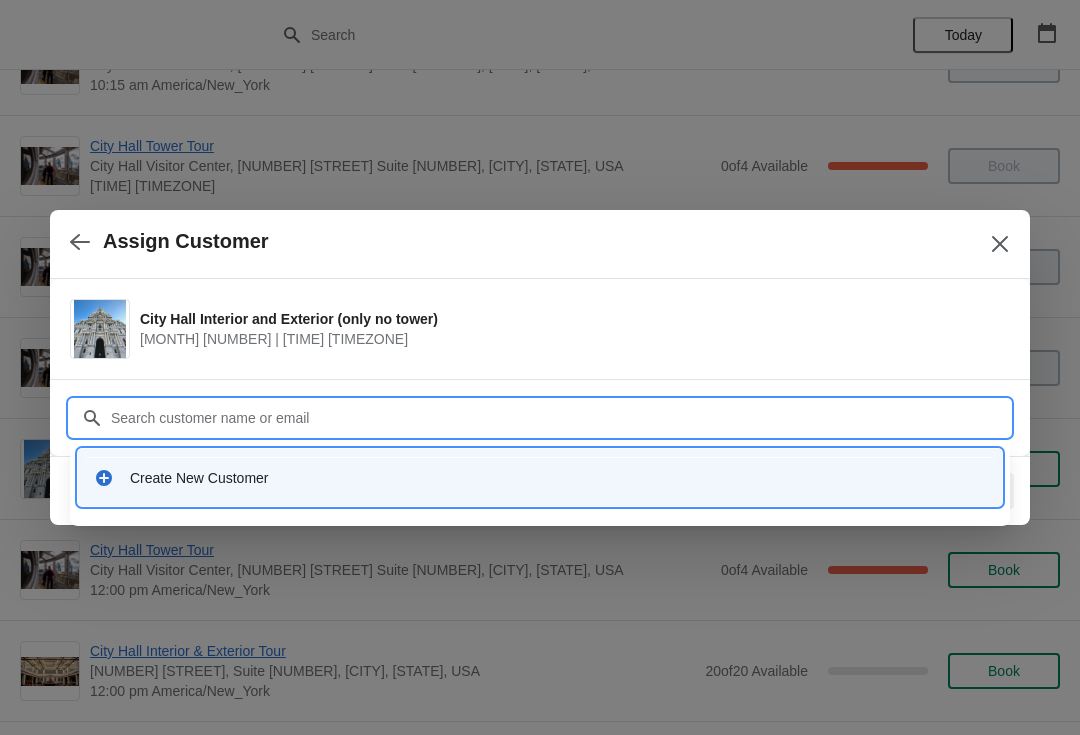 click on "Create New Customer" at bounding box center (540, 477) 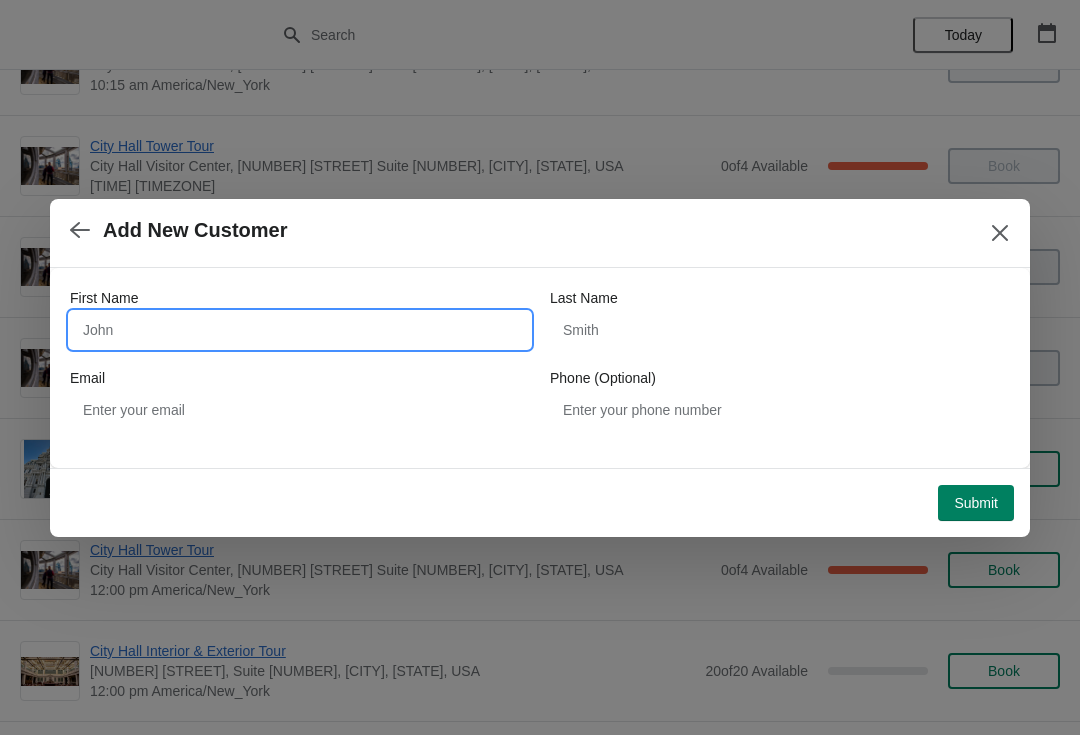 click on "First Name" at bounding box center (300, 330) 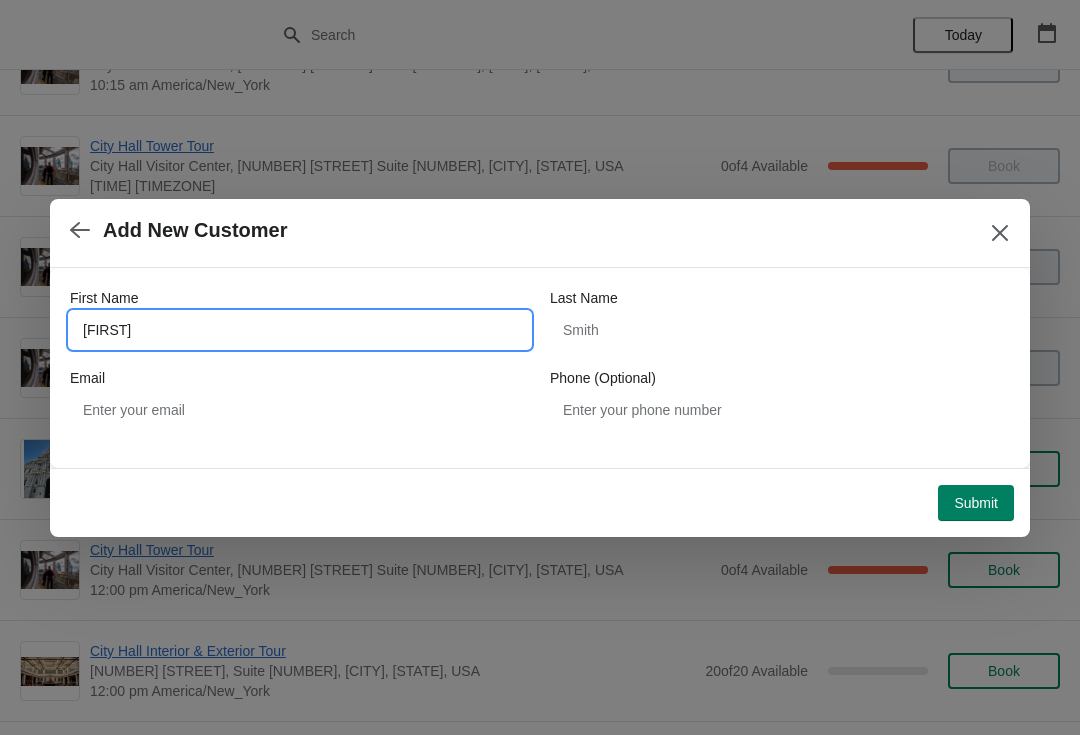 type on "[FIRST]" 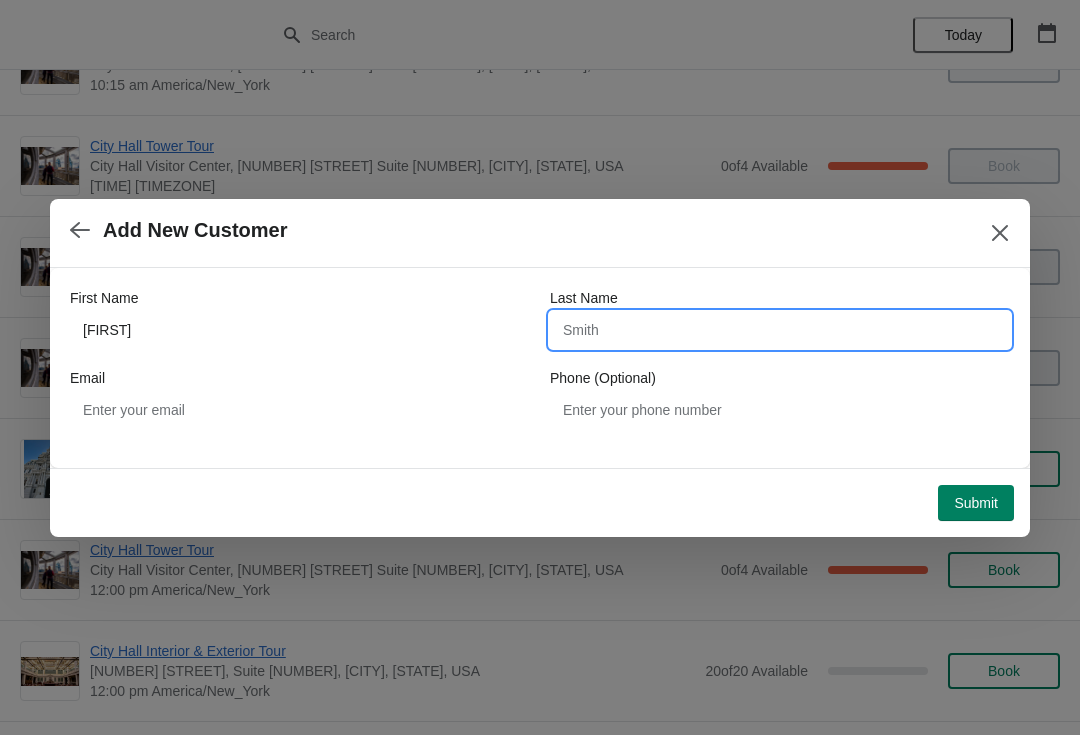 click on "Last Name" at bounding box center [780, 330] 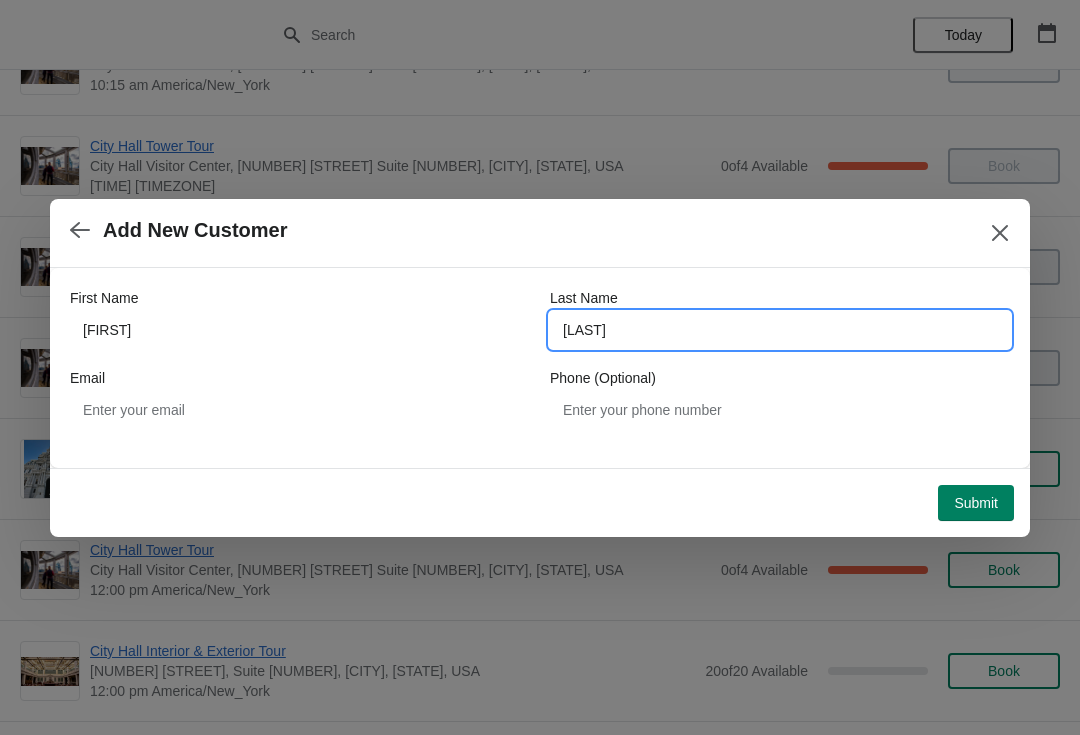 type on "[LAST]" 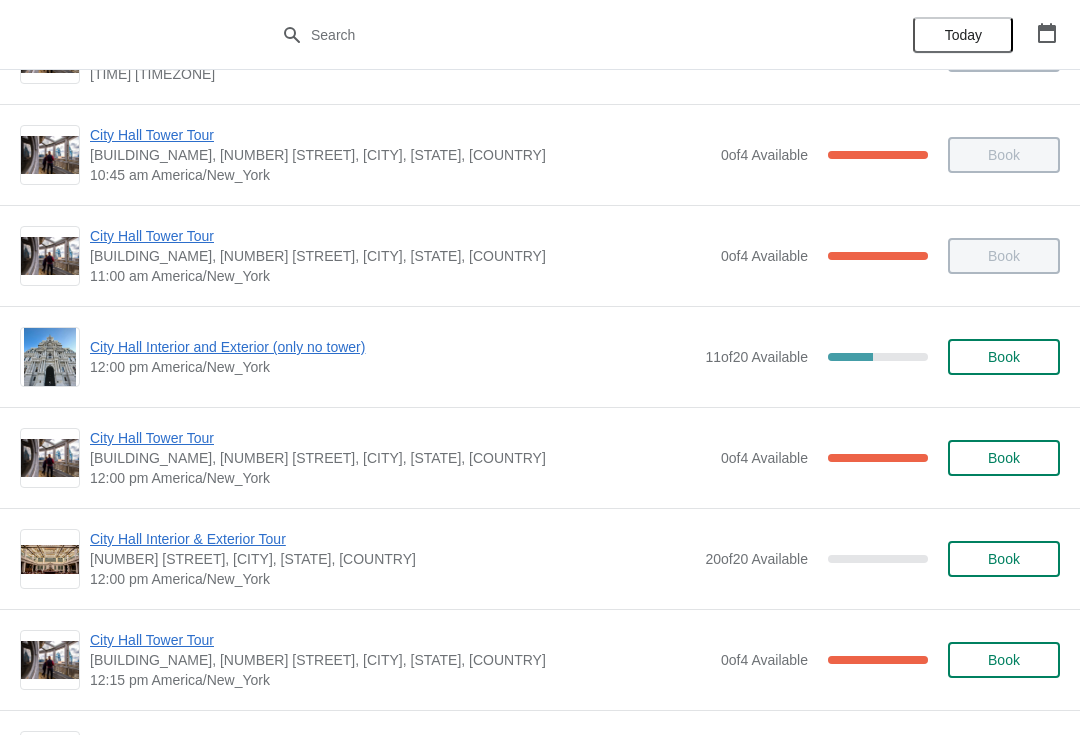 scroll, scrollTop: 596, scrollLeft: 0, axis: vertical 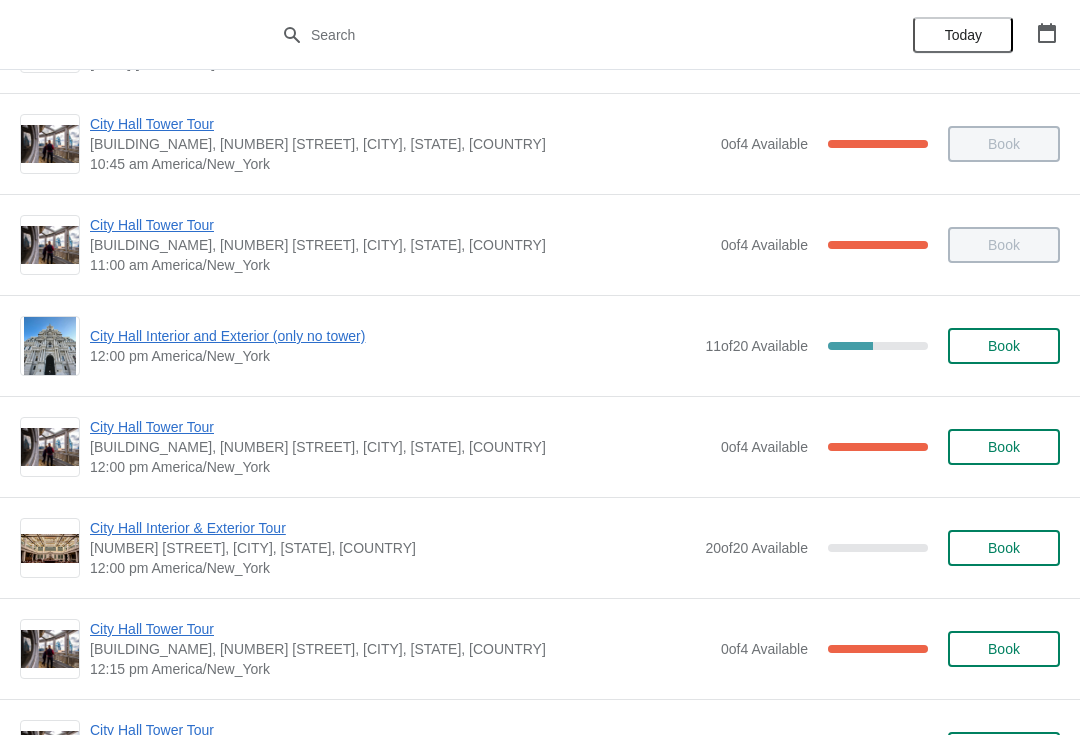 click on "City Hall Interior & Exterior Tour" at bounding box center (392, 528) 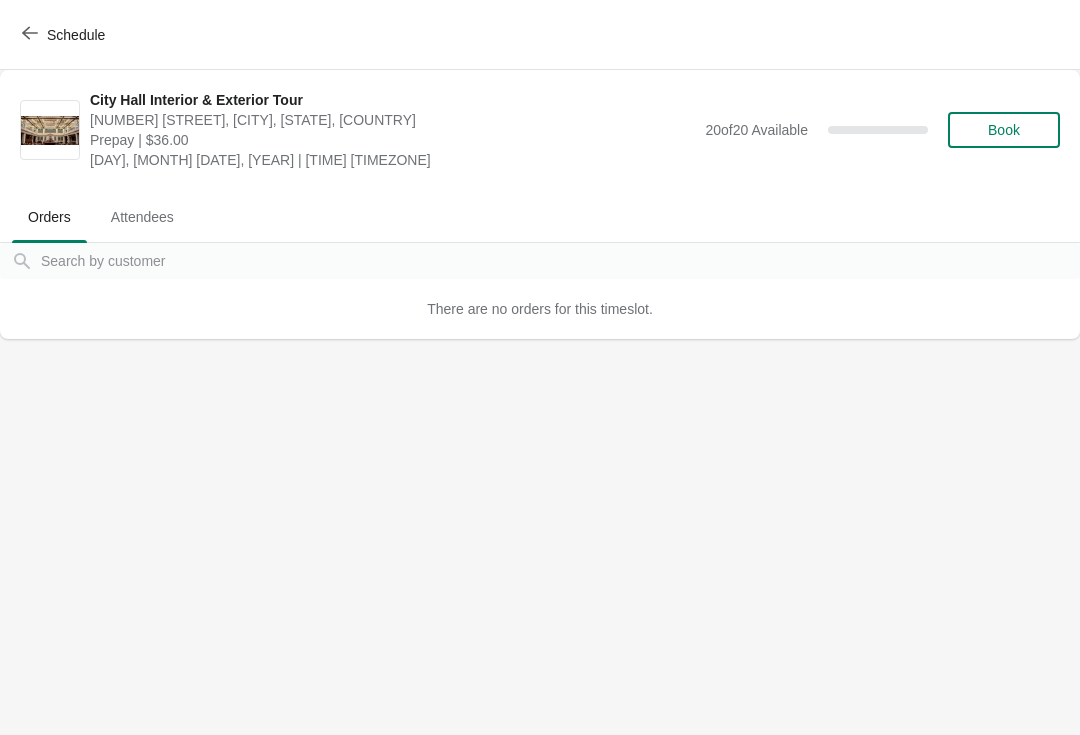 click on "Schedule" at bounding box center [65, 34] 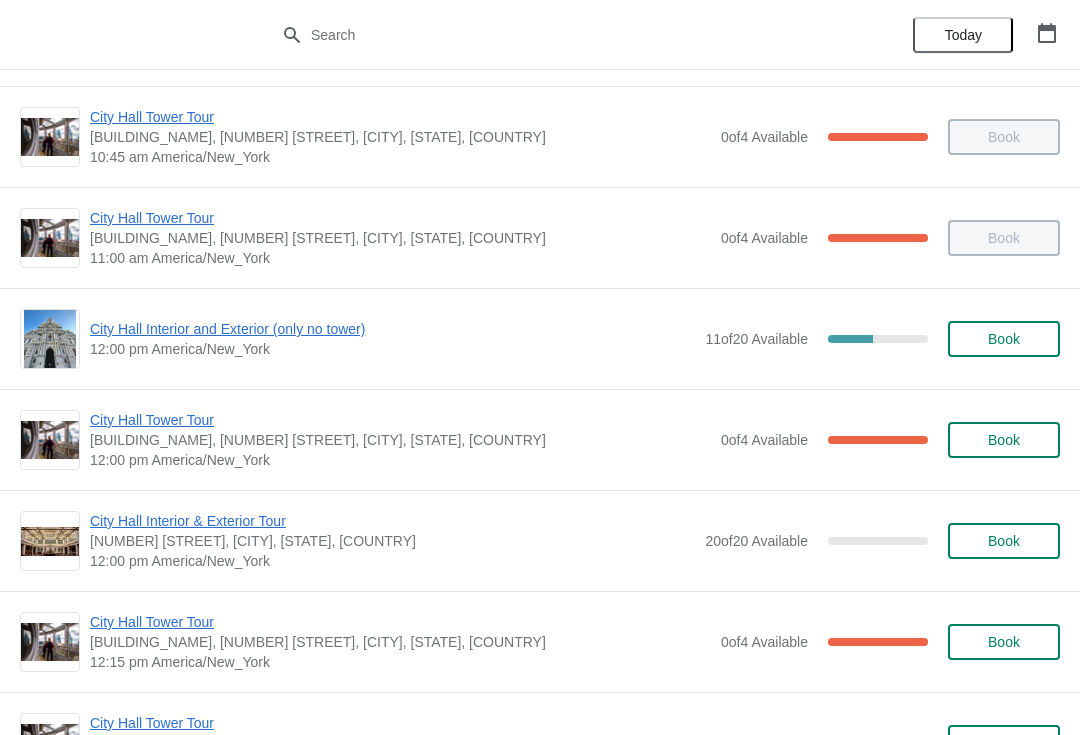 scroll, scrollTop: 605, scrollLeft: 0, axis: vertical 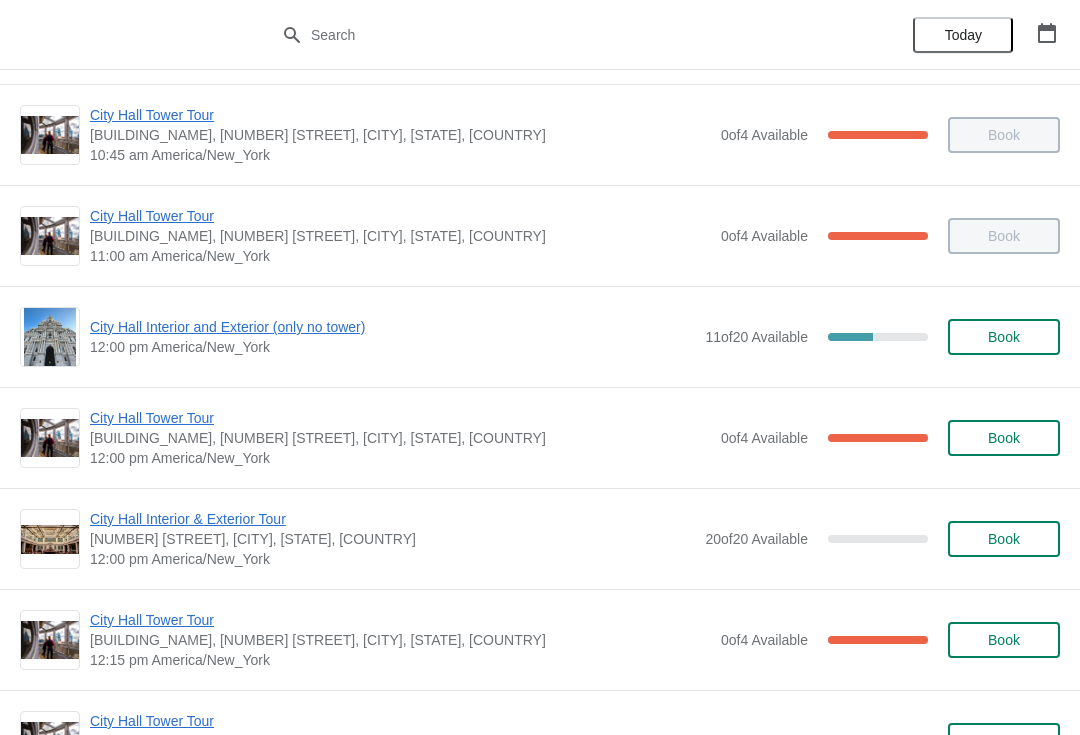 click on "City Hall Interior and Exterior (only no tower)" at bounding box center (392, 327) 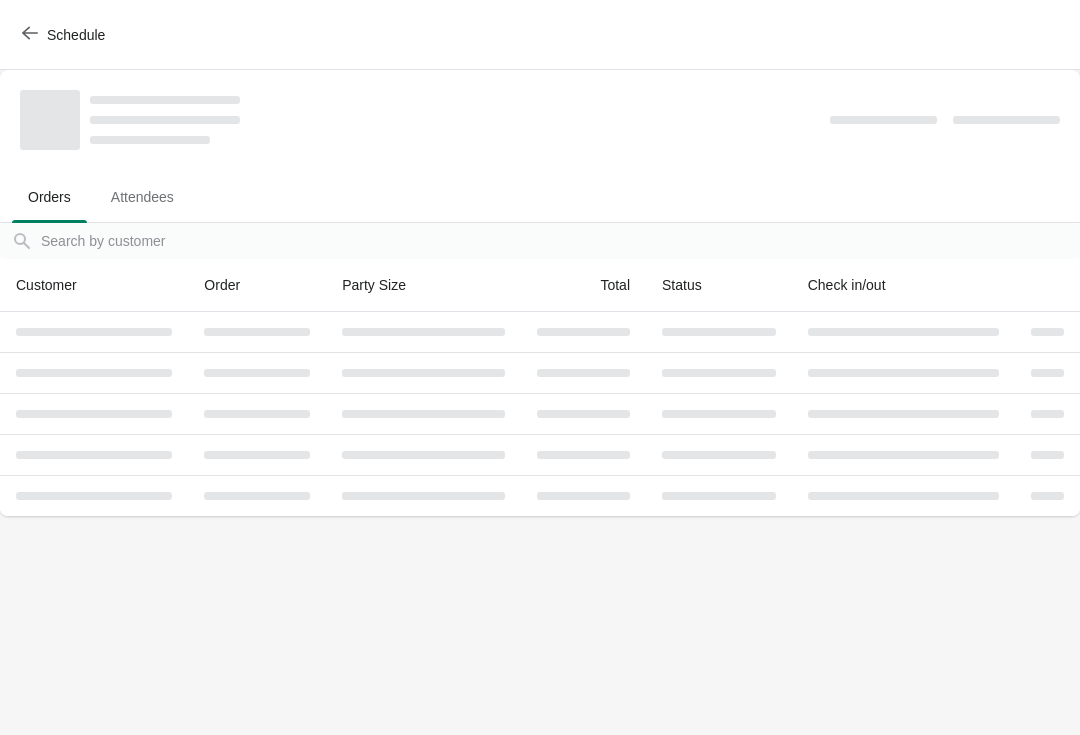 scroll, scrollTop: 0, scrollLeft: 0, axis: both 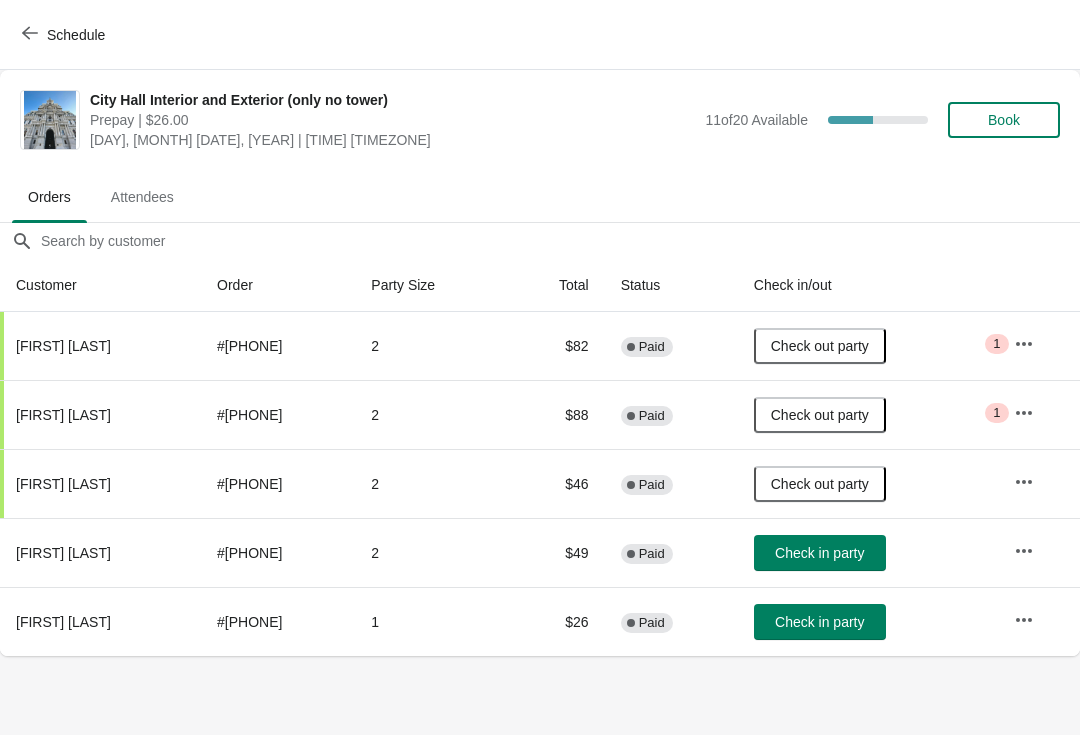 click on "Check in party" at bounding box center [819, 622] 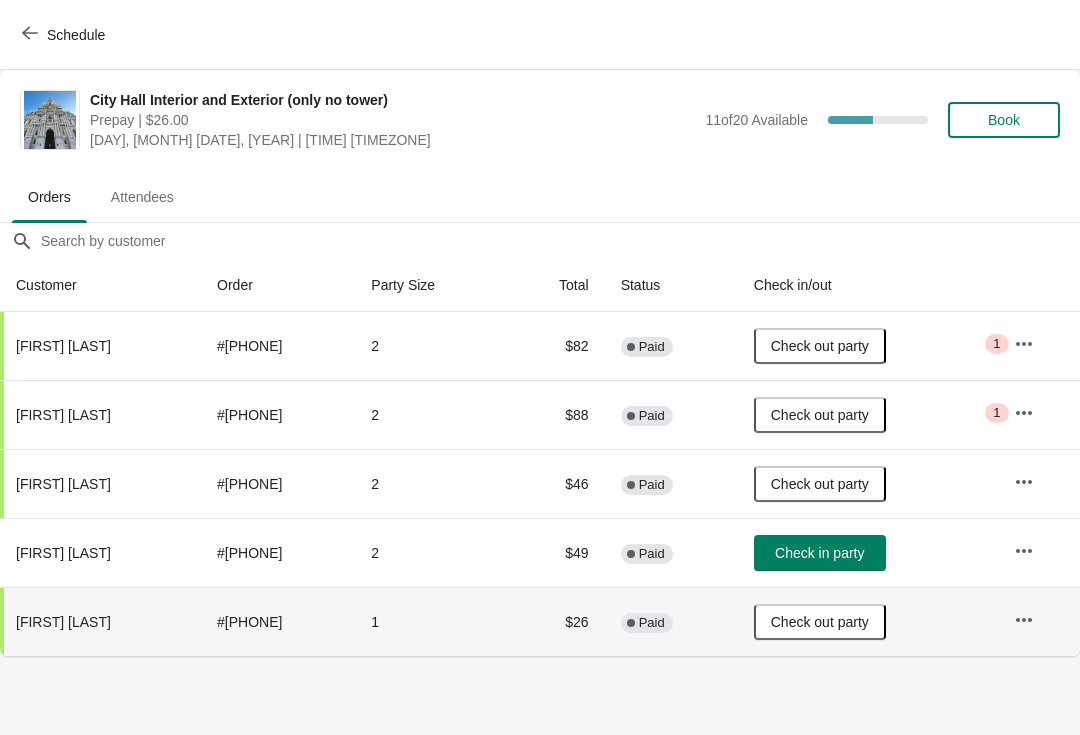 click on "Check in party" at bounding box center [819, 553] 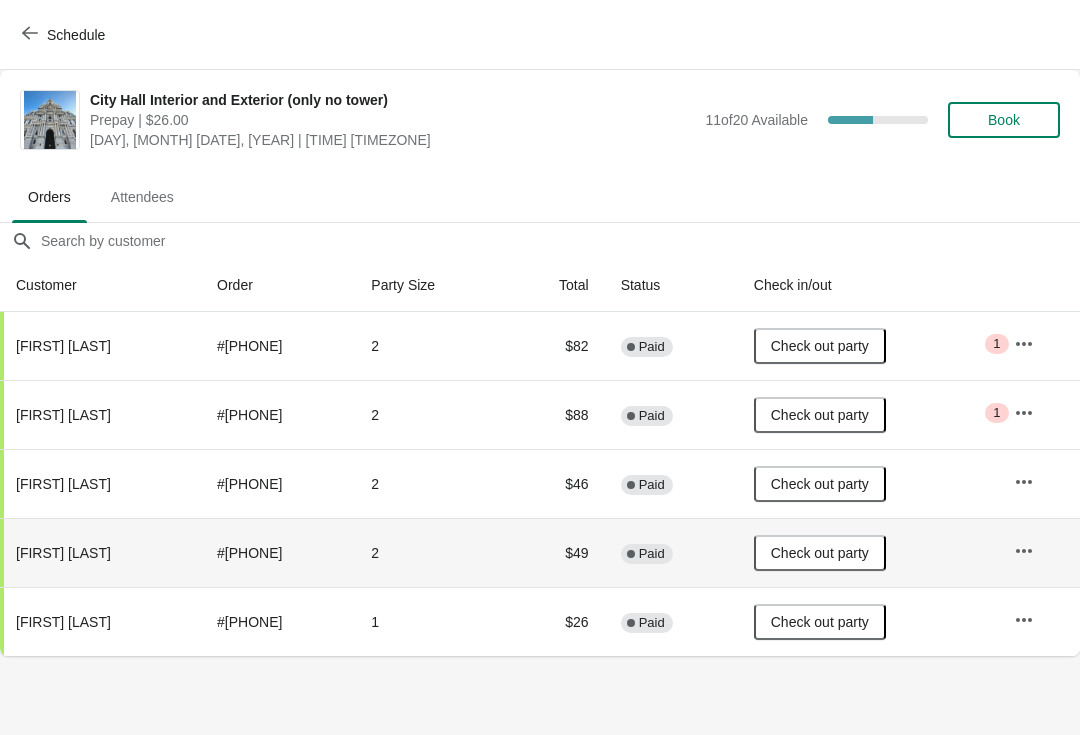 click 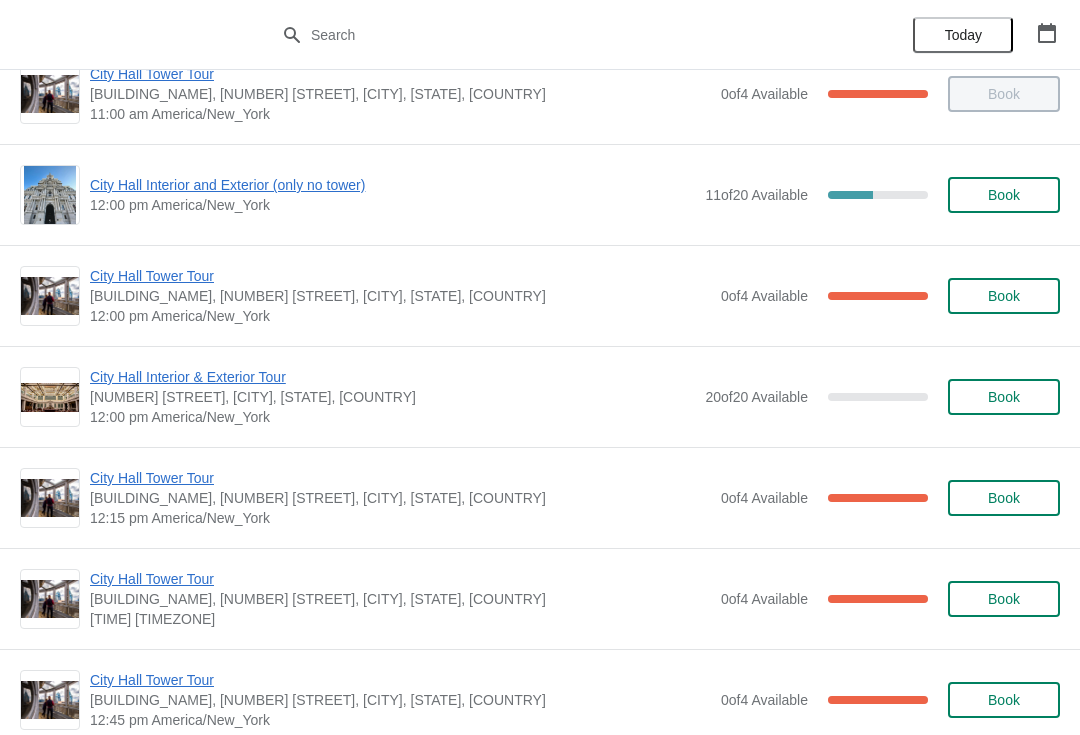 scroll, scrollTop: 734, scrollLeft: 0, axis: vertical 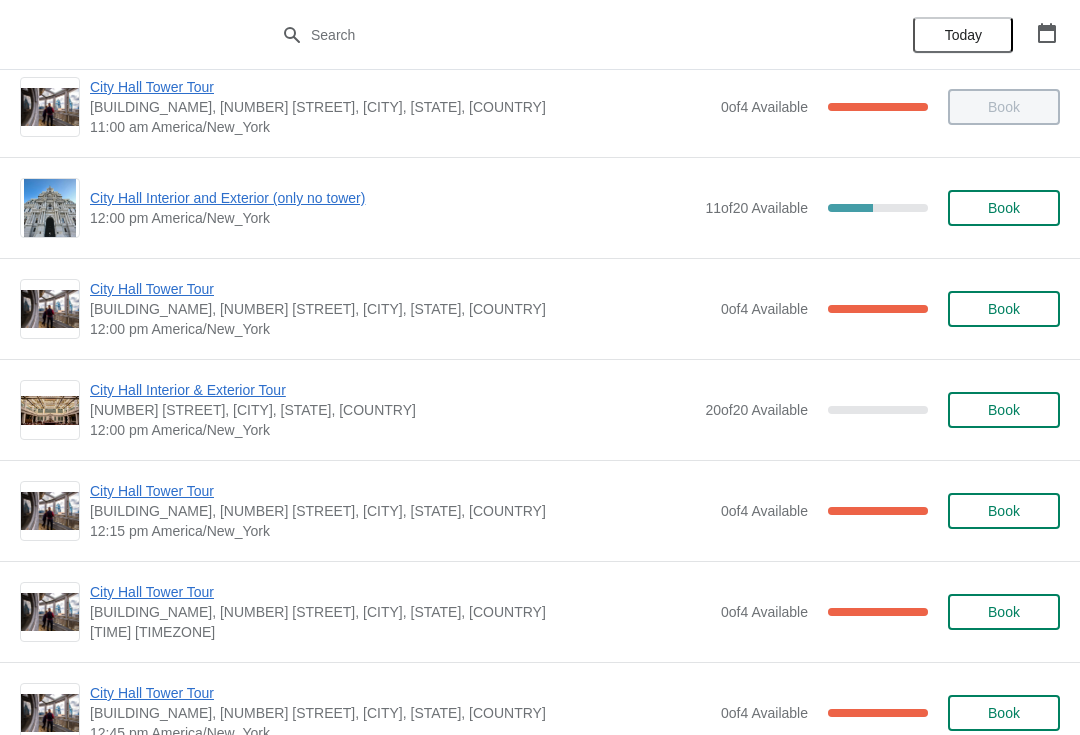 click on "City Hall Tower Tour" at bounding box center [400, 289] 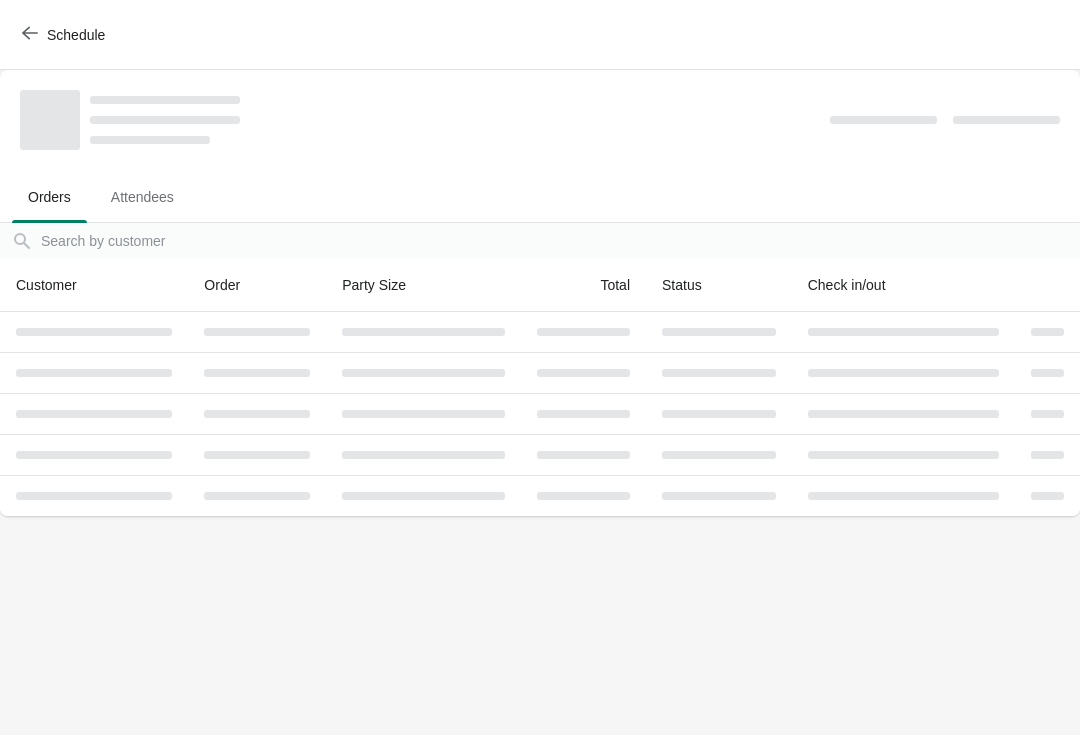 scroll, scrollTop: 0, scrollLeft: 0, axis: both 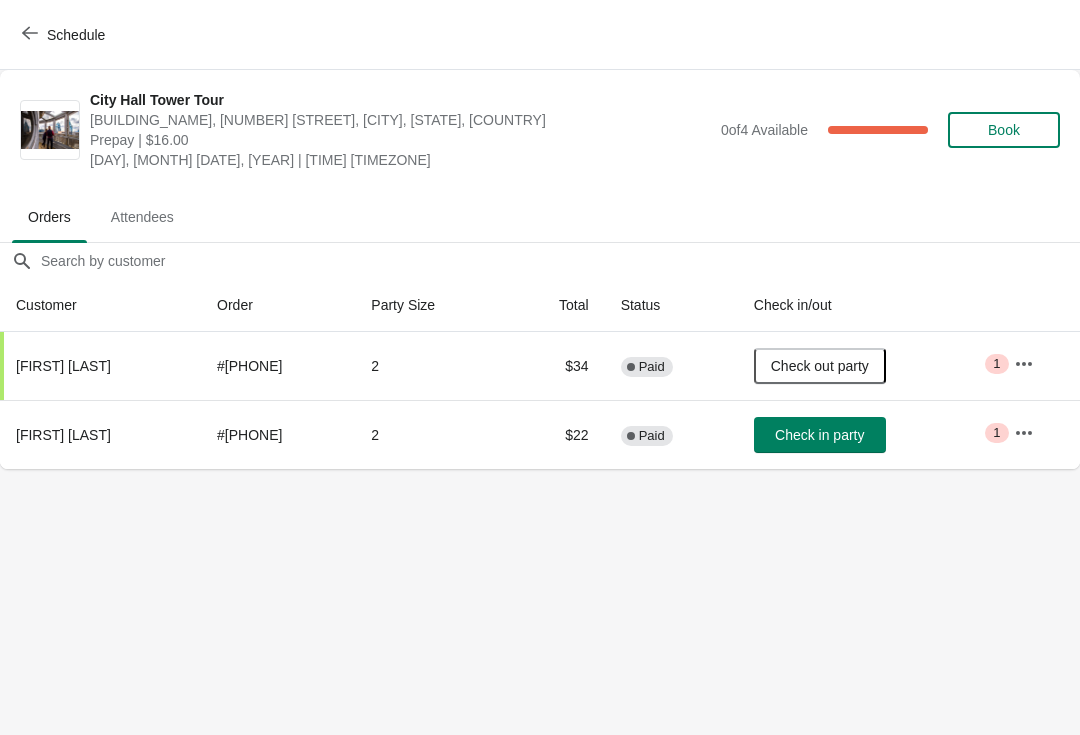 click on "Check in party" at bounding box center [820, 435] 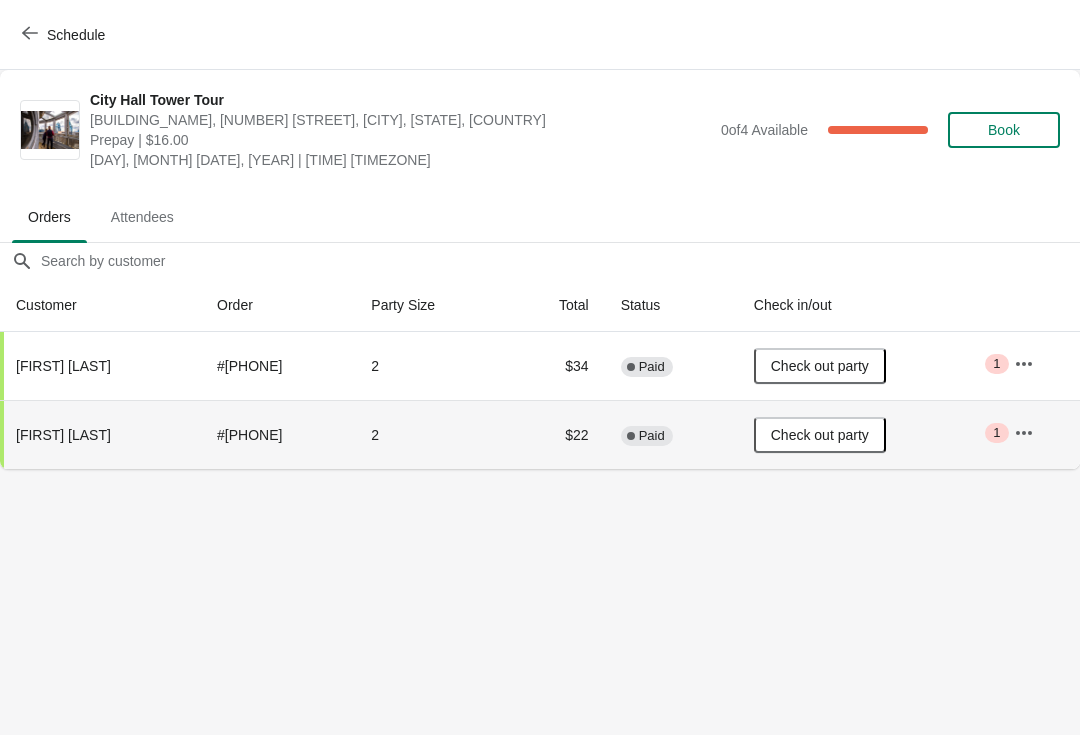 click on "Schedule" at bounding box center (65, 35) 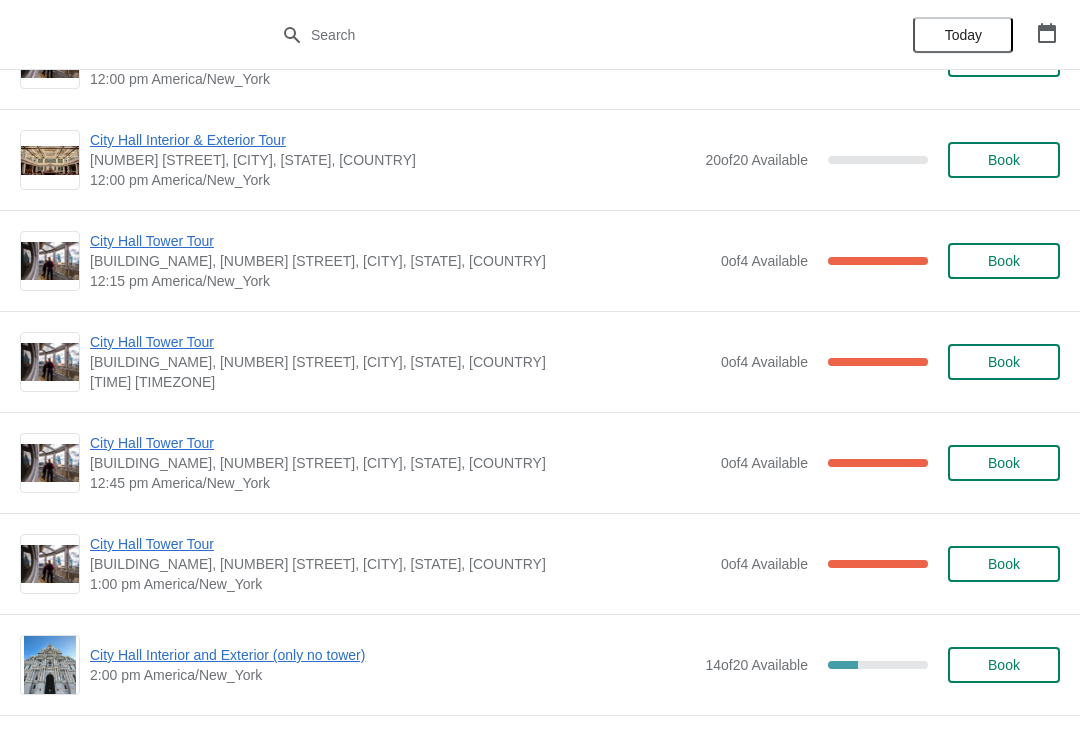 scroll, scrollTop: 983, scrollLeft: 0, axis: vertical 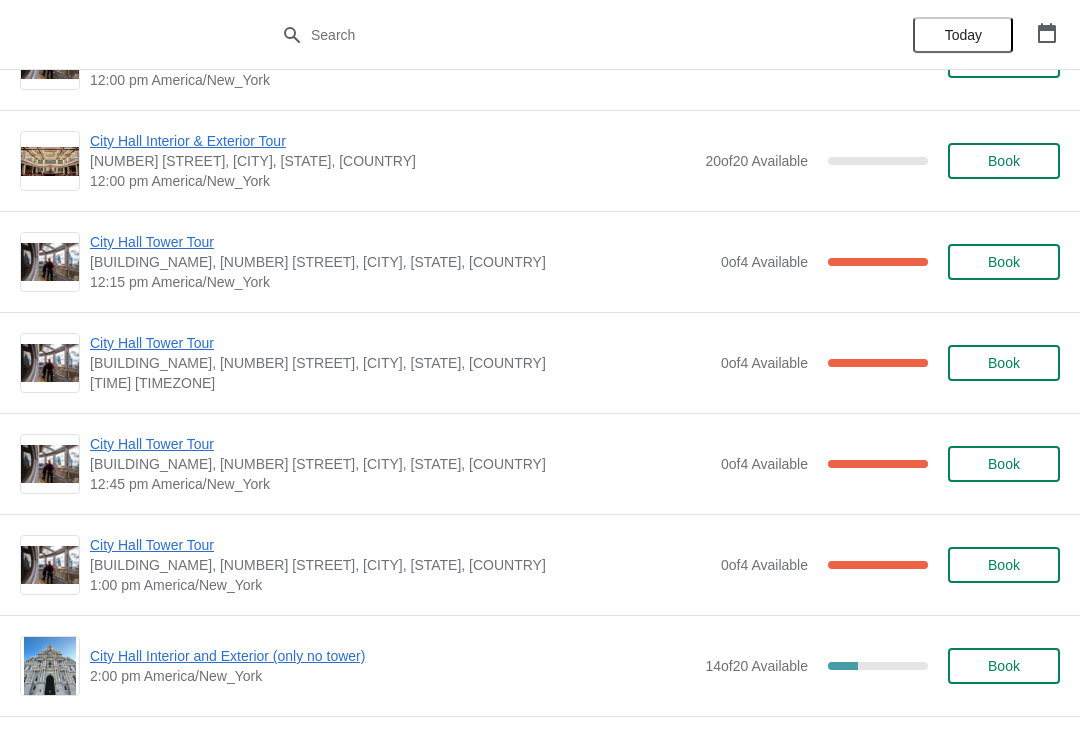 click on "City Hall Tower Tour" at bounding box center (400, 343) 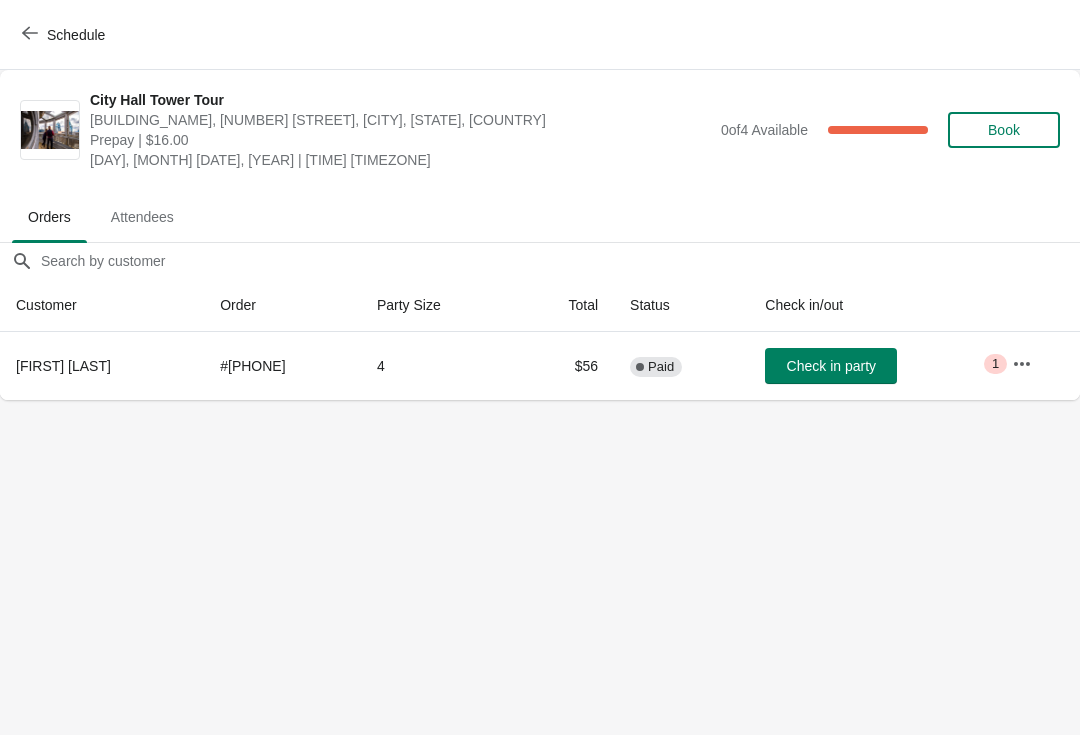 click on "Check in party" at bounding box center [831, 366] 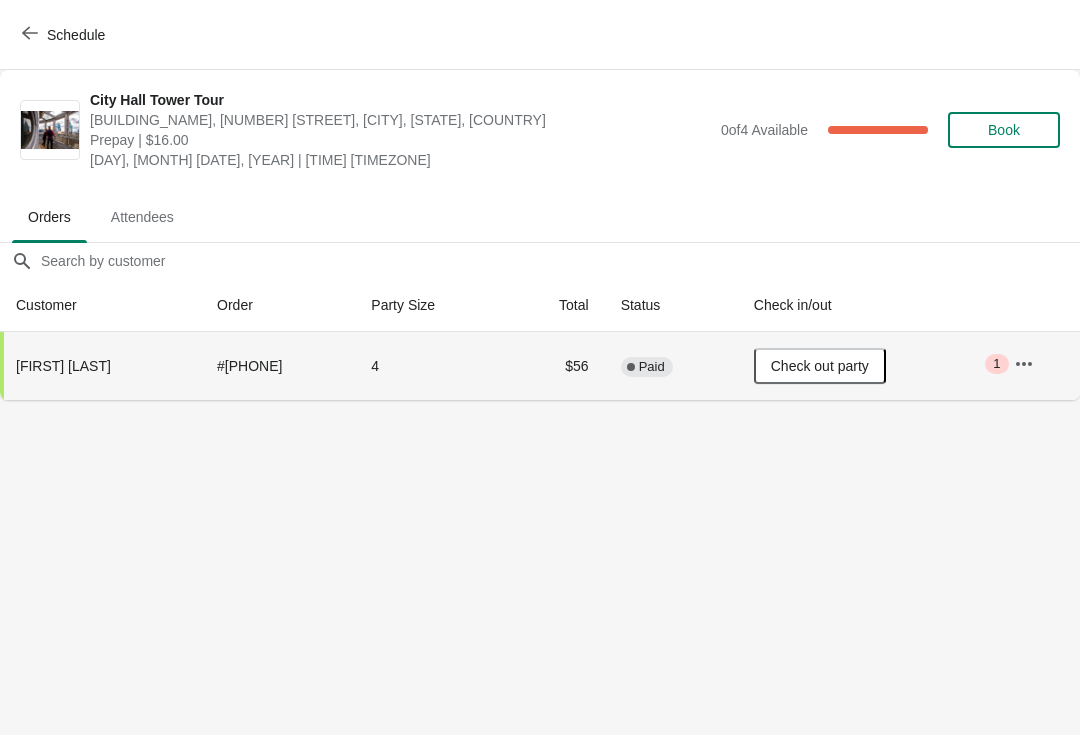click on "Schedule" at bounding box center (76, 35) 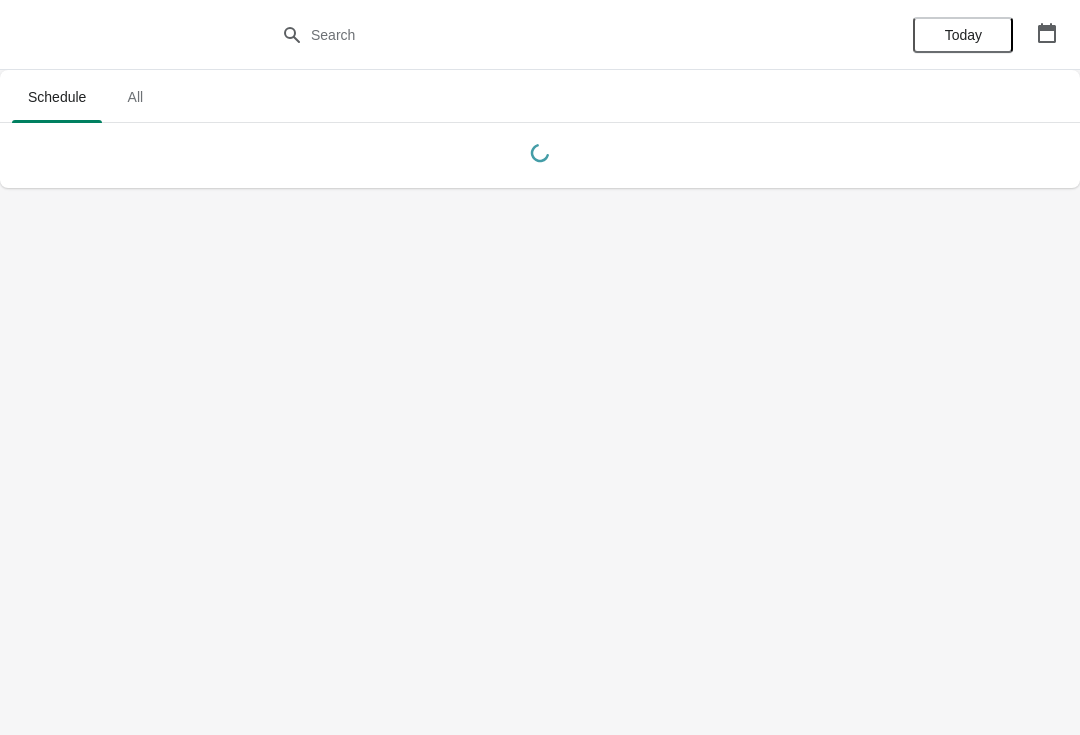 click on "Today" at bounding box center (963, 35) 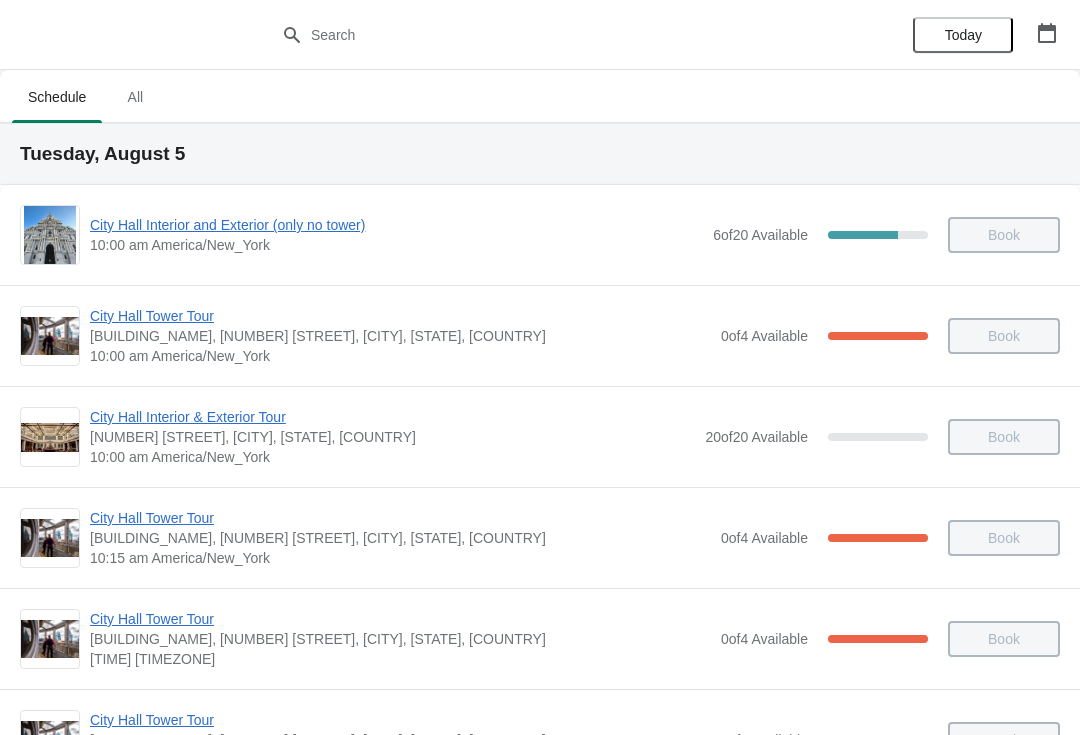 click 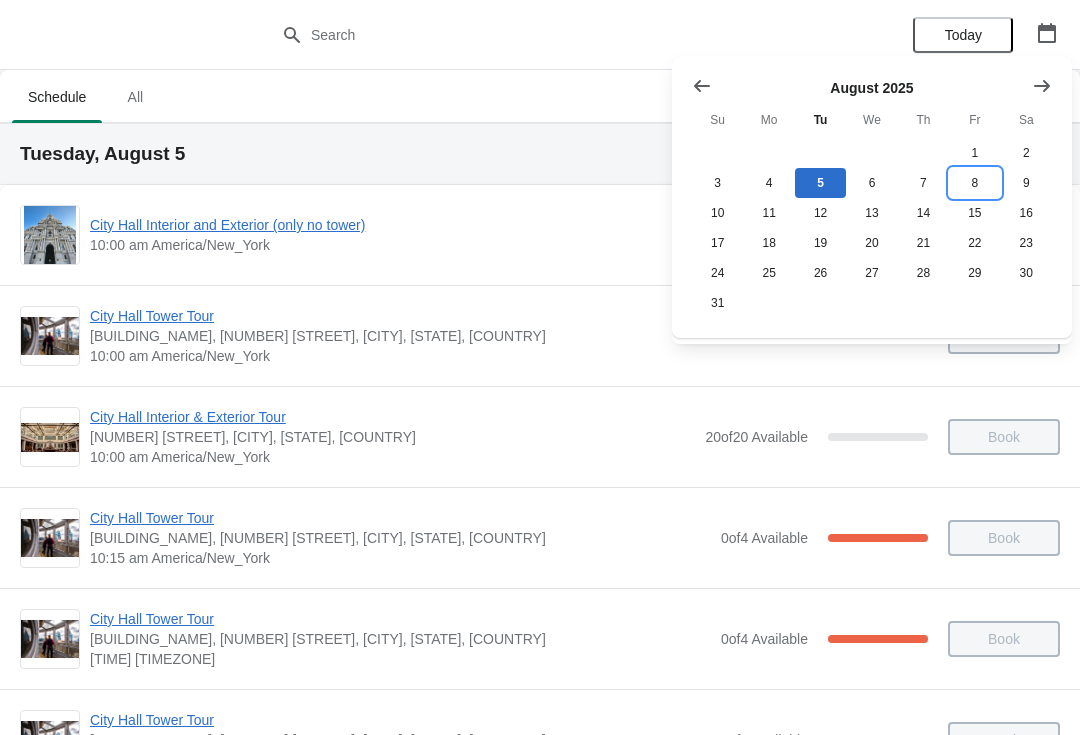 click on "8" at bounding box center [974, 183] 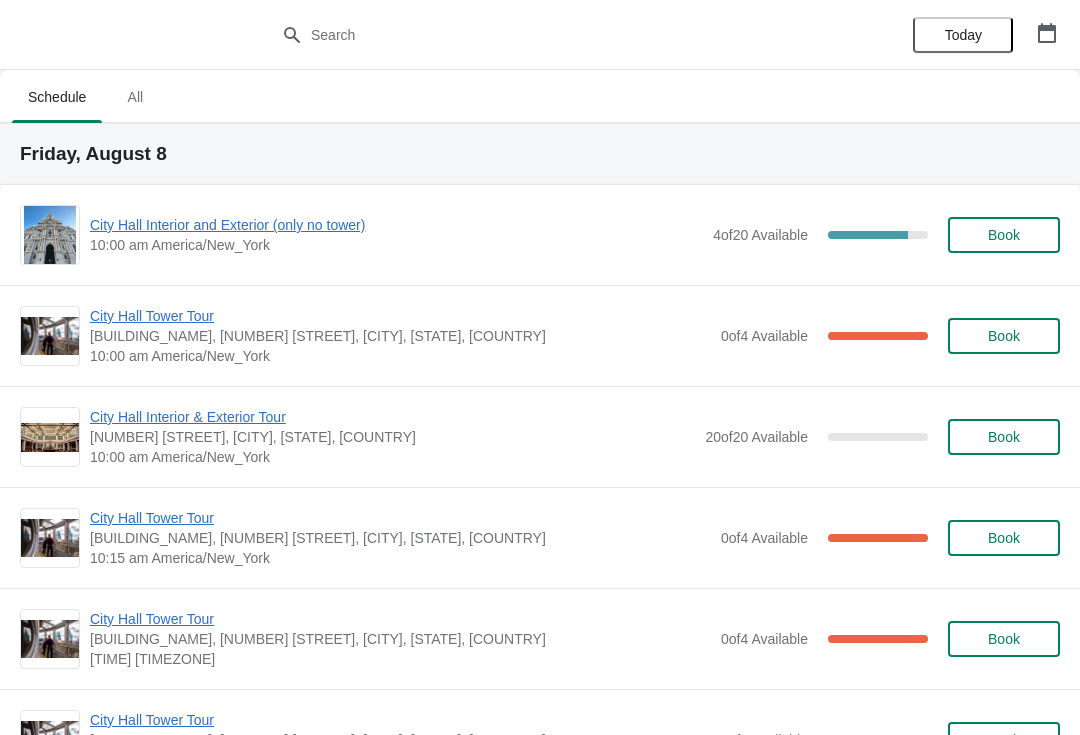 scroll, scrollTop: 0, scrollLeft: 0, axis: both 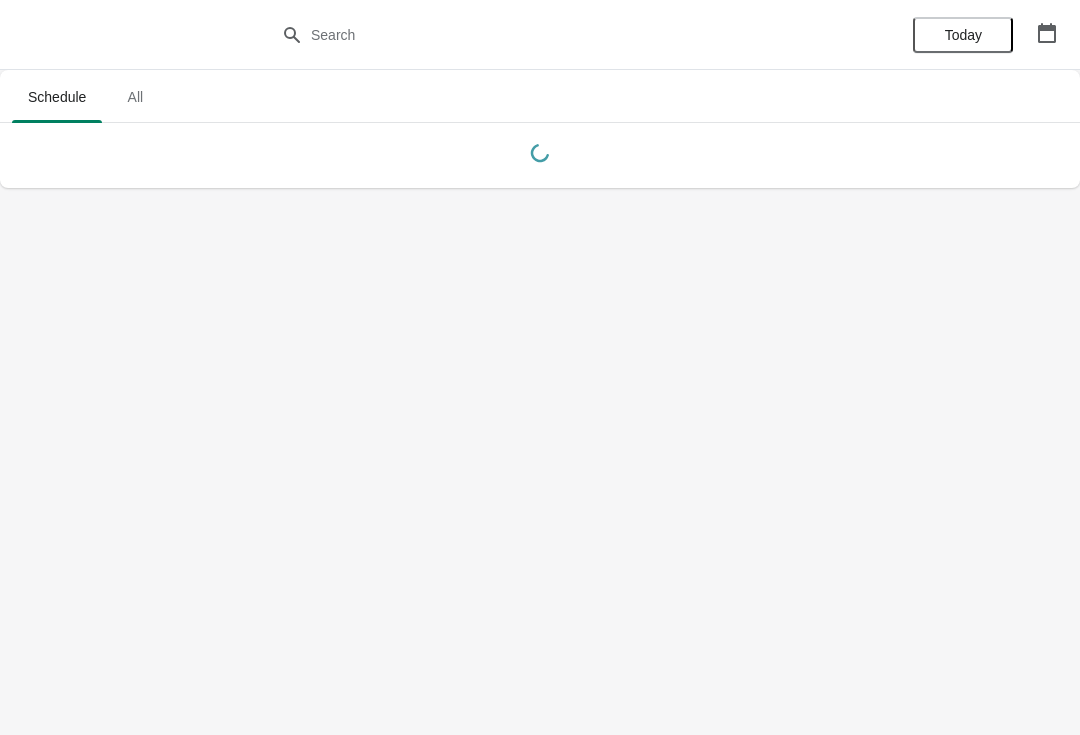 click 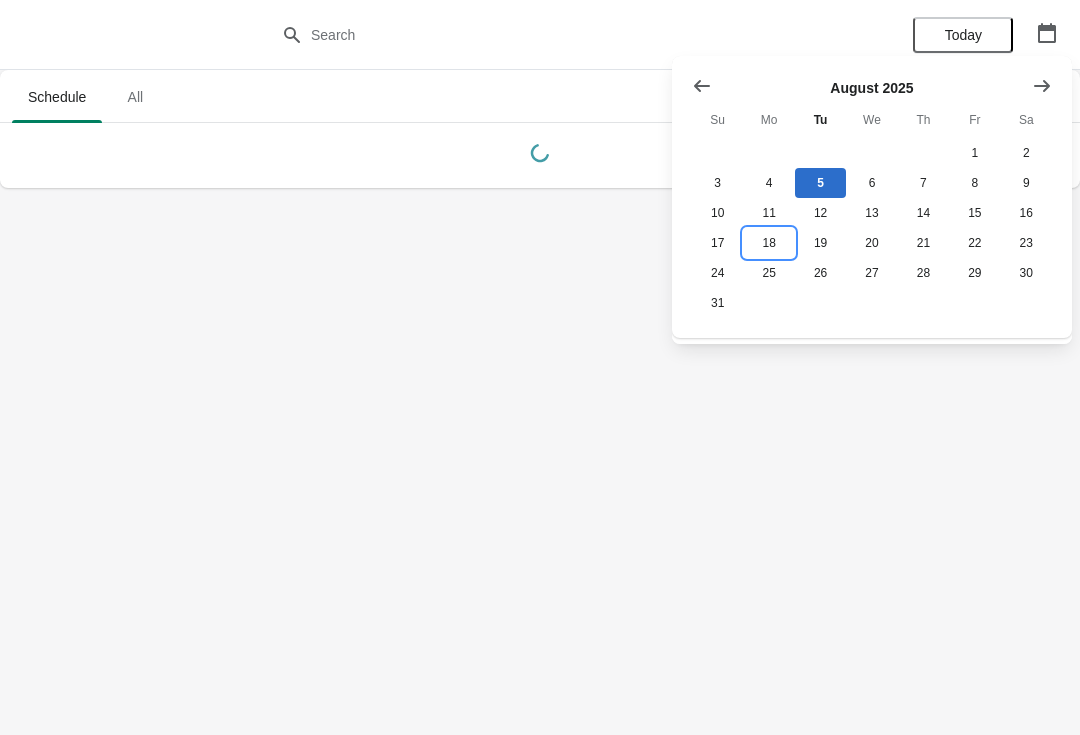 click on "18" at bounding box center [768, 243] 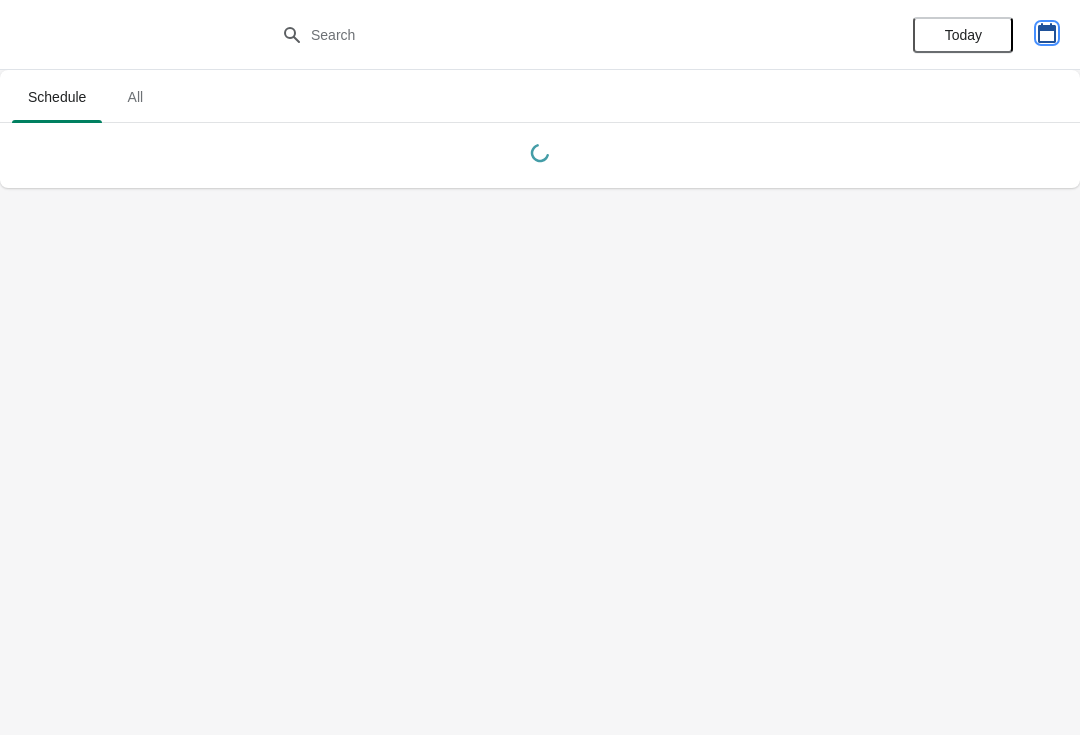 click 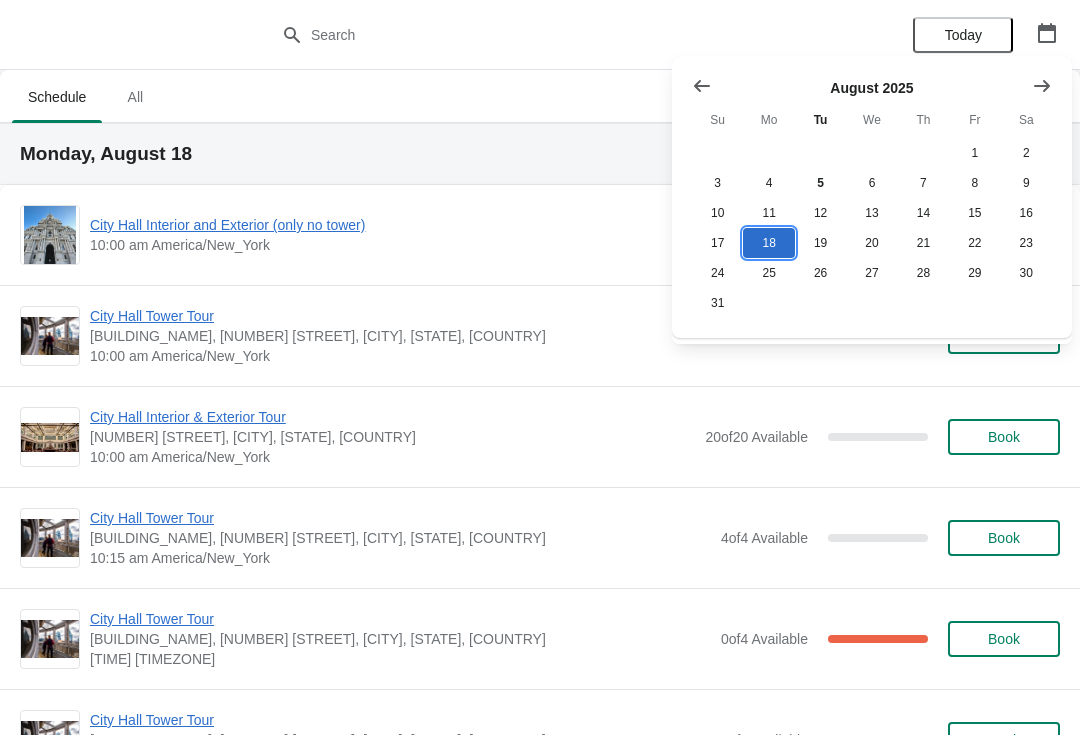 click on "18" at bounding box center [768, 243] 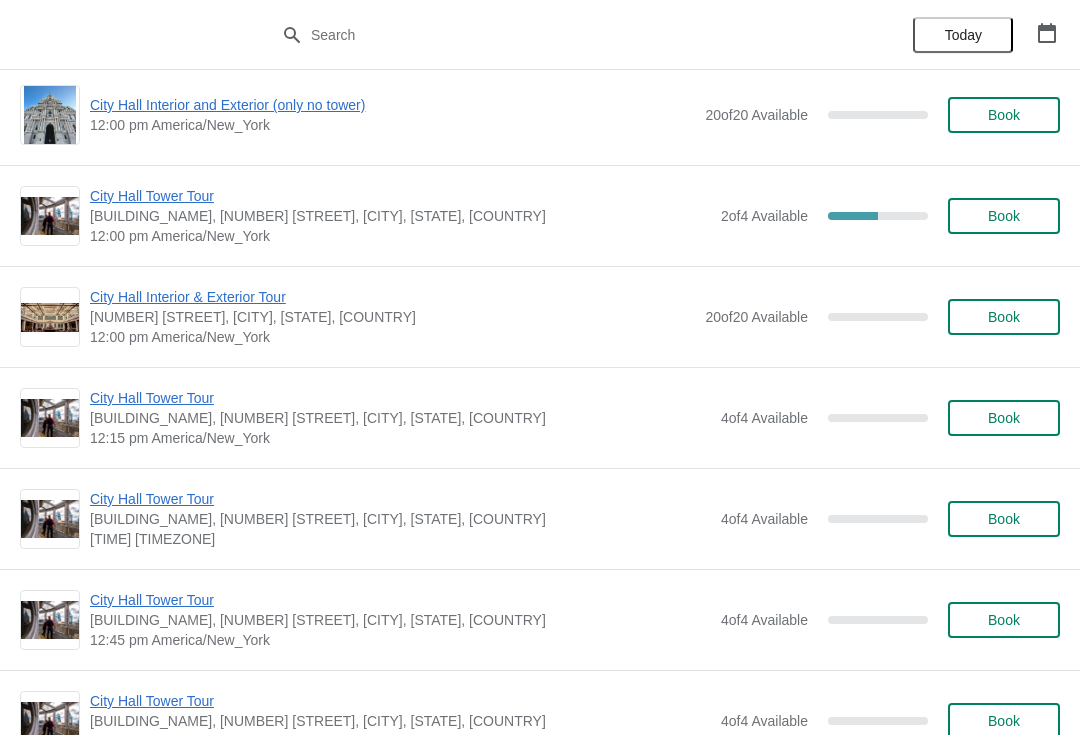 scroll, scrollTop: 832, scrollLeft: 0, axis: vertical 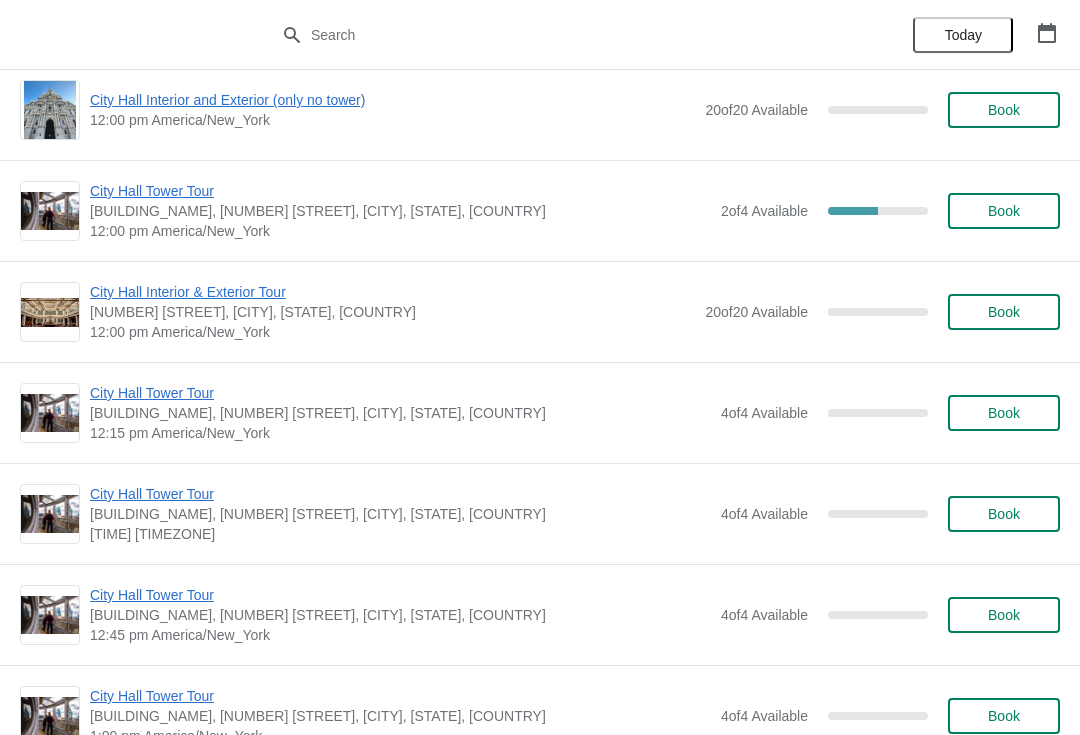 click on "Book" at bounding box center [1004, 514] 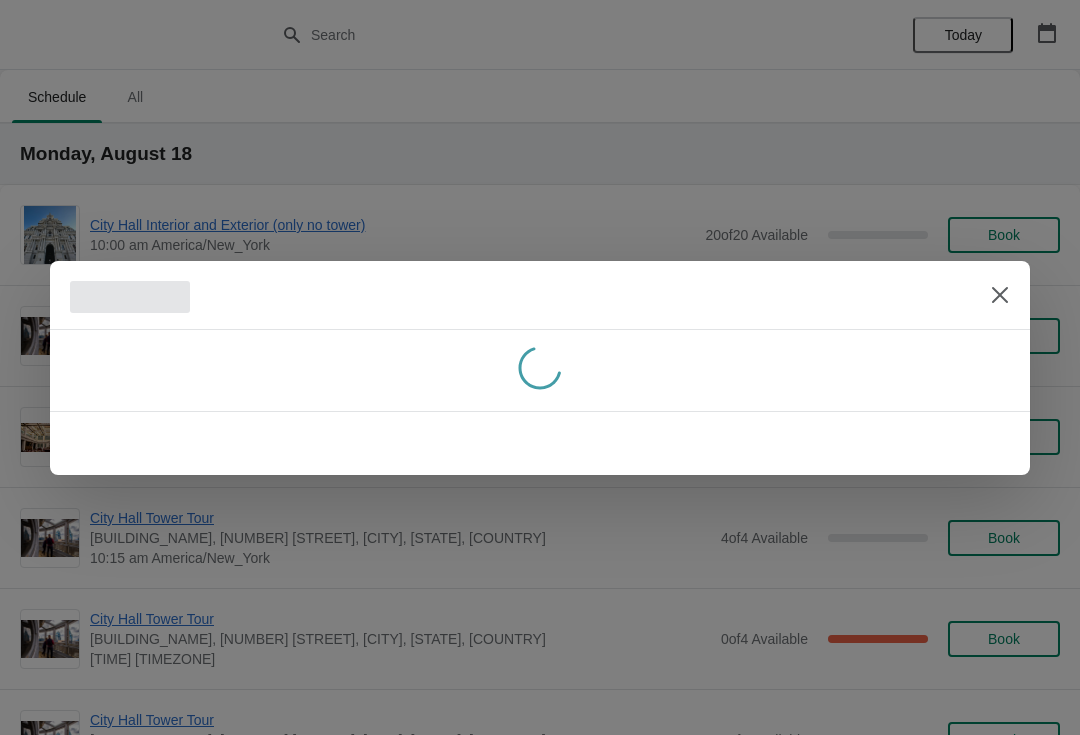 scroll, scrollTop: 832, scrollLeft: 0, axis: vertical 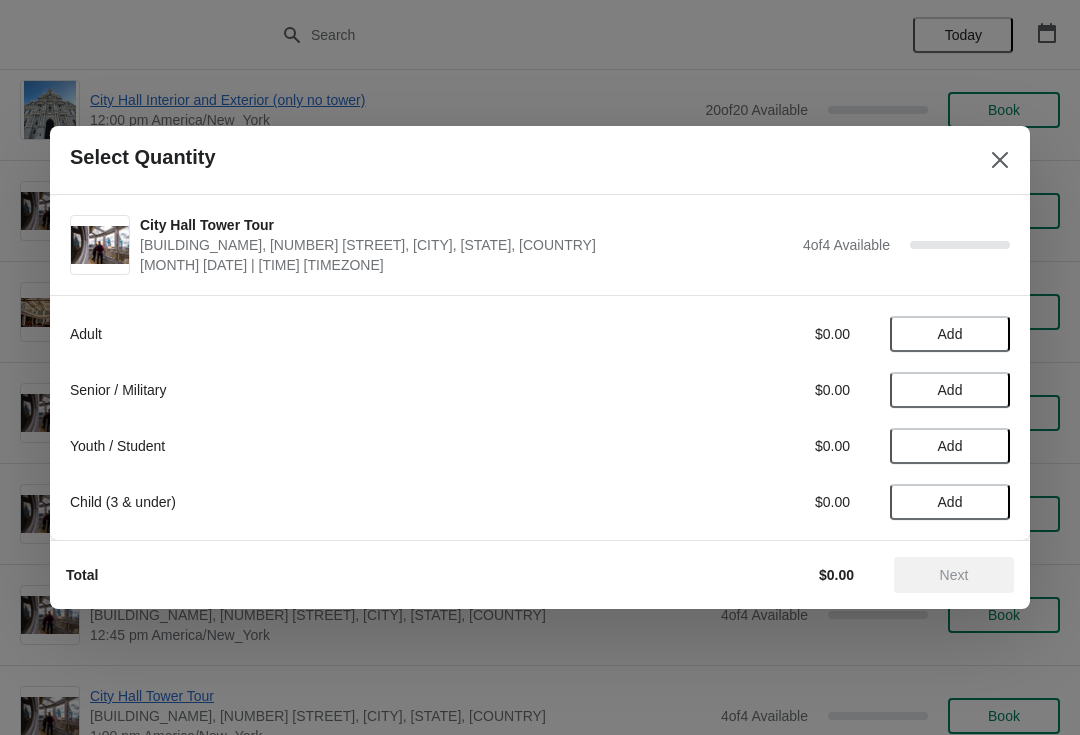 click on "Add" at bounding box center (950, 334) 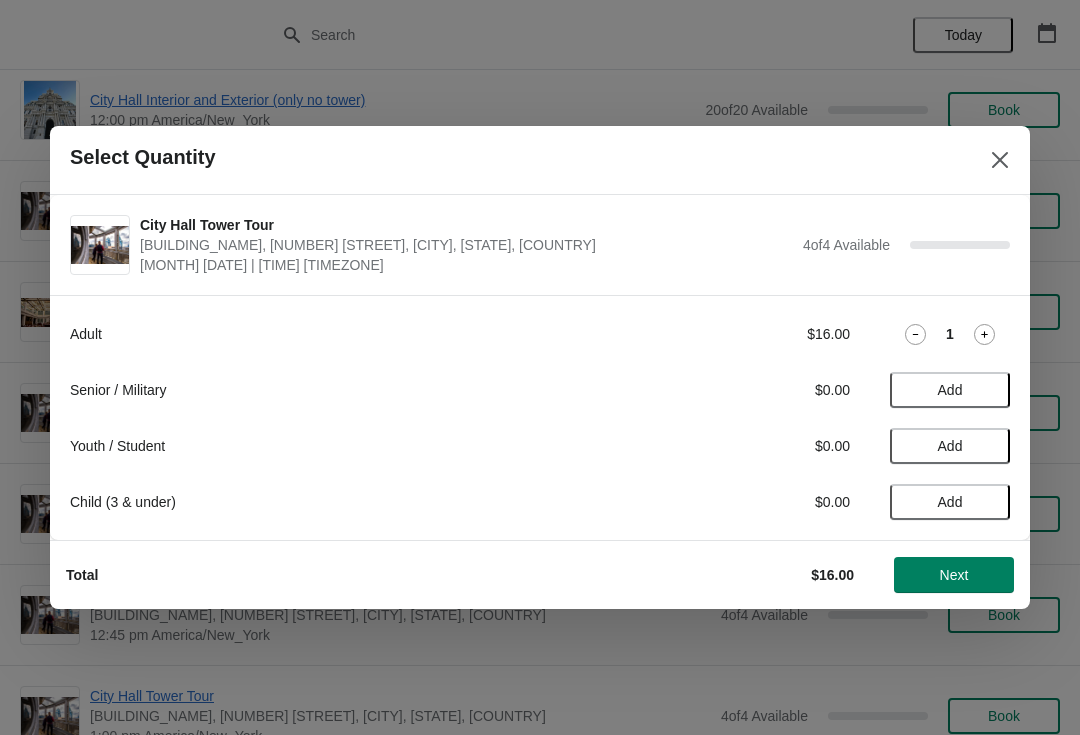 click on "Add" at bounding box center [950, 446] 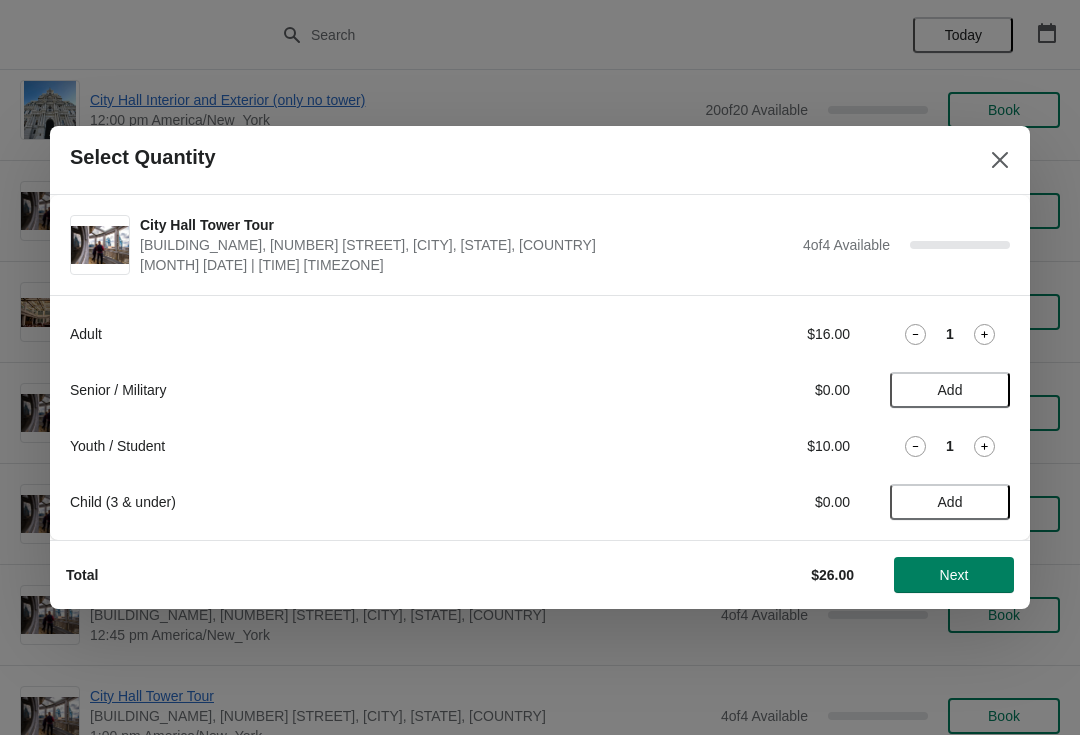 click on "Next" at bounding box center [954, 575] 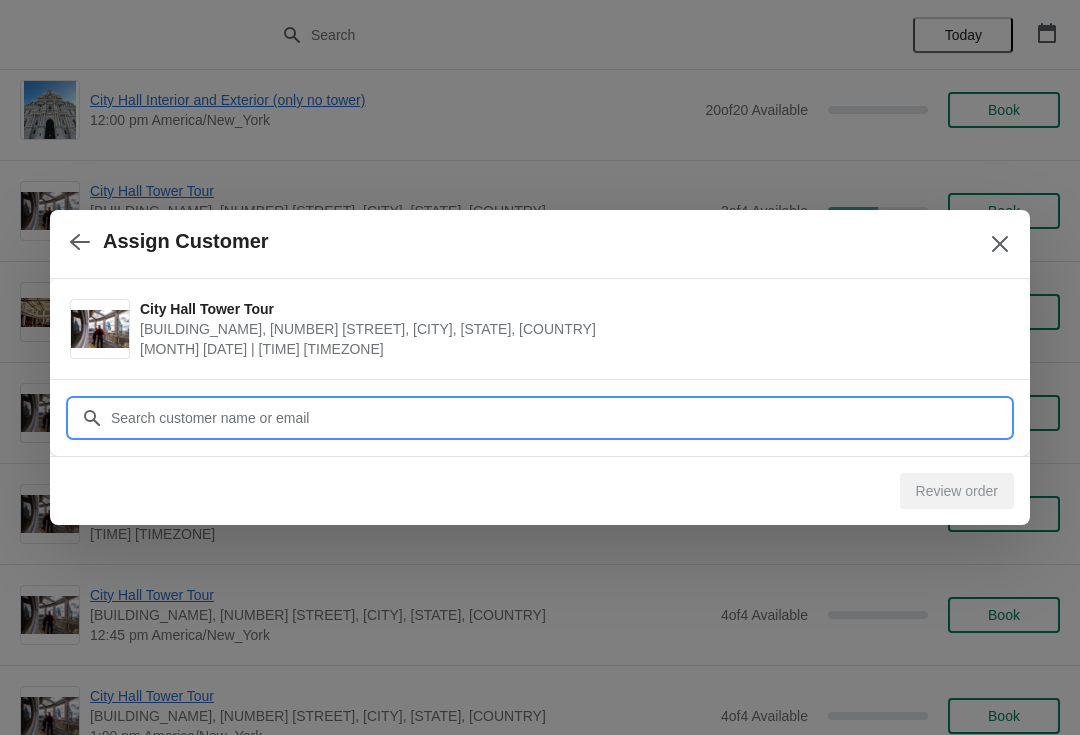 click on "Customer" at bounding box center (560, 418) 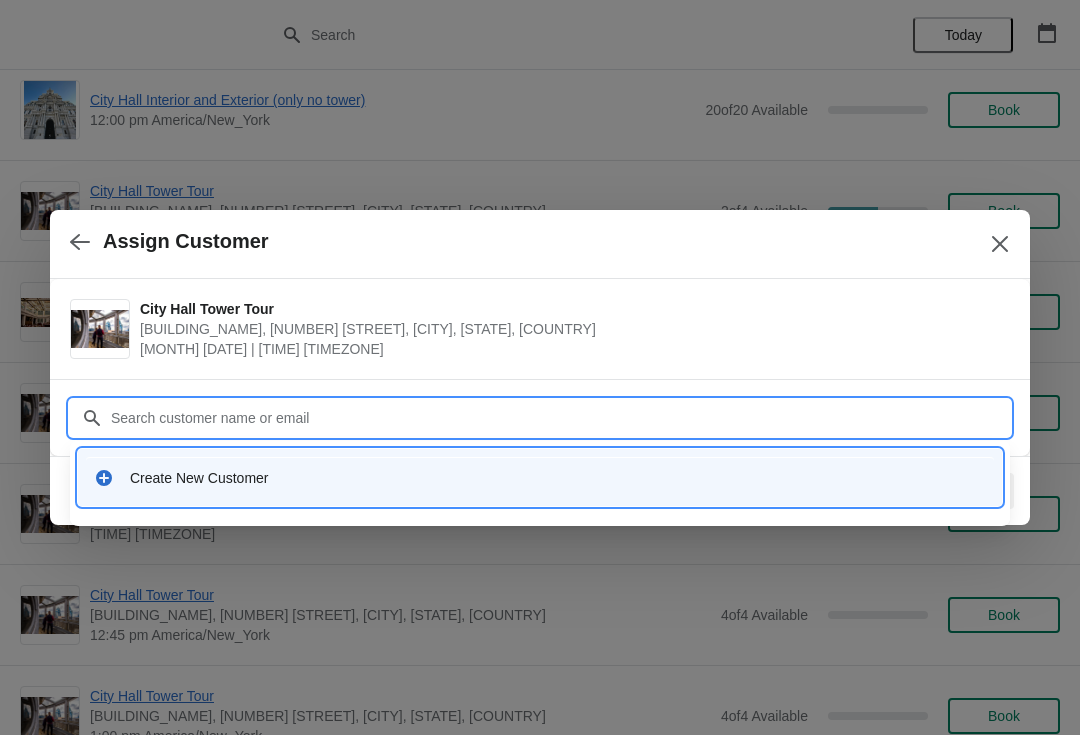 click on "Create New Customer" at bounding box center (558, 478) 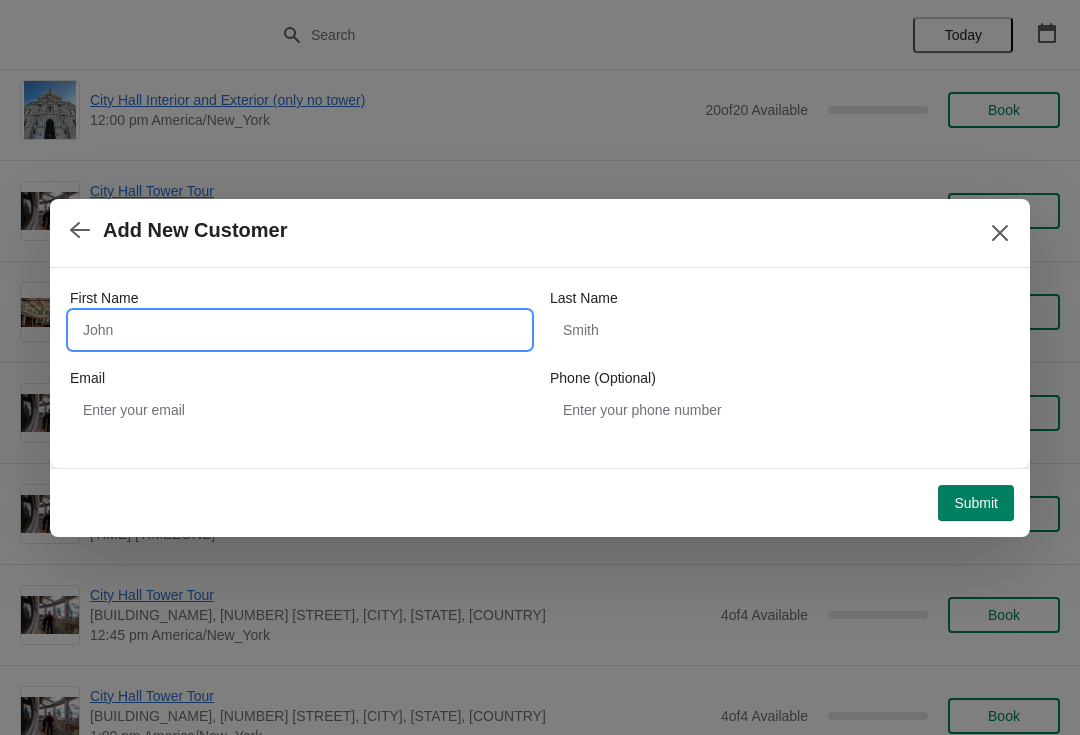 click on "First Name" at bounding box center [300, 330] 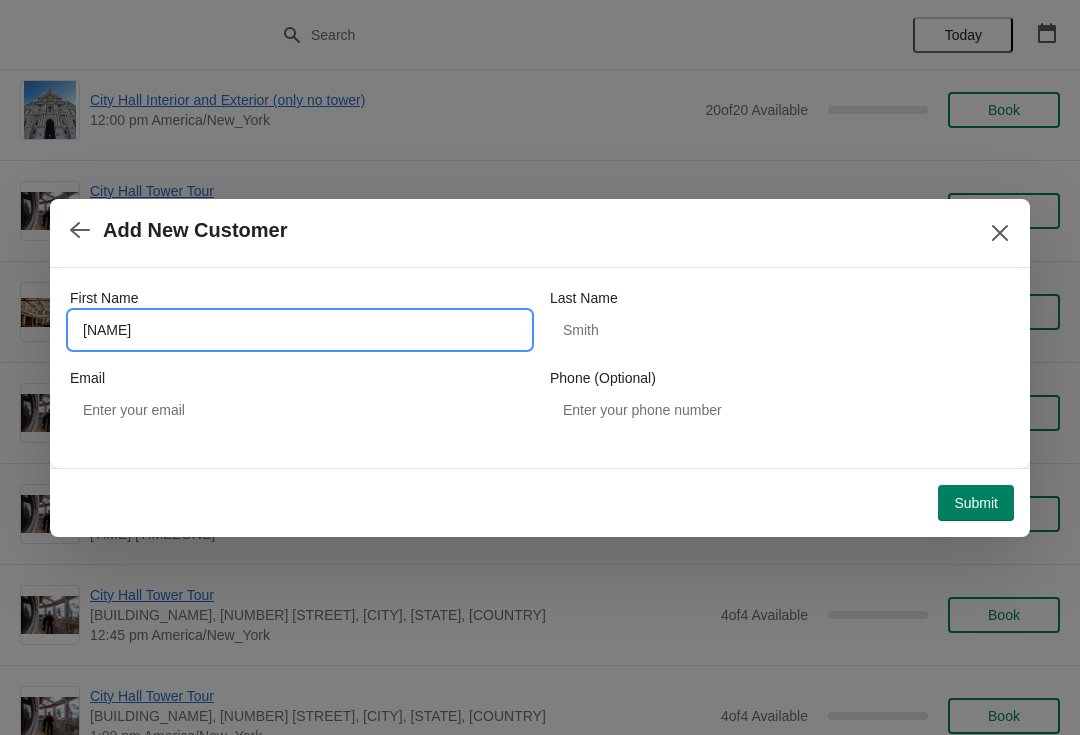 type on "Denise" 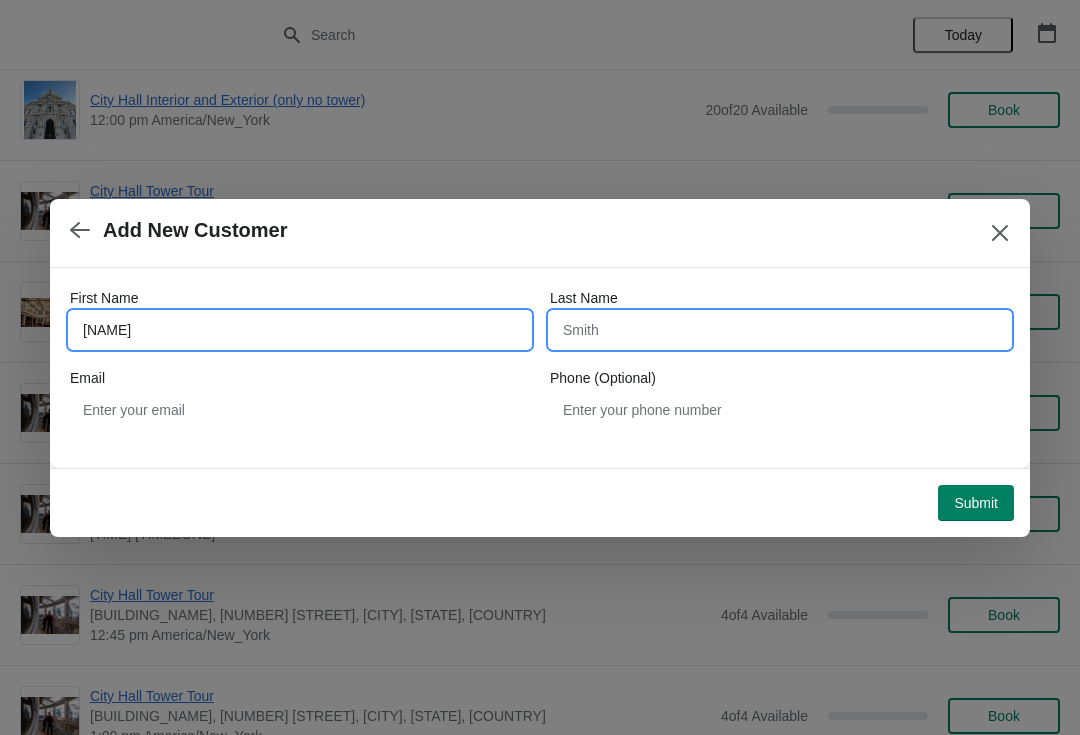 click on "Last Name" at bounding box center [780, 330] 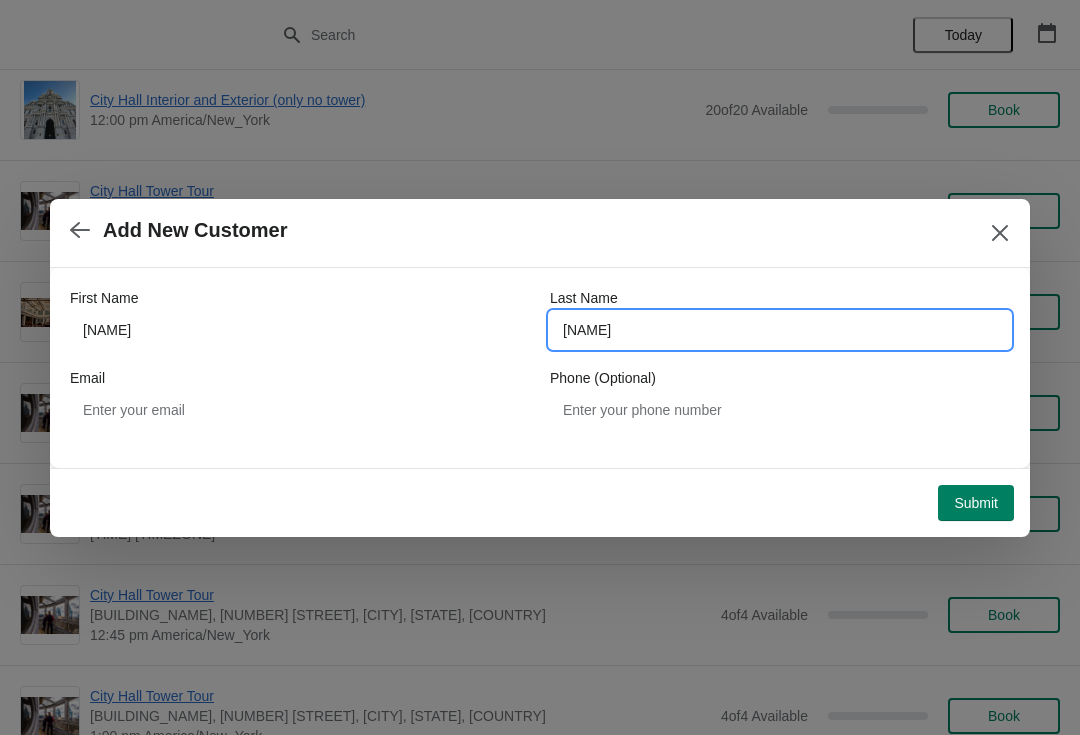 type on "Bowell" 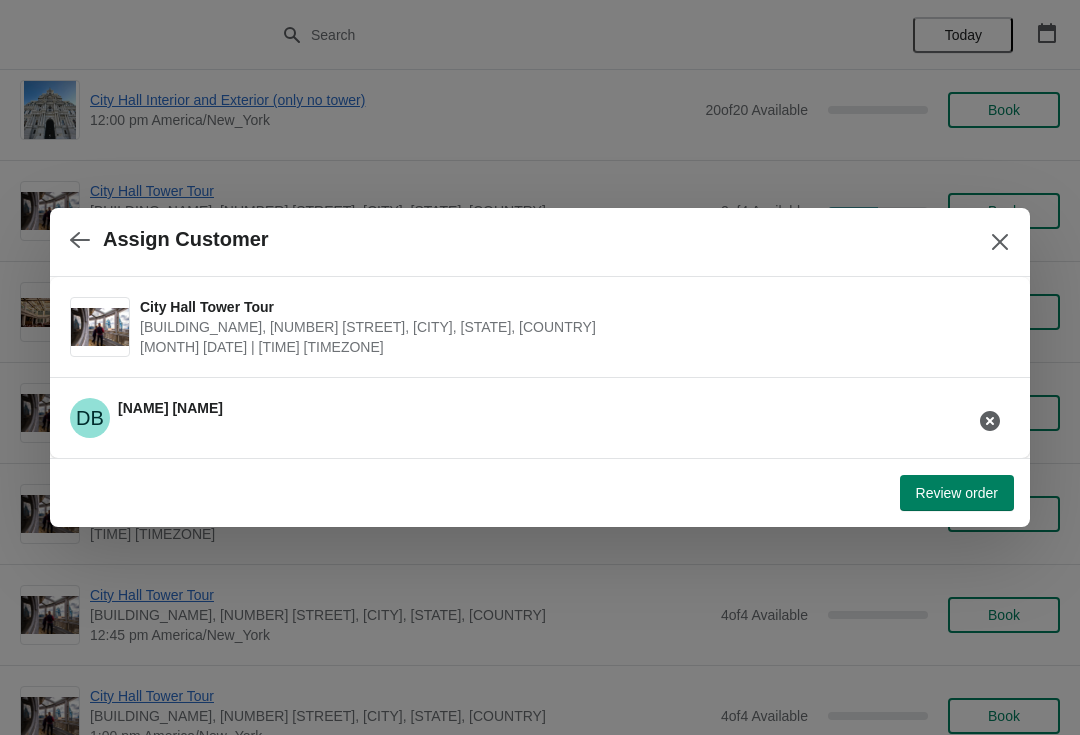 click on "Review order" at bounding box center (957, 493) 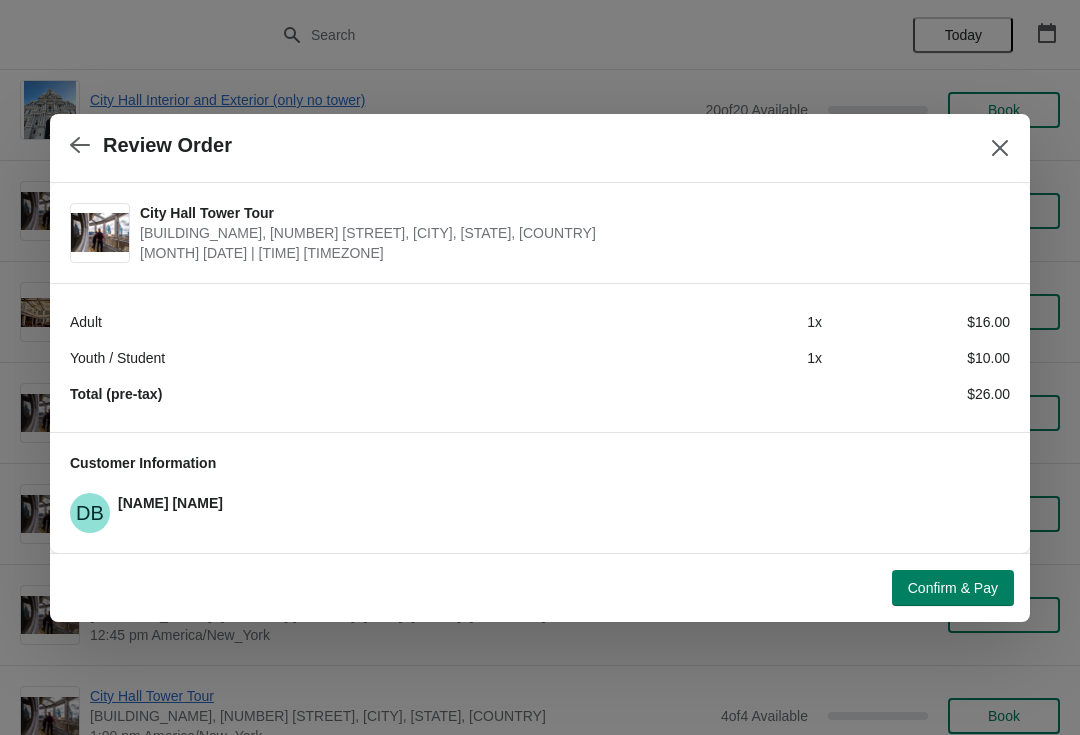 click on "Confirm & Pay" at bounding box center [953, 588] 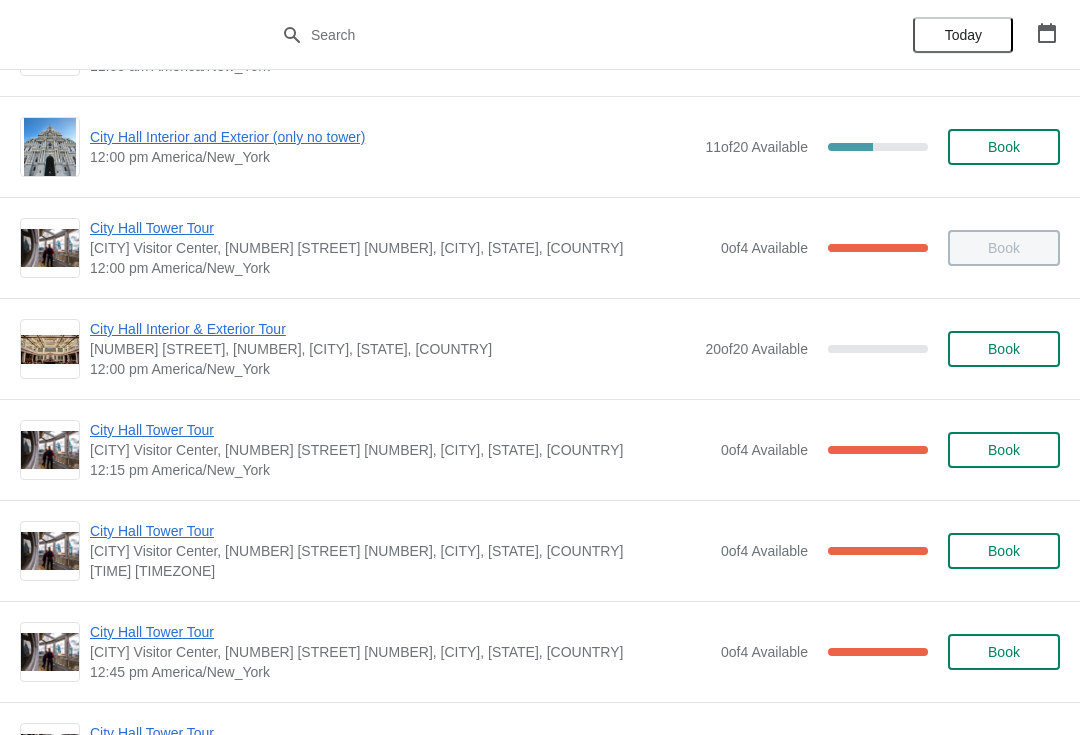 scroll, scrollTop: 796, scrollLeft: 0, axis: vertical 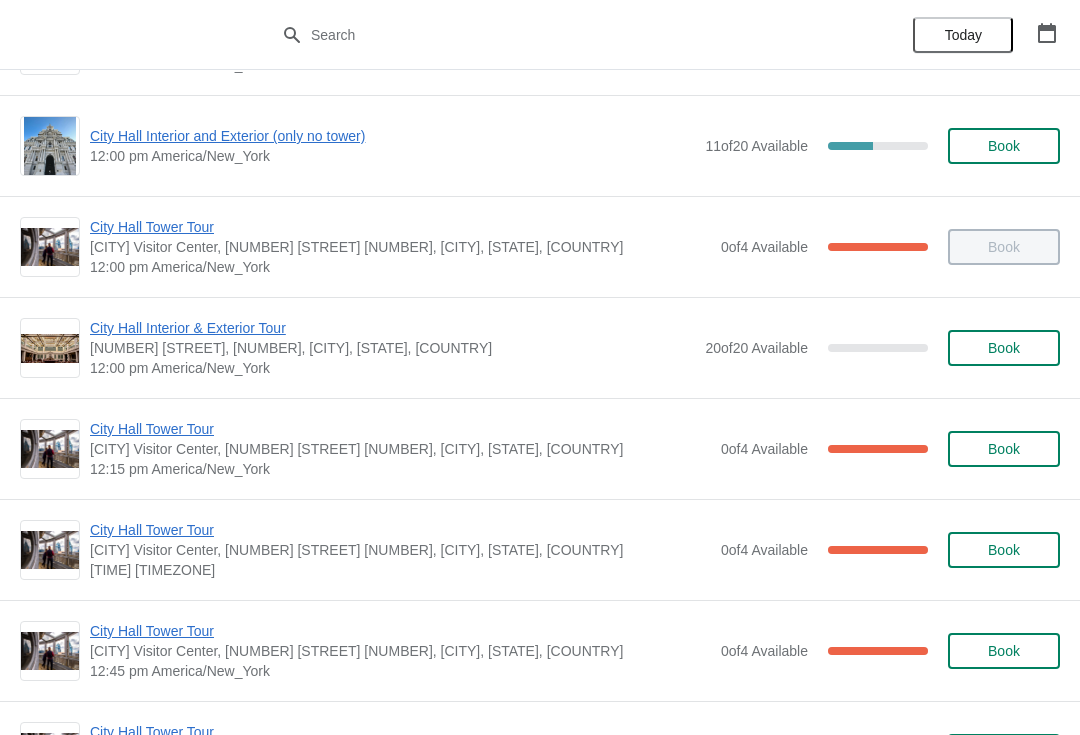 click on "City Hall Tower Tour" at bounding box center (400, 429) 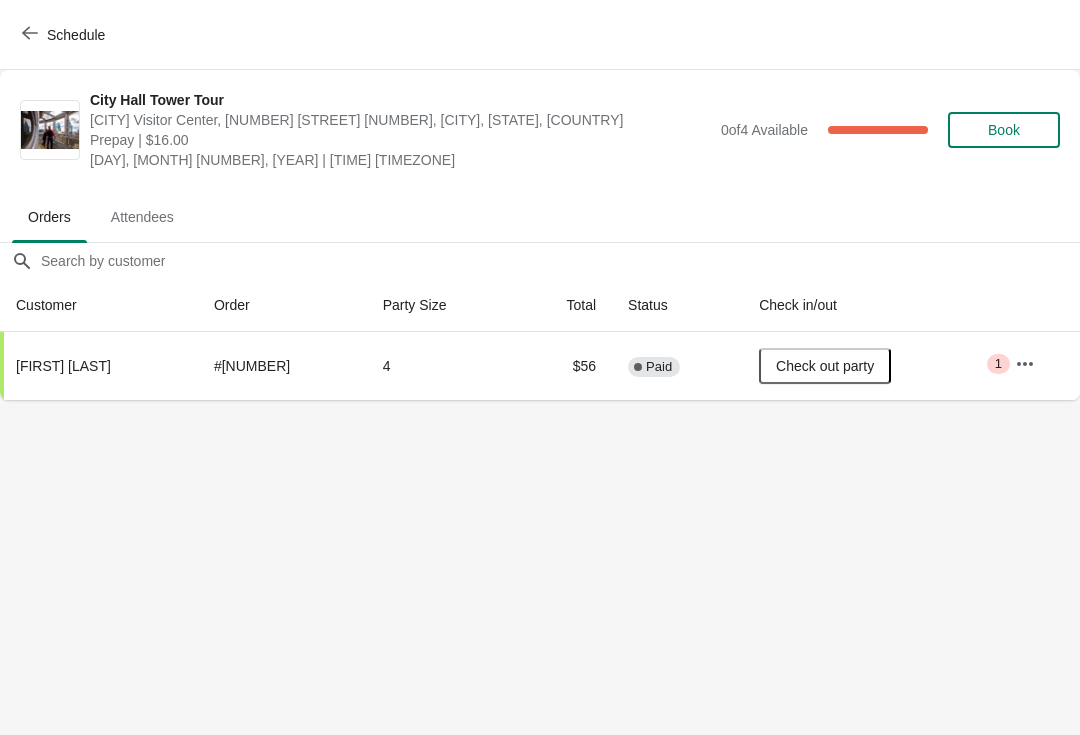 click on "Schedule" at bounding box center (65, 35) 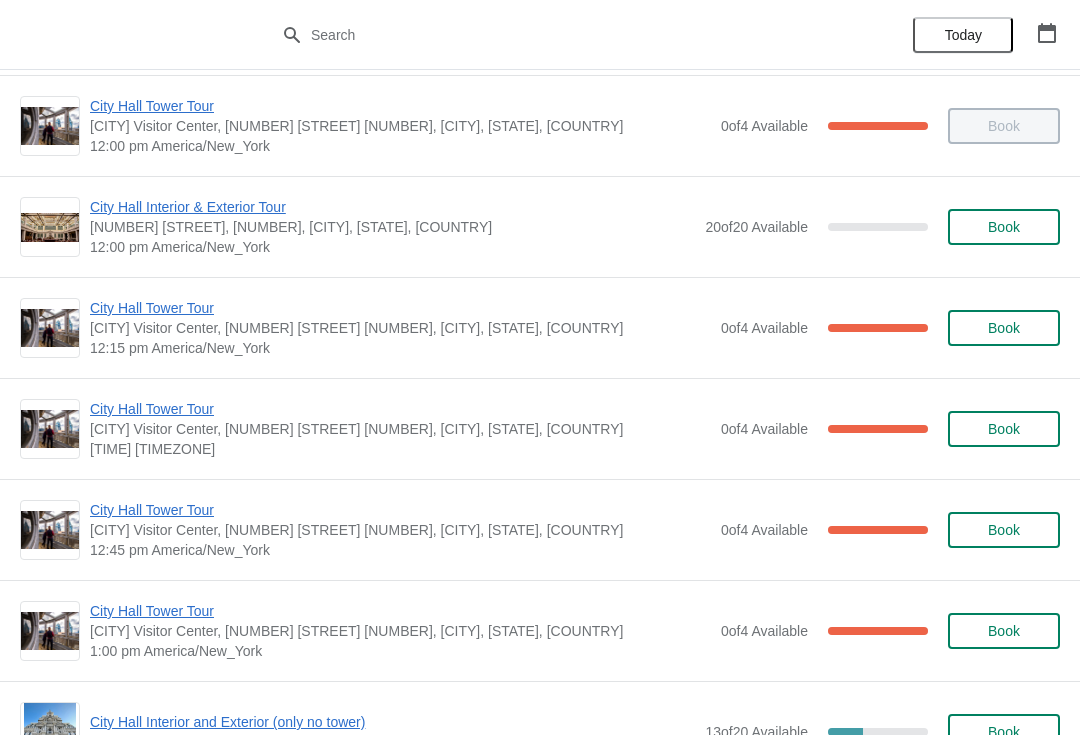 scroll, scrollTop: 919, scrollLeft: 0, axis: vertical 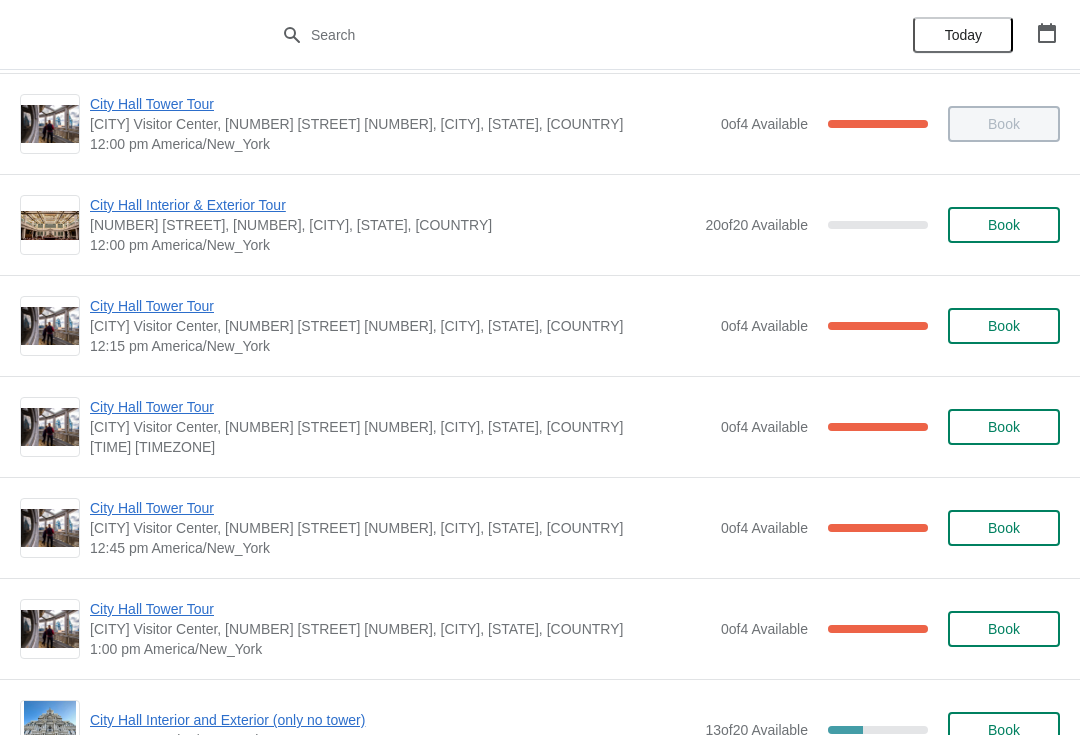 click on "City Hall Tower Tour" at bounding box center [400, 508] 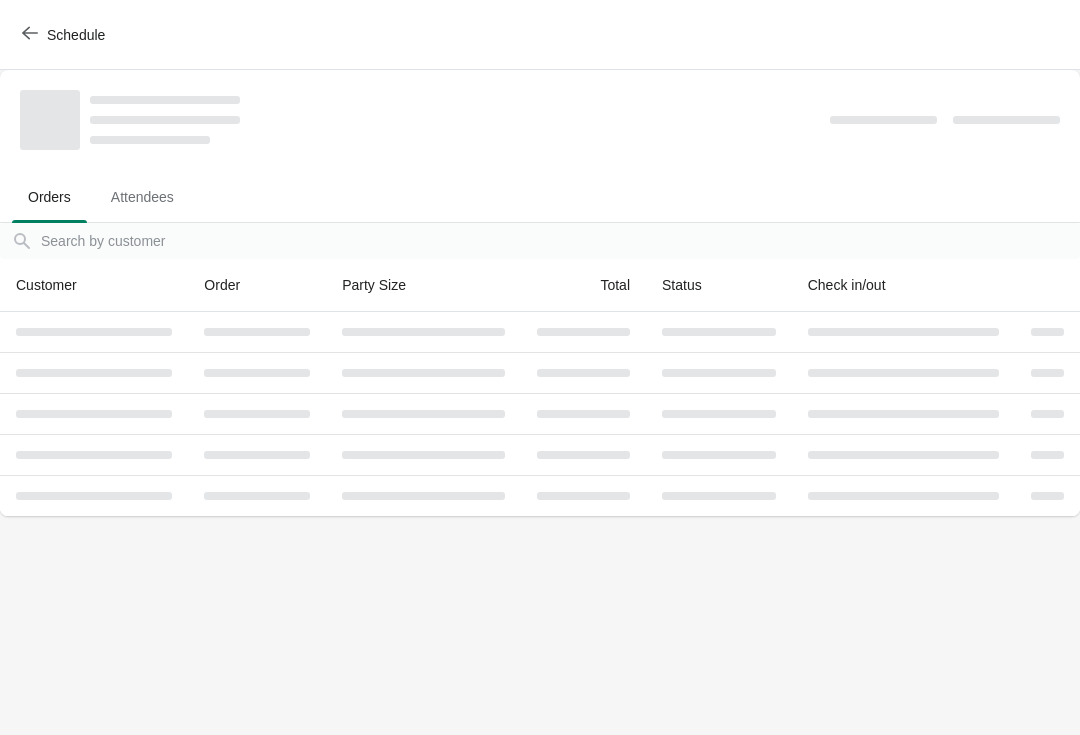scroll, scrollTop: 0, scrollLeft: 0, axis: both 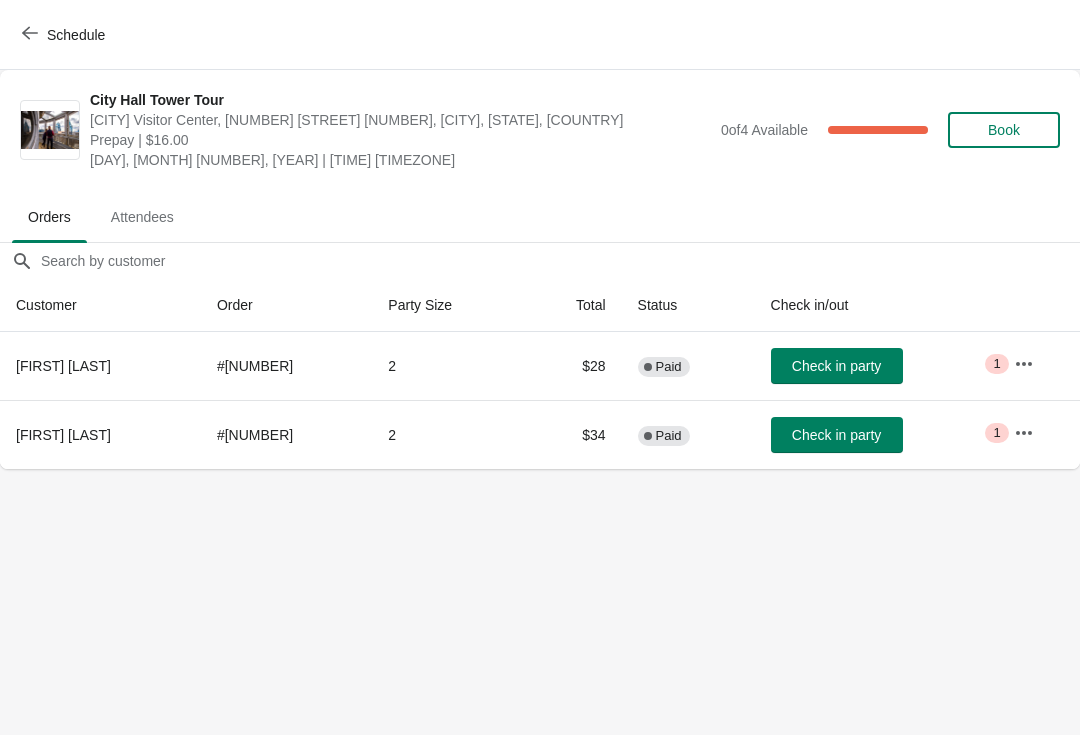 click on "Check in party" at bounding box center [836, 435] 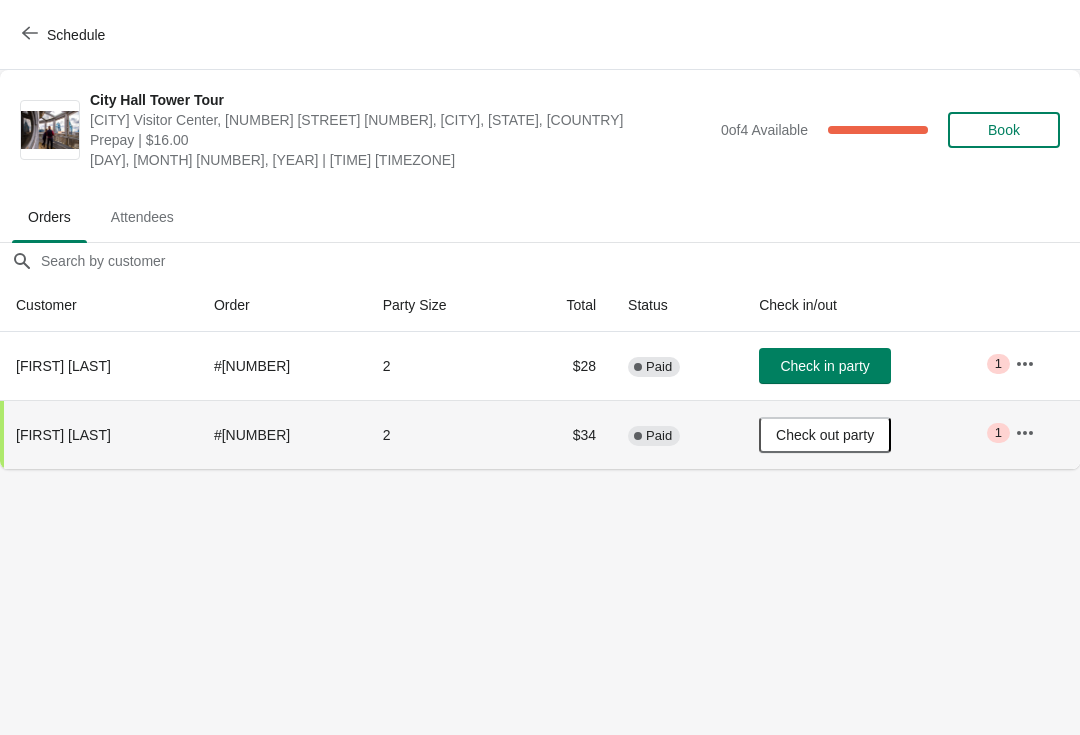 click 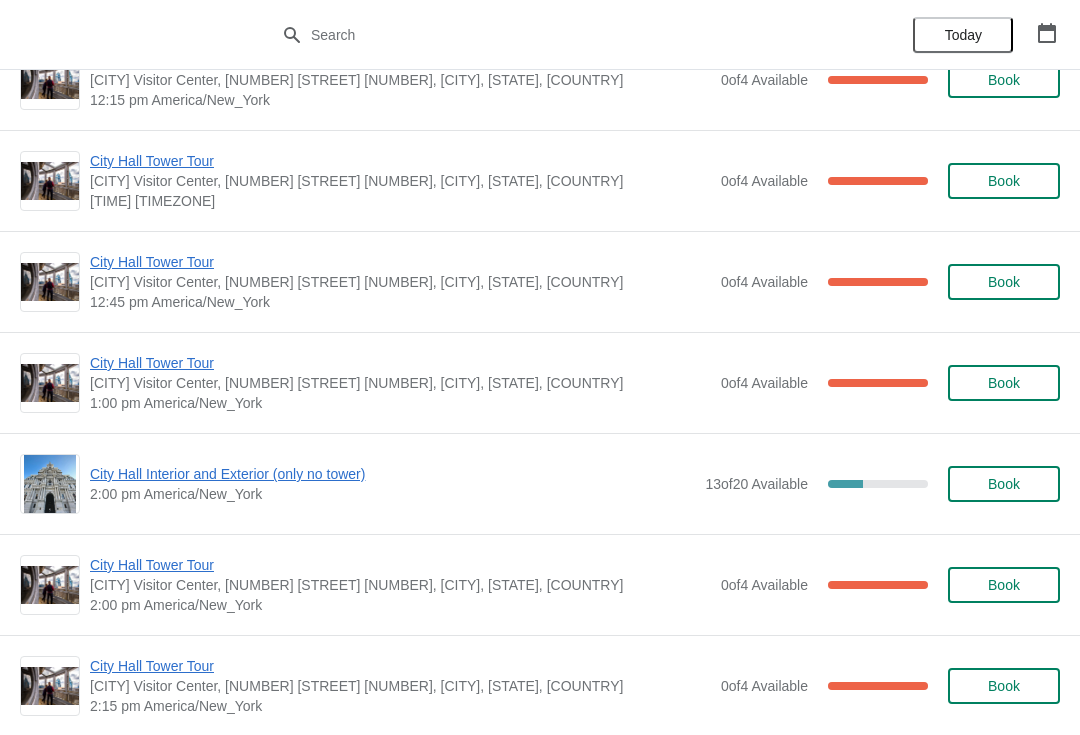 scroll, scrollTop: 1133, scrollLeft: 0, axis: vertical 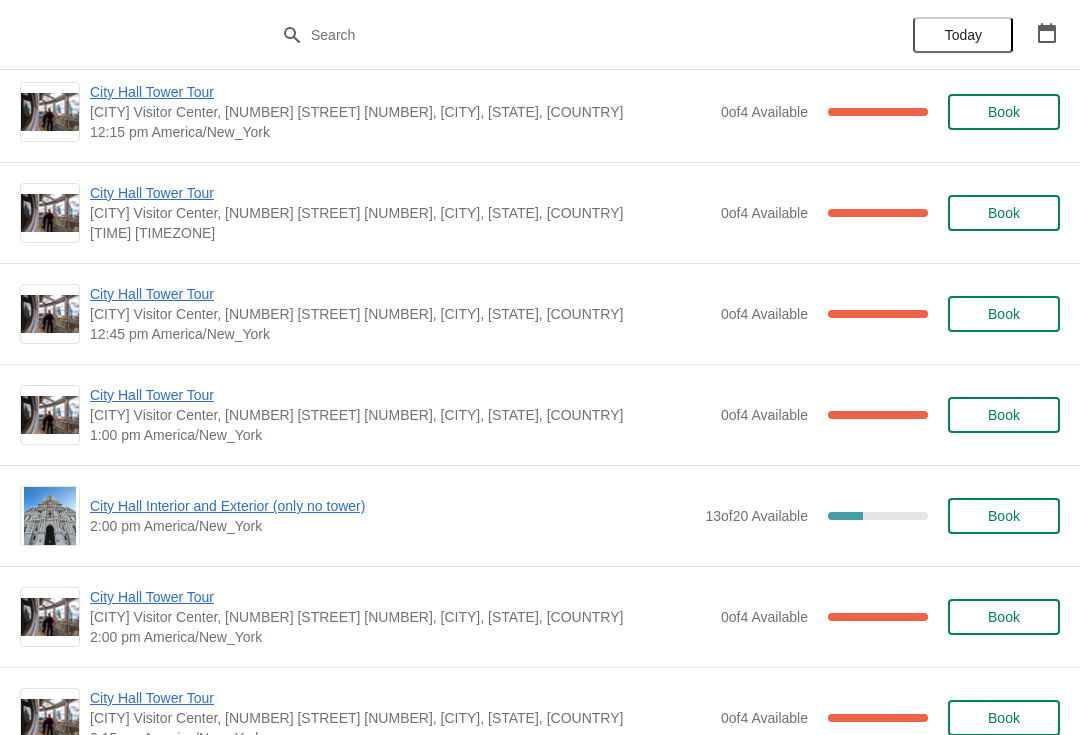 click on "City Hall Tower Tour" at bounding box center [400, 395] 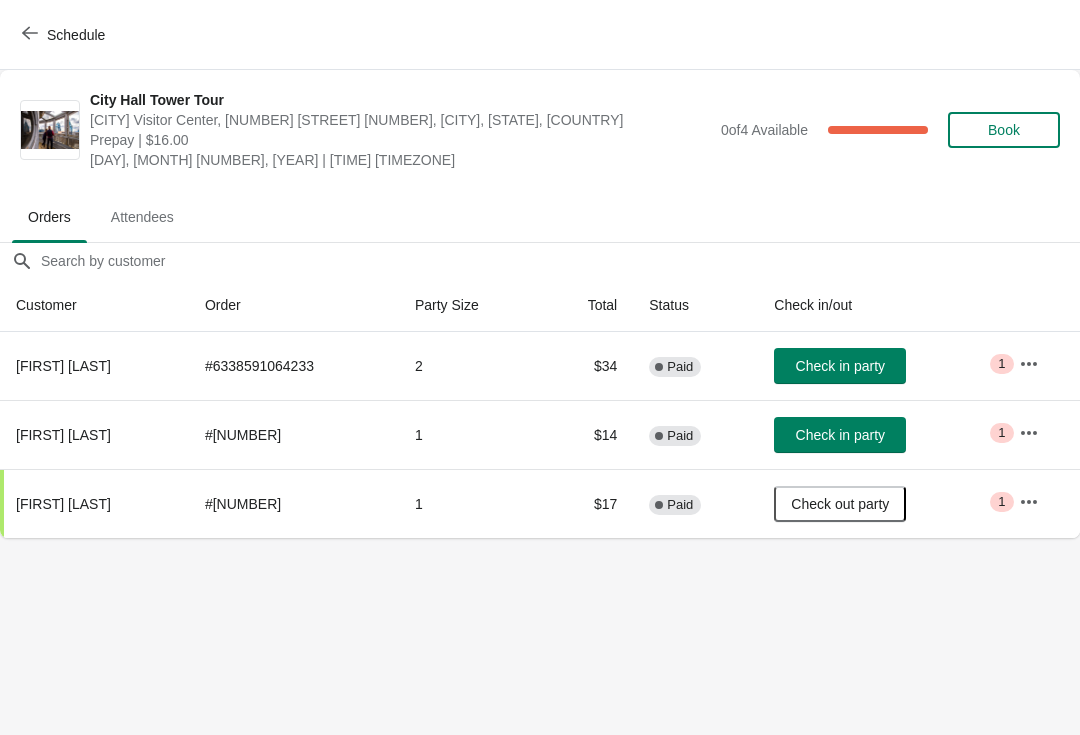 click on "Check in party" at bounding box center (840, 435) 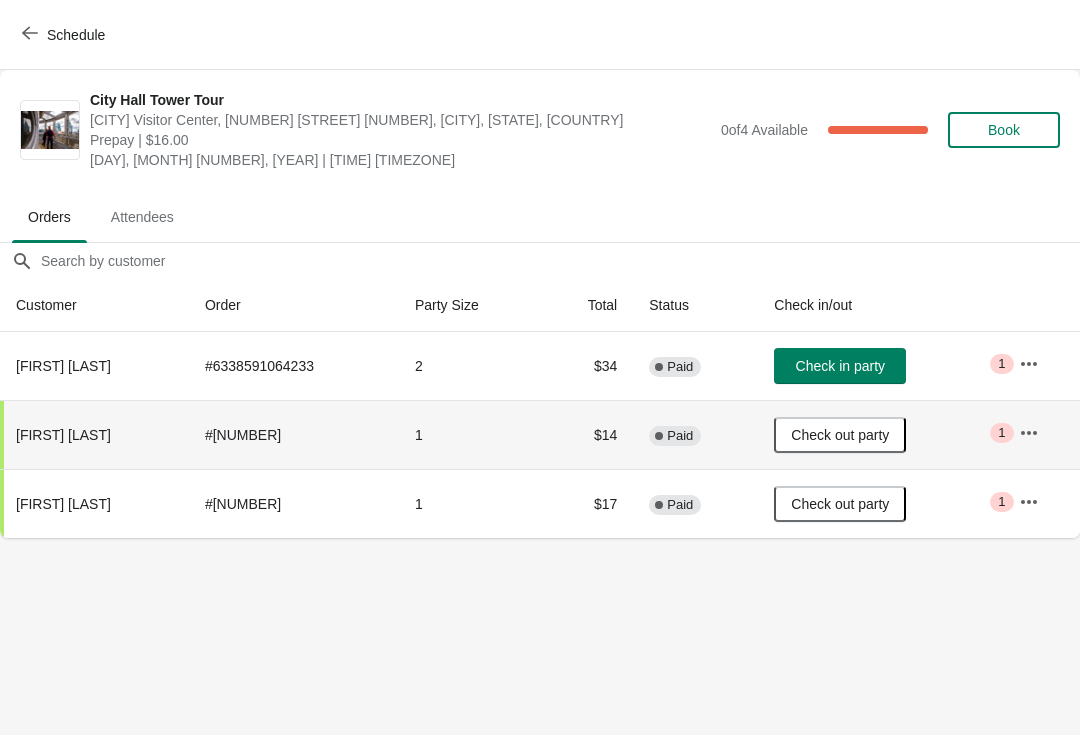 click 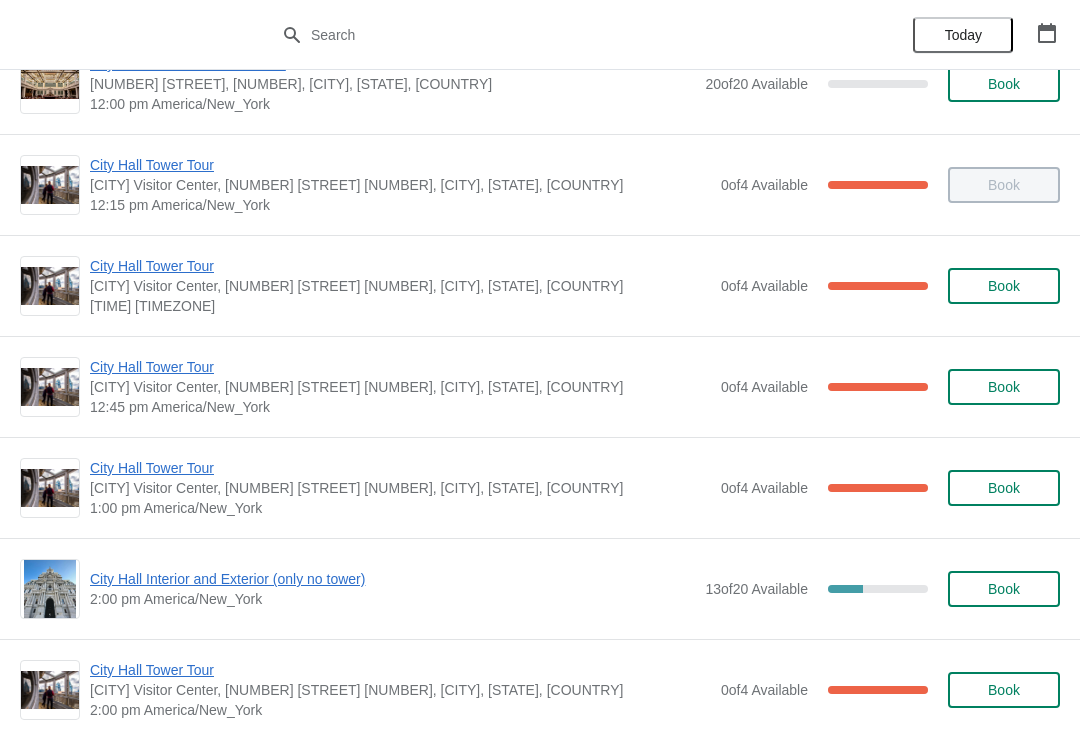 scroll, scrollTop: 1062, scrollLeft: 0, axis: vertical 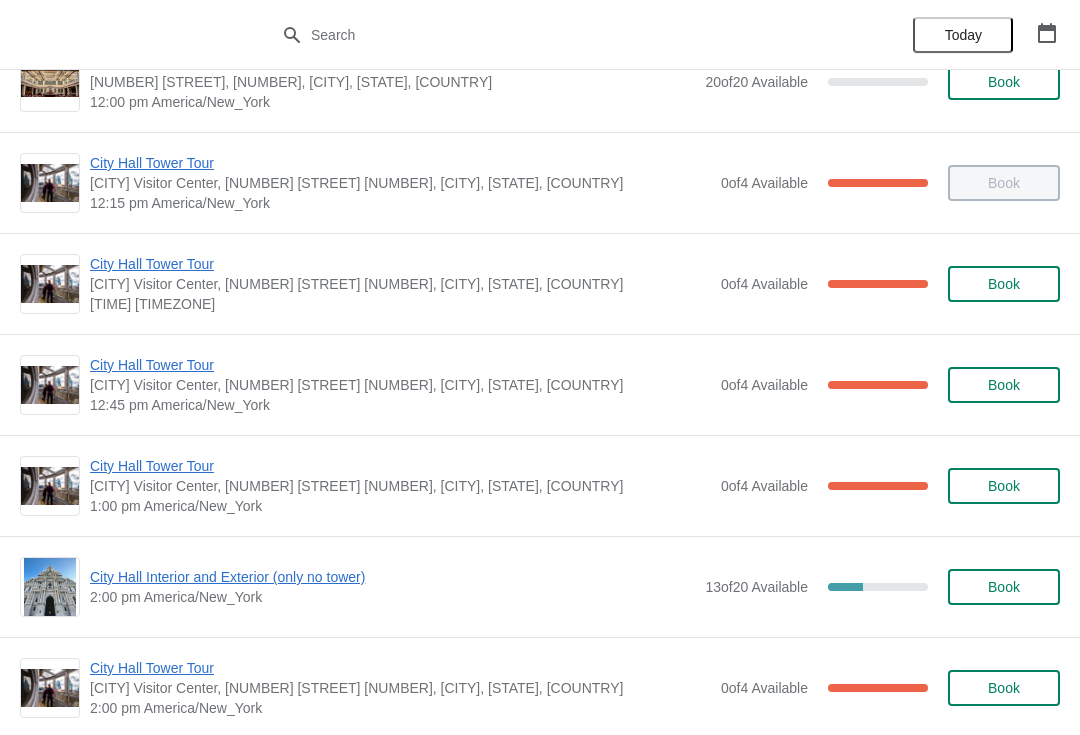 click on "City Hall Tower Tour" at bounding box center [400, 365] 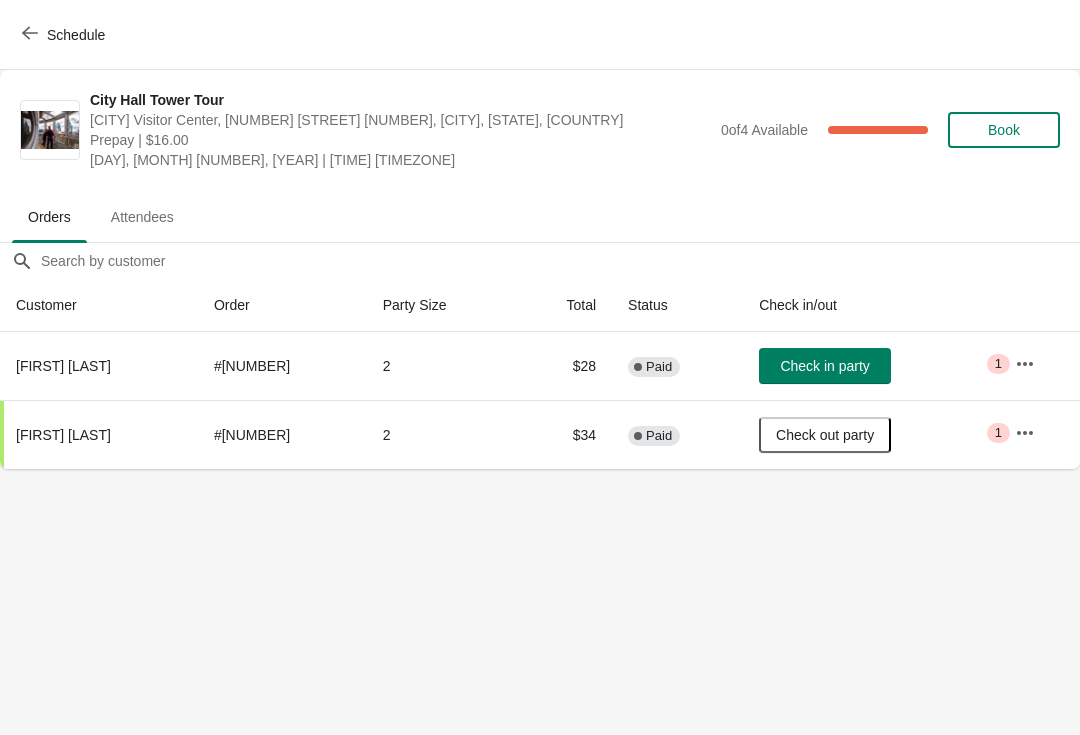 scroll, scrollTop: 0, scrollLeft: 0, axis: both 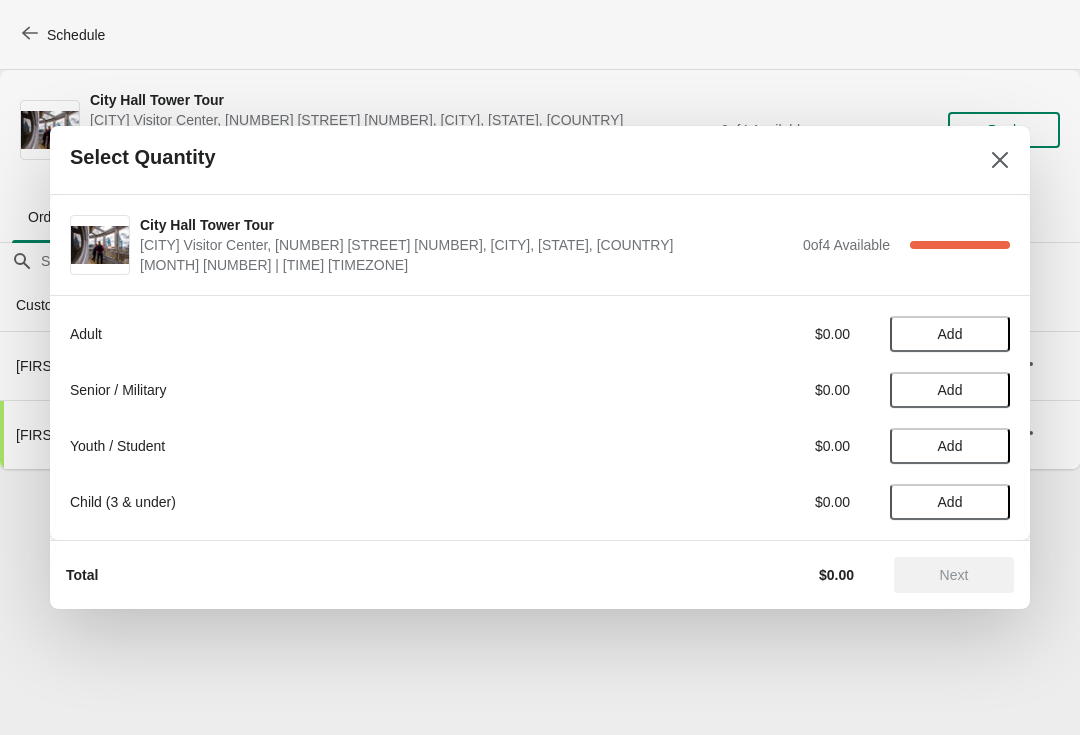 click on "Add" at bounding box center (950, 334) 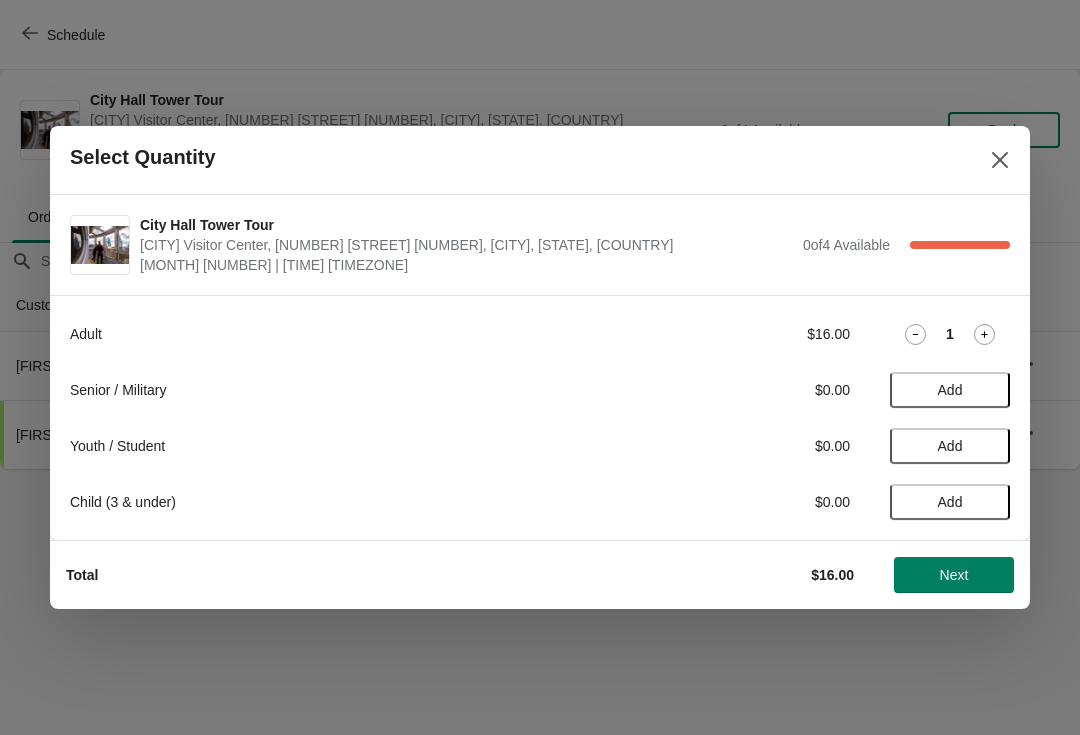 click 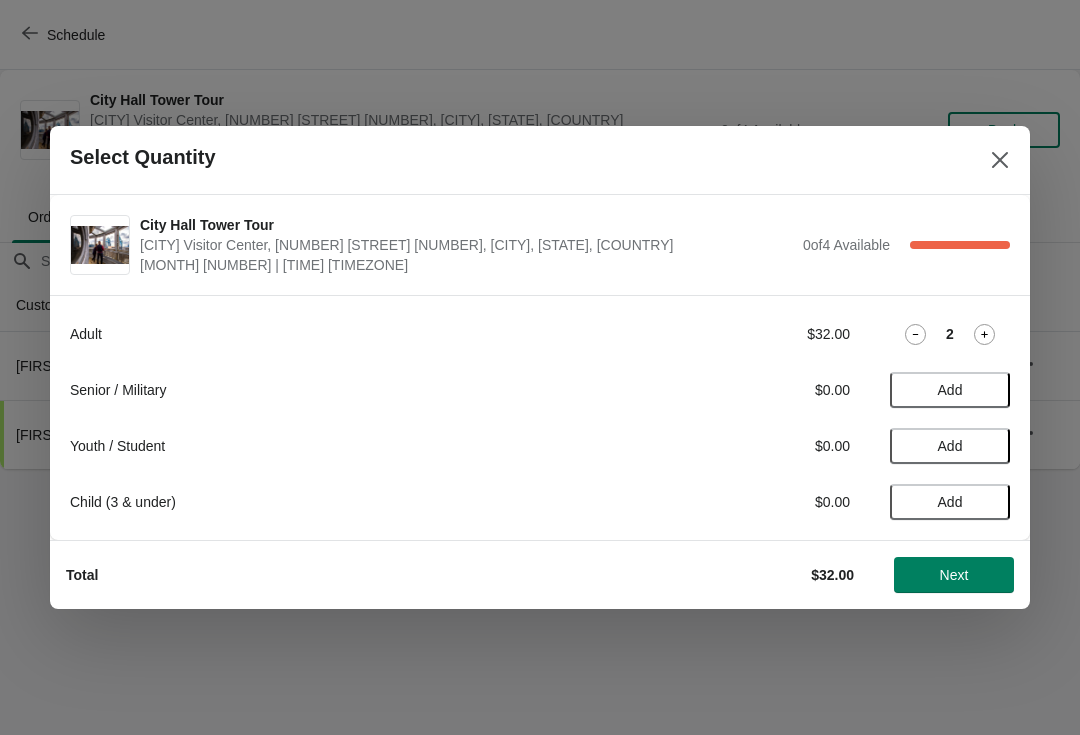 click on "Next" at bounding box center [954, 575] 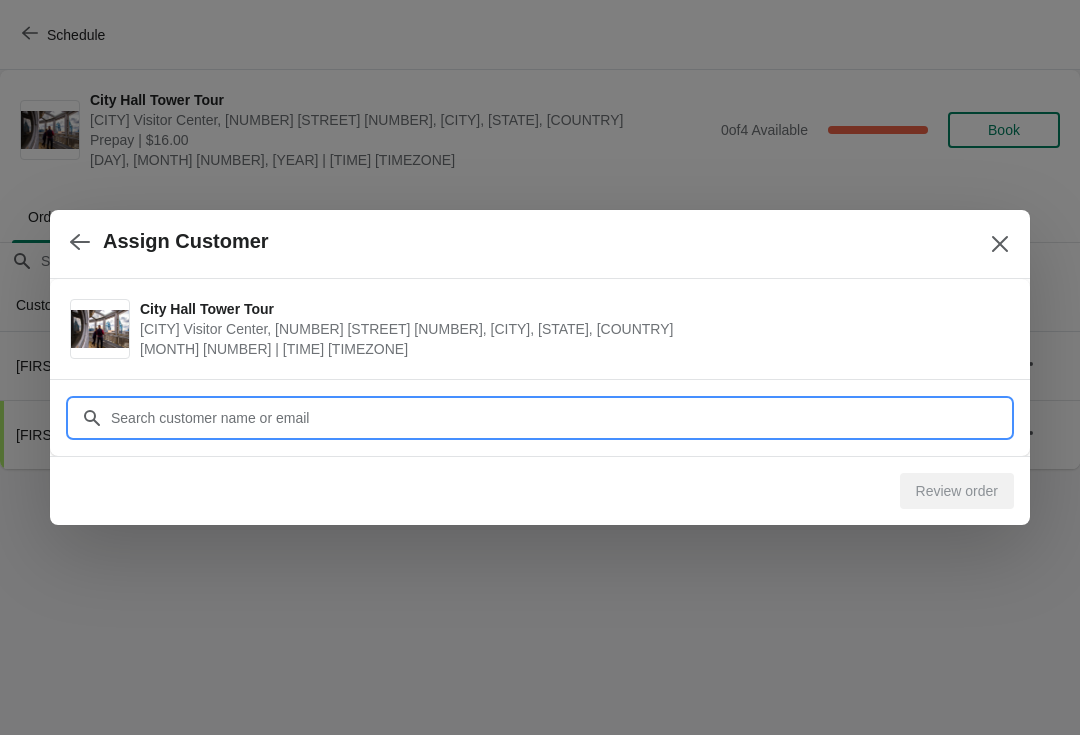 click on "Customer" at bounding box center [560, 418] 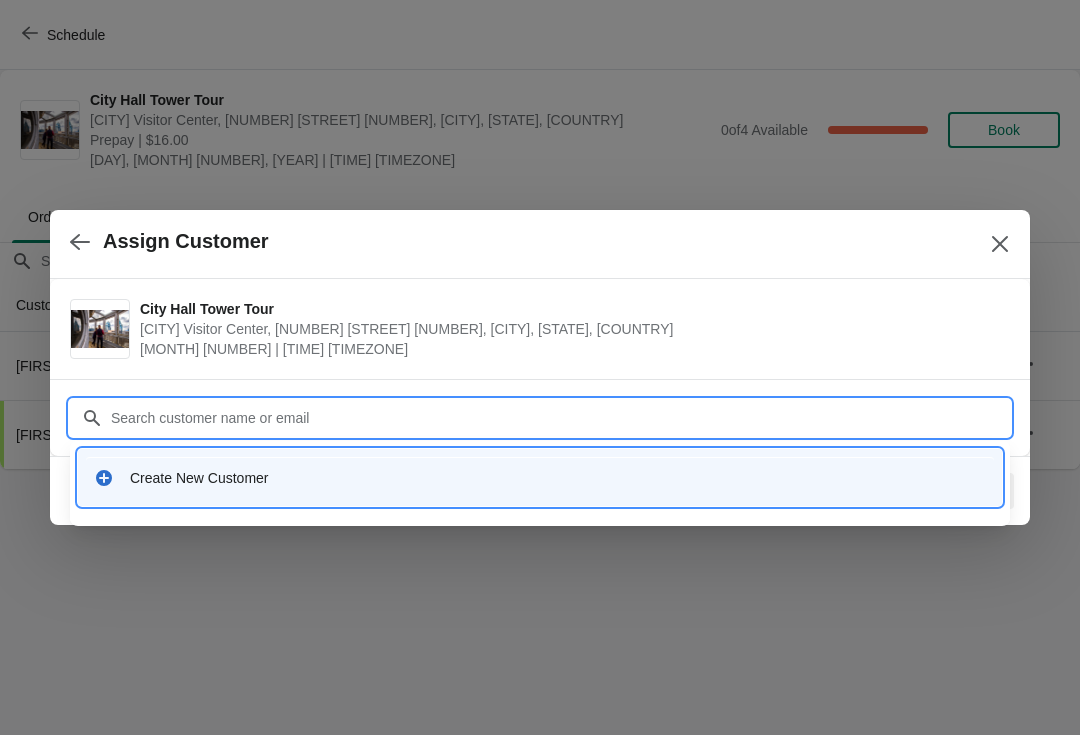click on "Create New Customer" at bounding box center [558, 478] 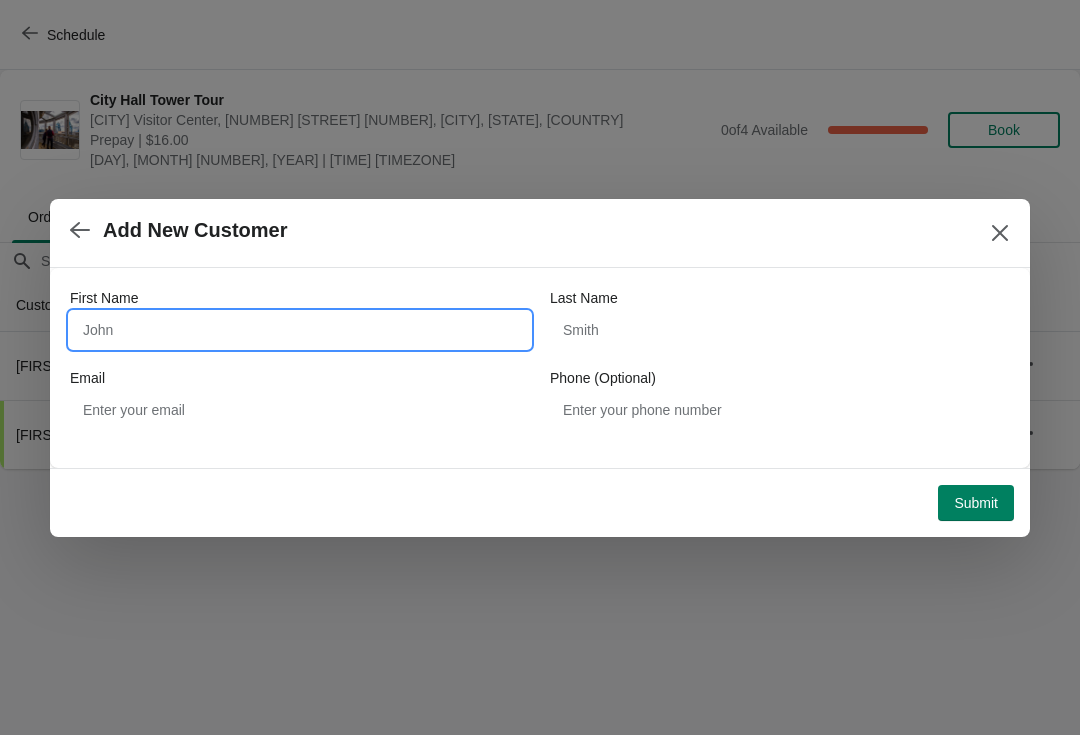 click on "First Name" at bounding box center (300, 330) 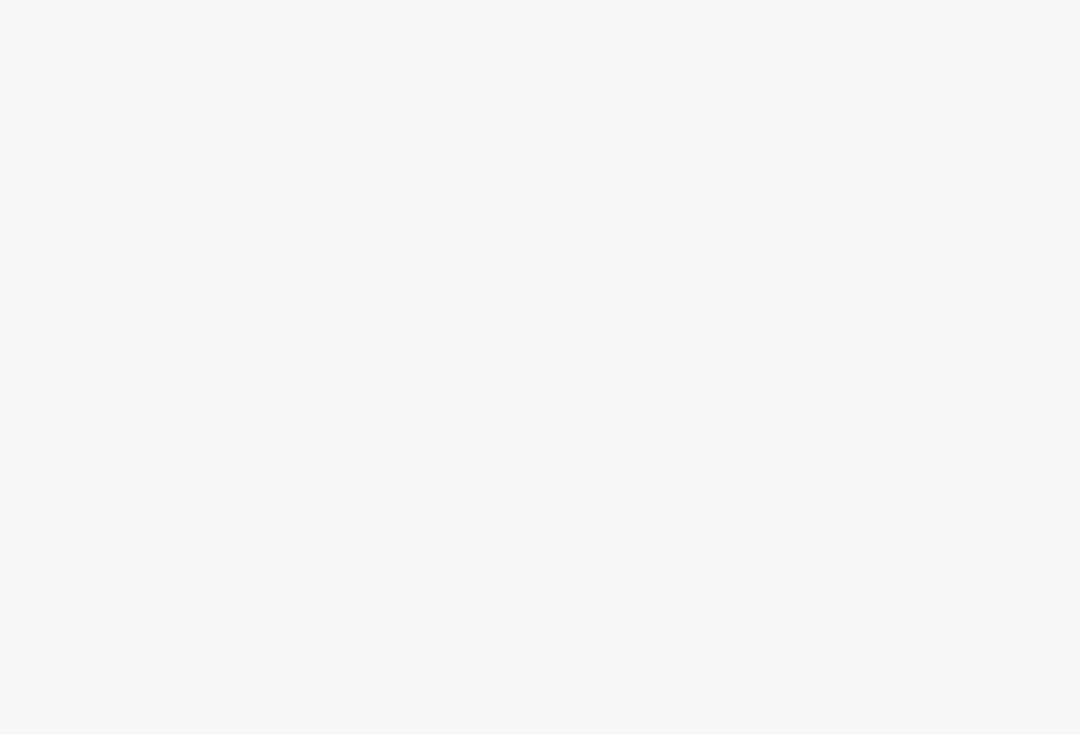 scroll, scrollTop: 0, scrollLeft: 0, axis: both 